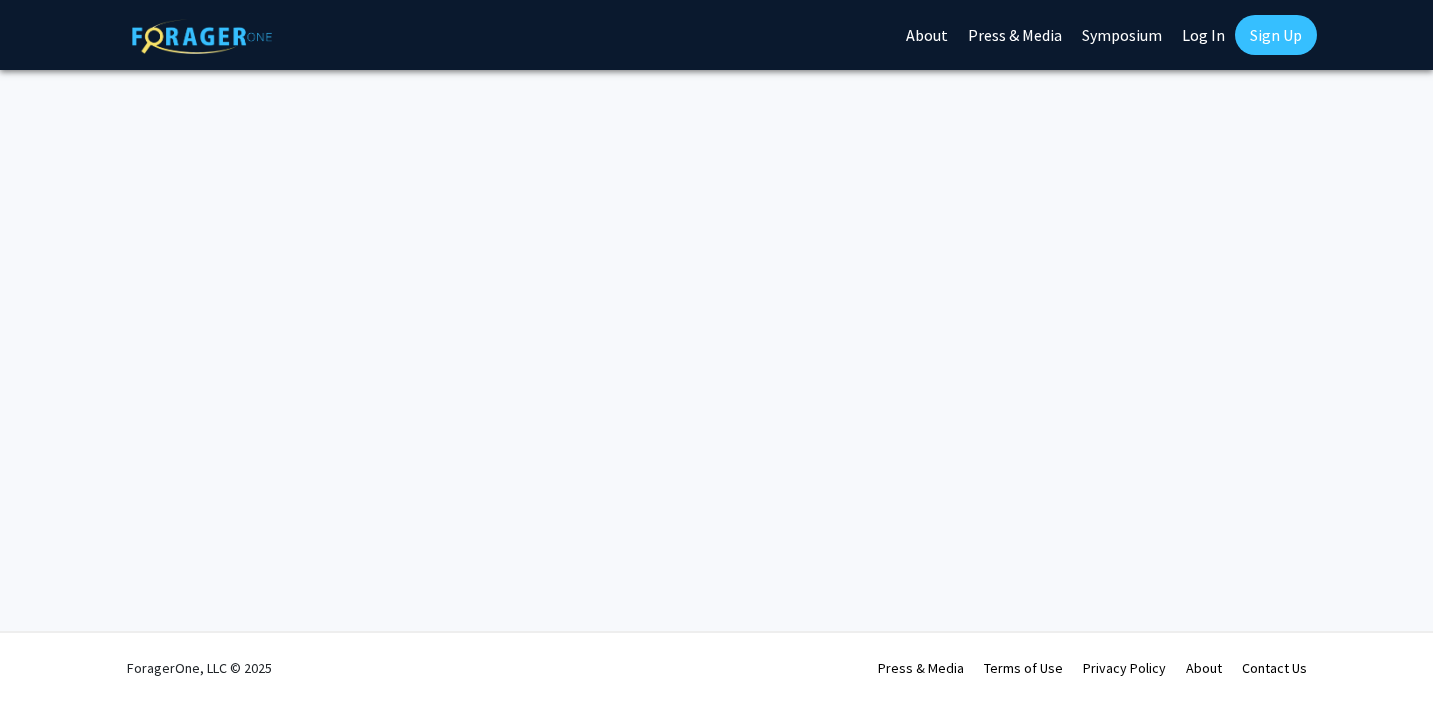 scroll, scrollTop: 0, scrollLeft: 0, axis: both 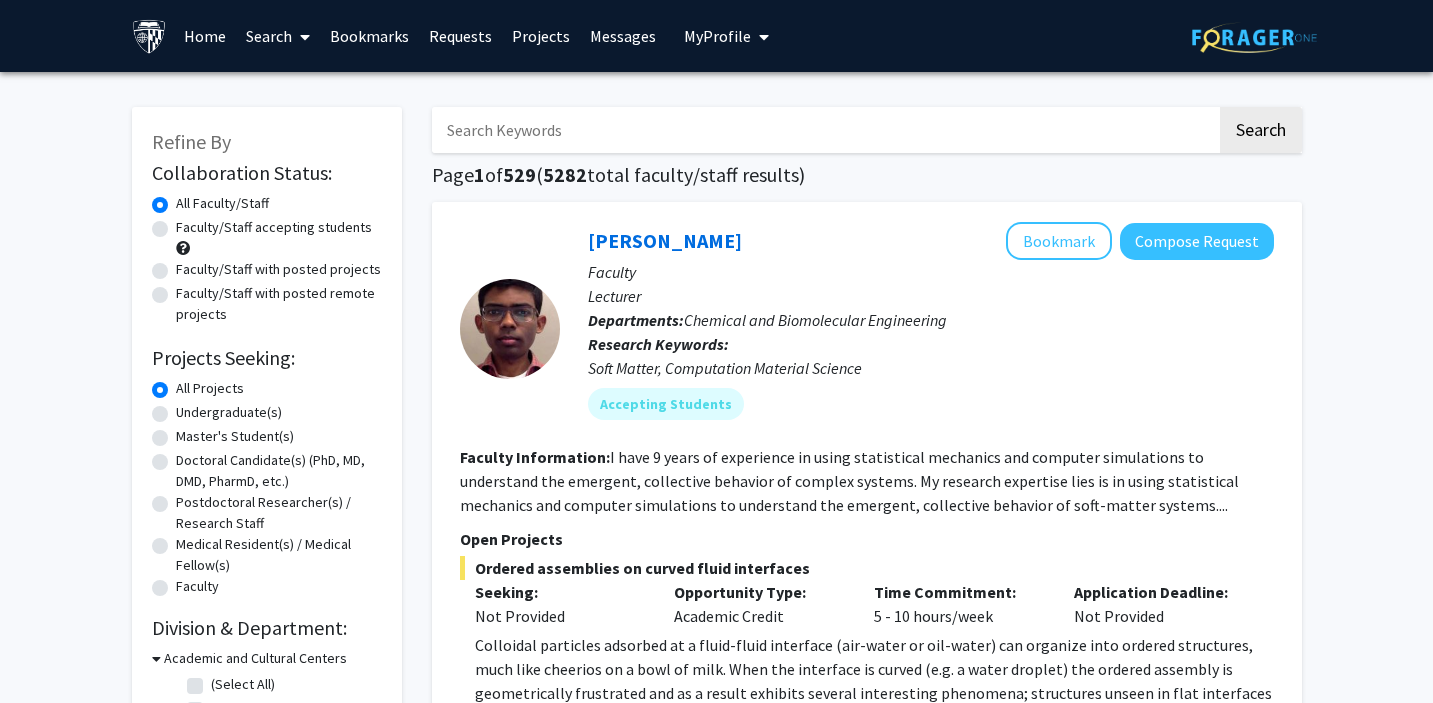 click on "Messages" at bounding box center (623, 36) 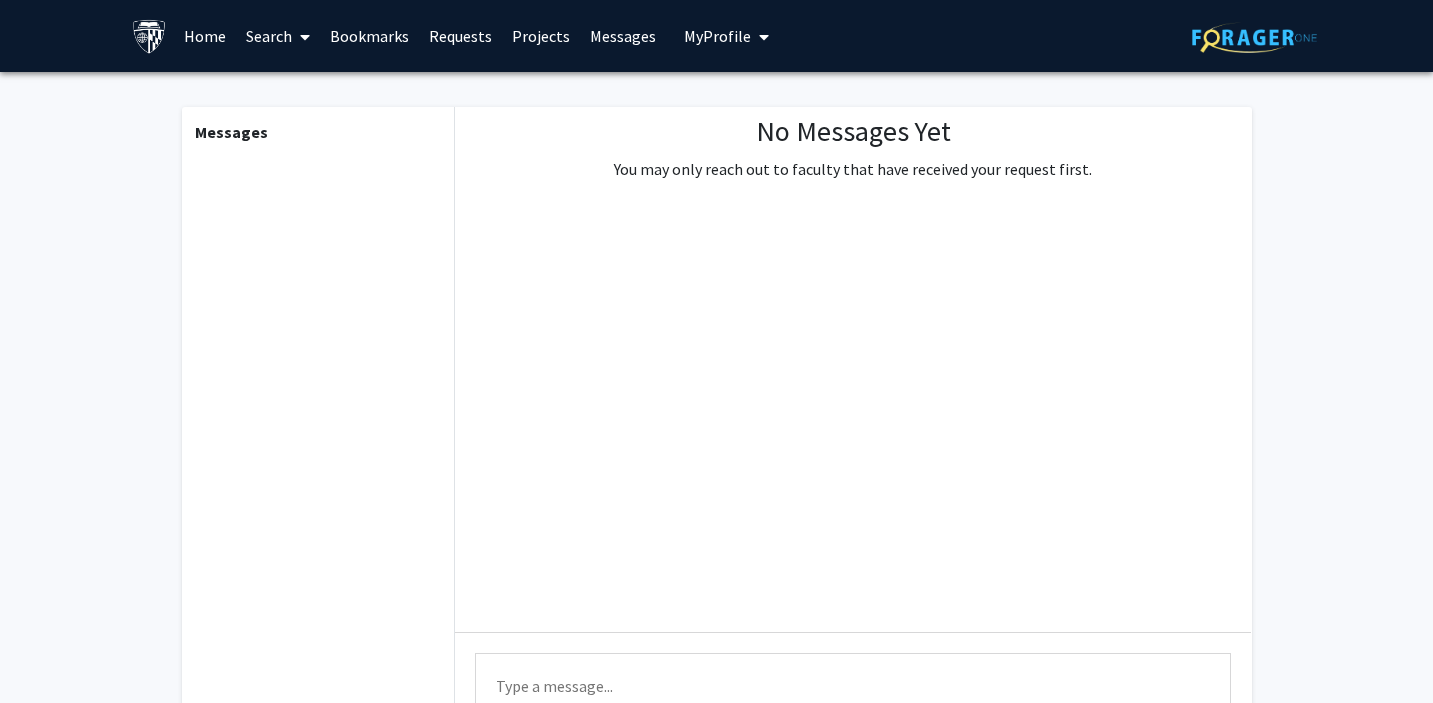 click on "Requests" at bounding box center (460, 36) 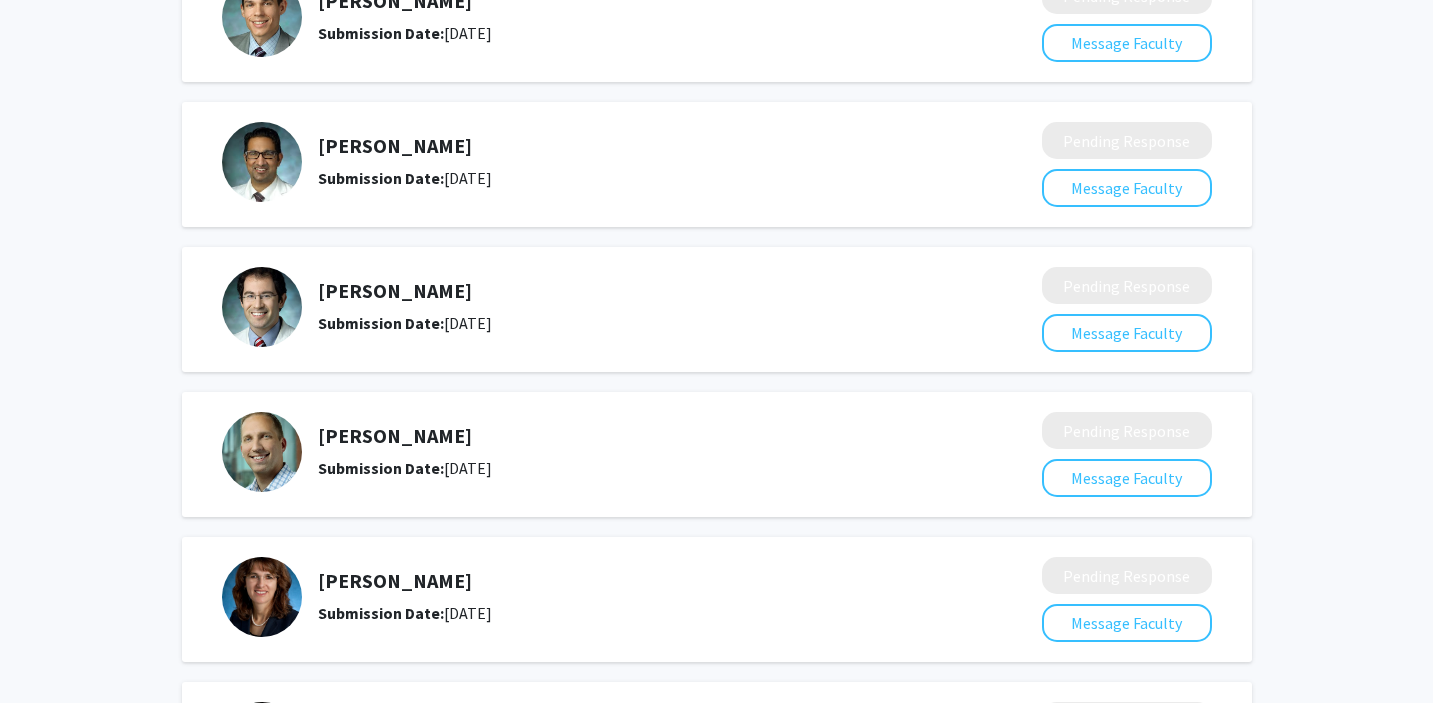scroll, scrollTop: 0, scrollLeft: 0, axis: both 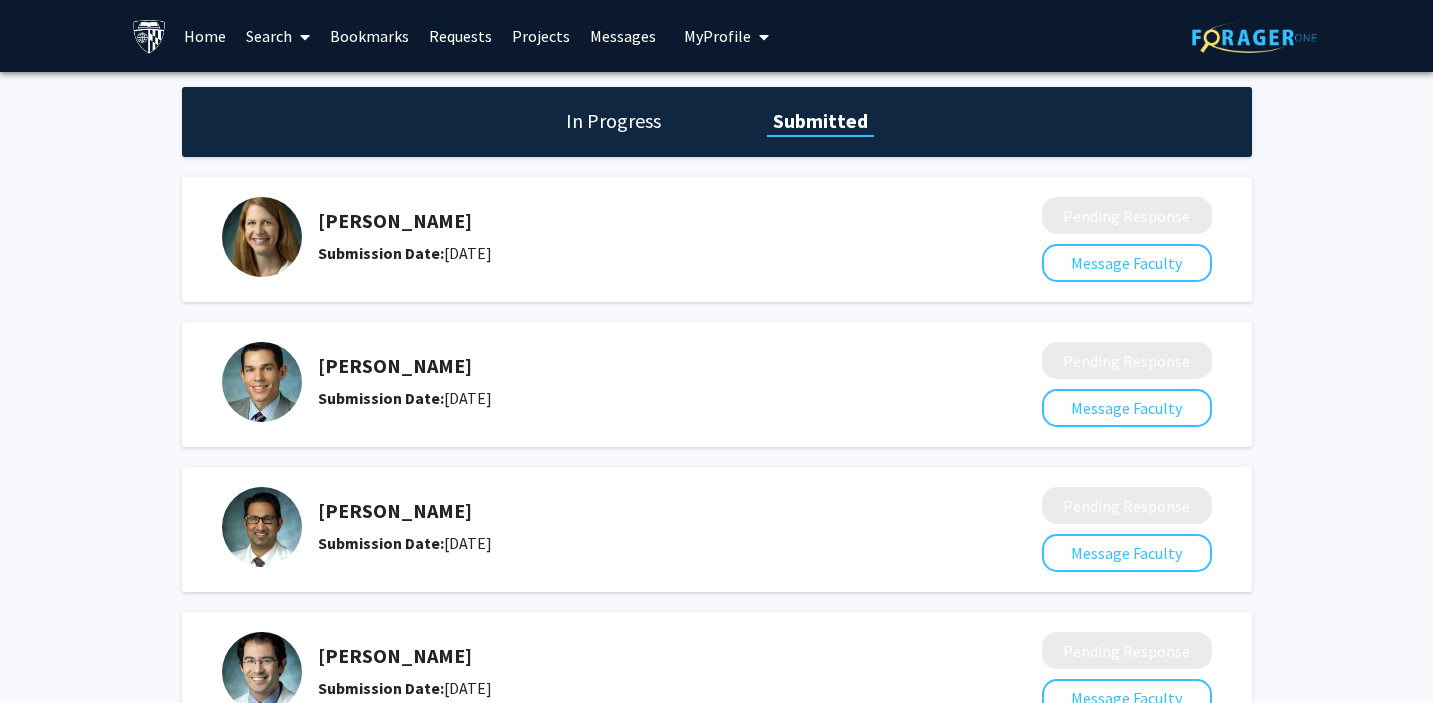 click at bounding box center (301, 37) 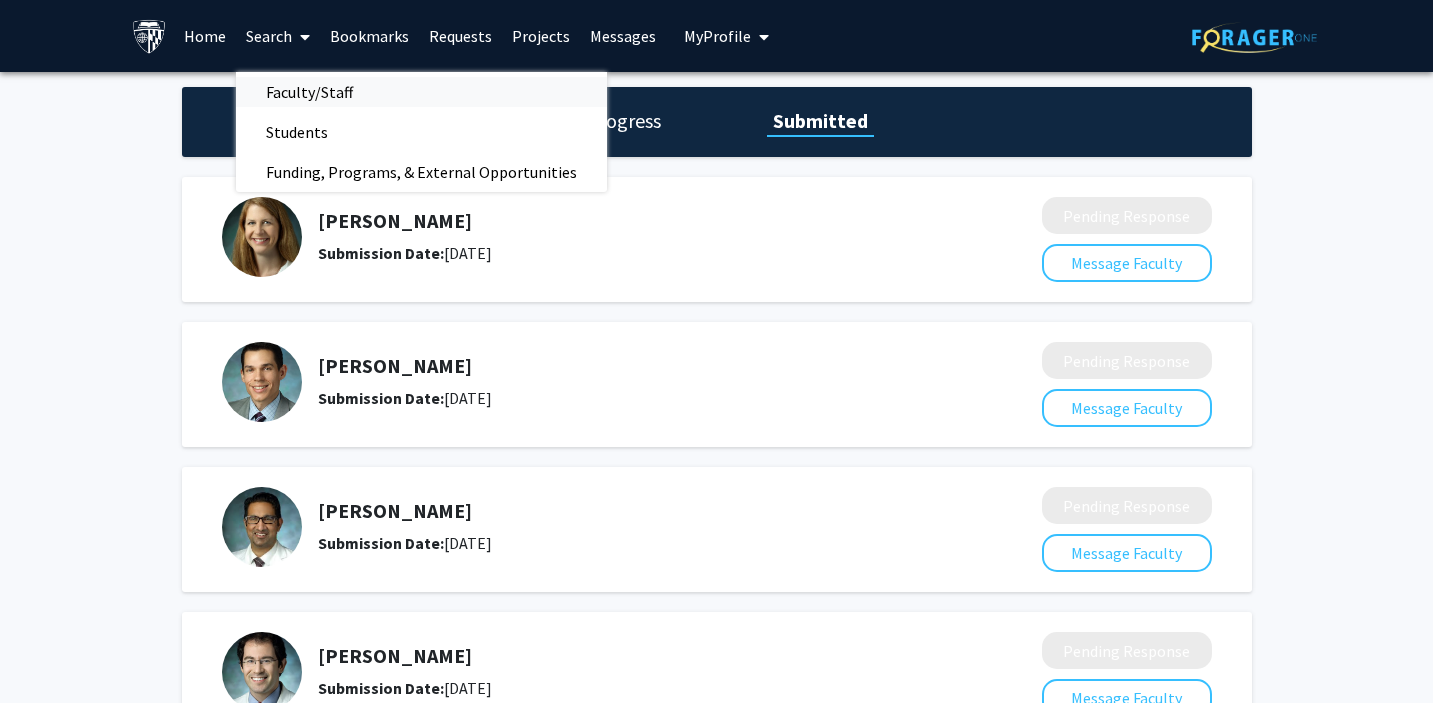 click on "Faculty/Staff" at bounding box center [309, 92] 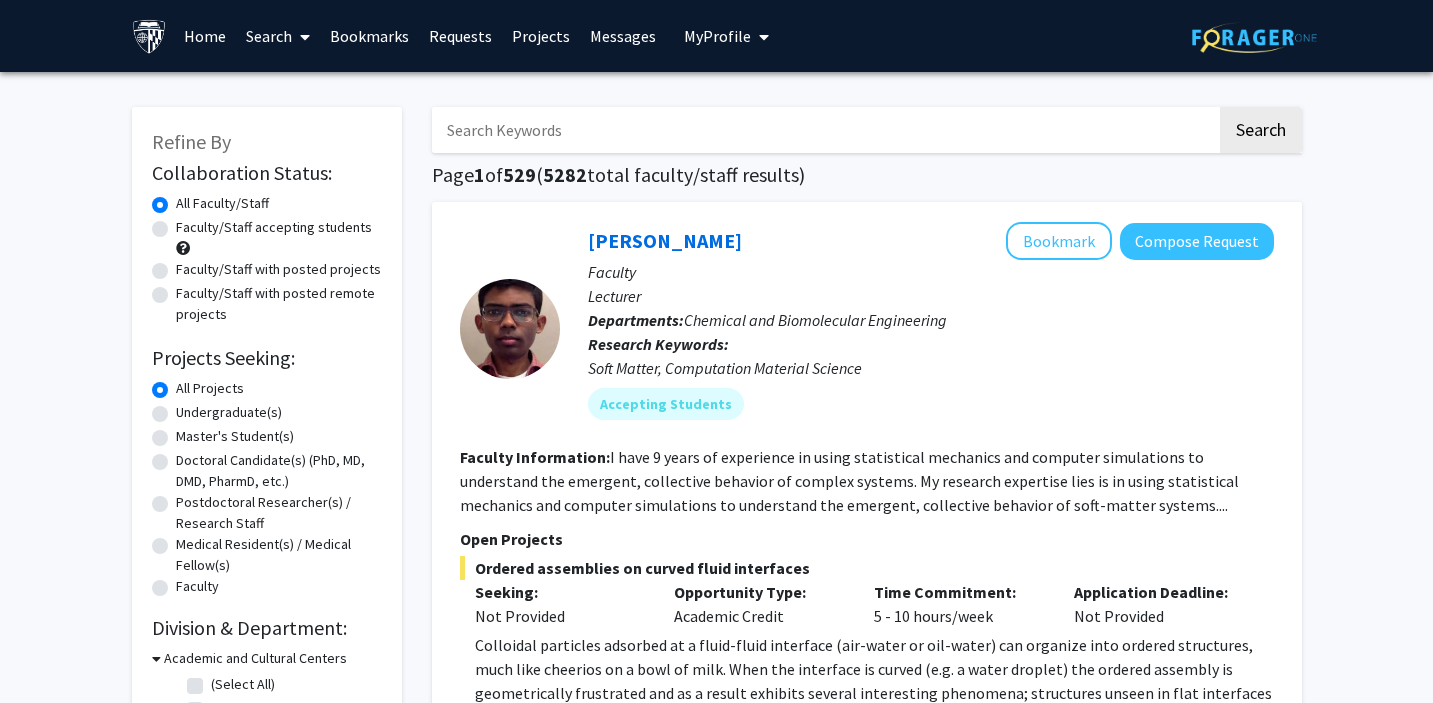 click on "Faculty/Staff accepting students" 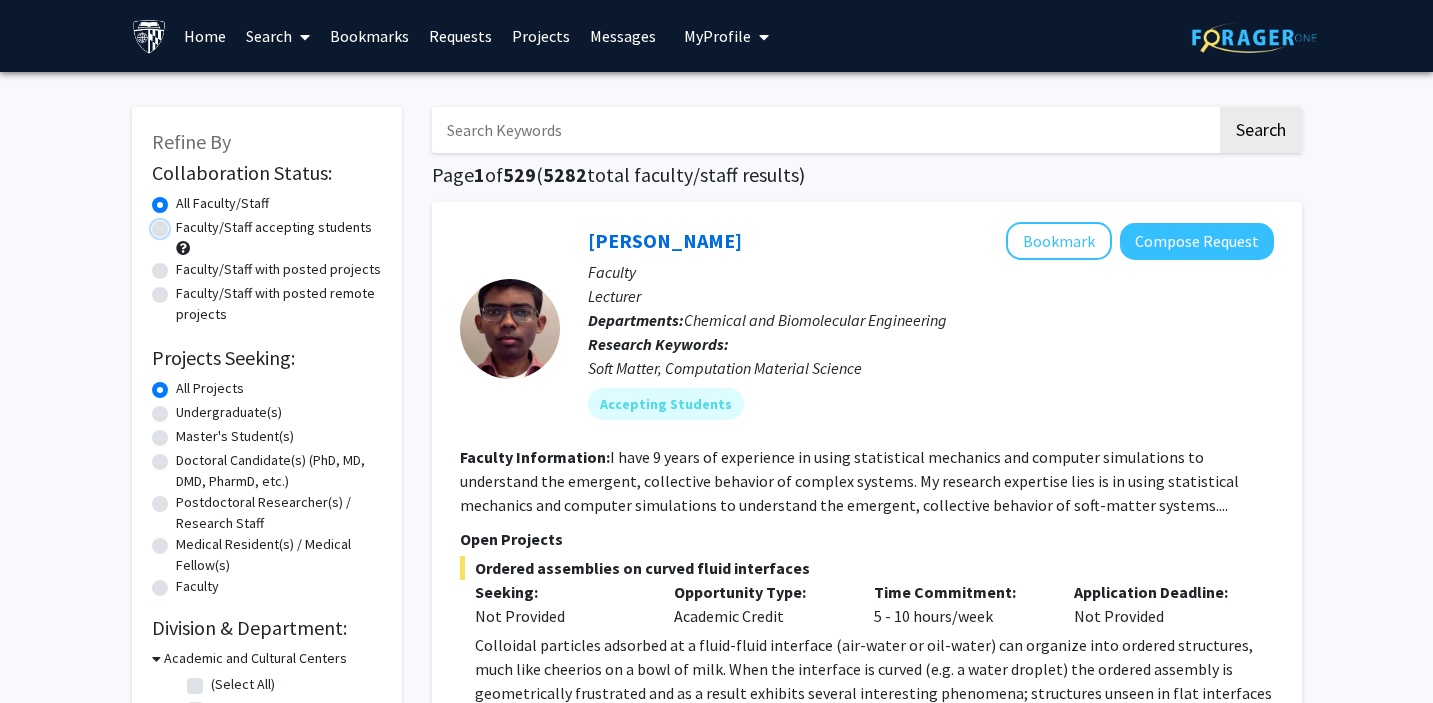 click on "Faculty/Staff accepting students" at bounding box center [182, 223] 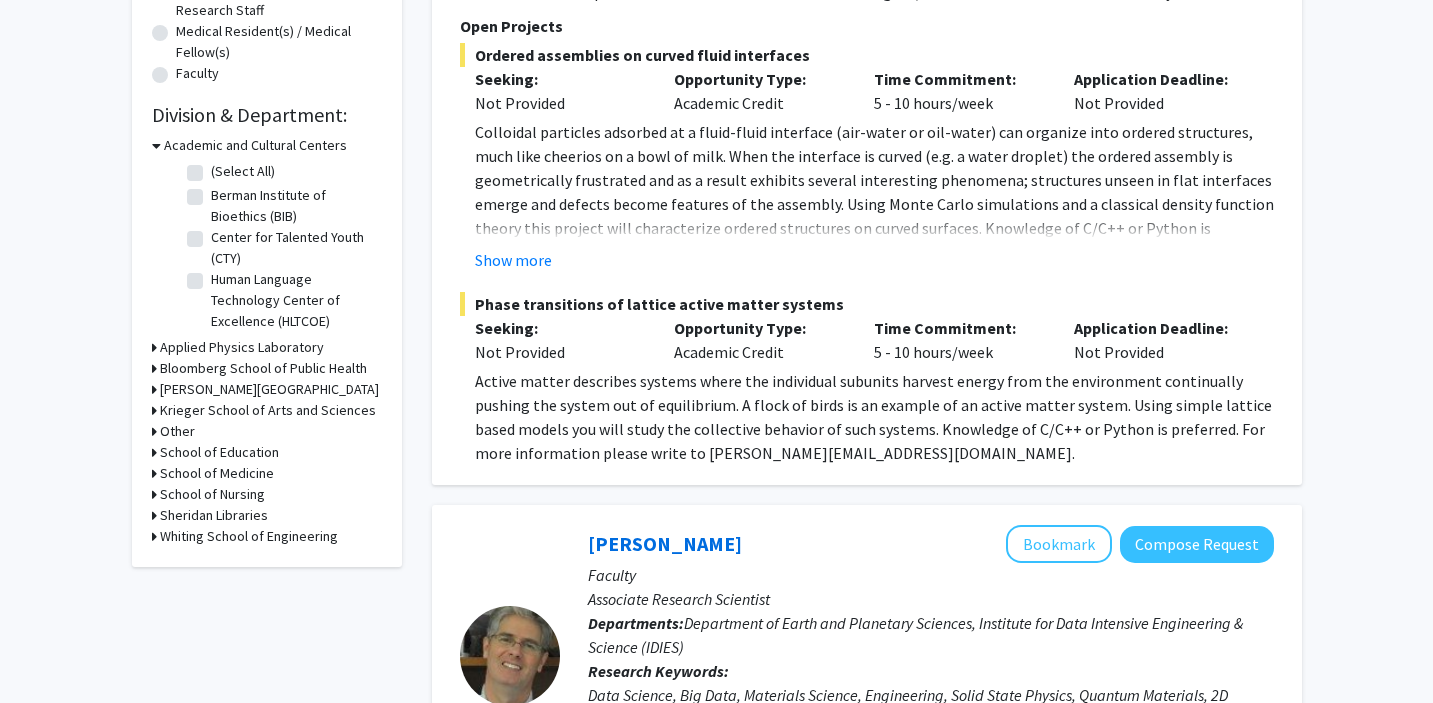 scroll, scrollTop: 525, scrollLeft: 0, axis: vertical 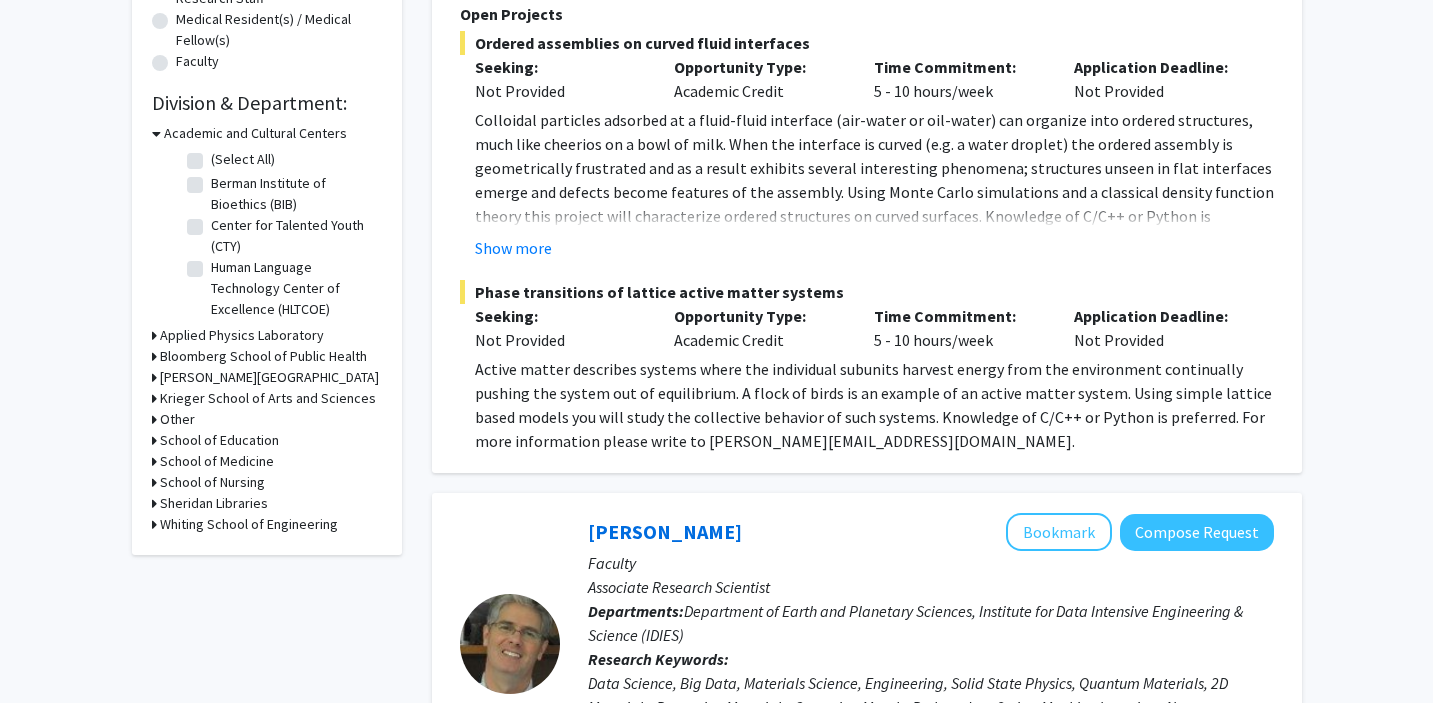 click 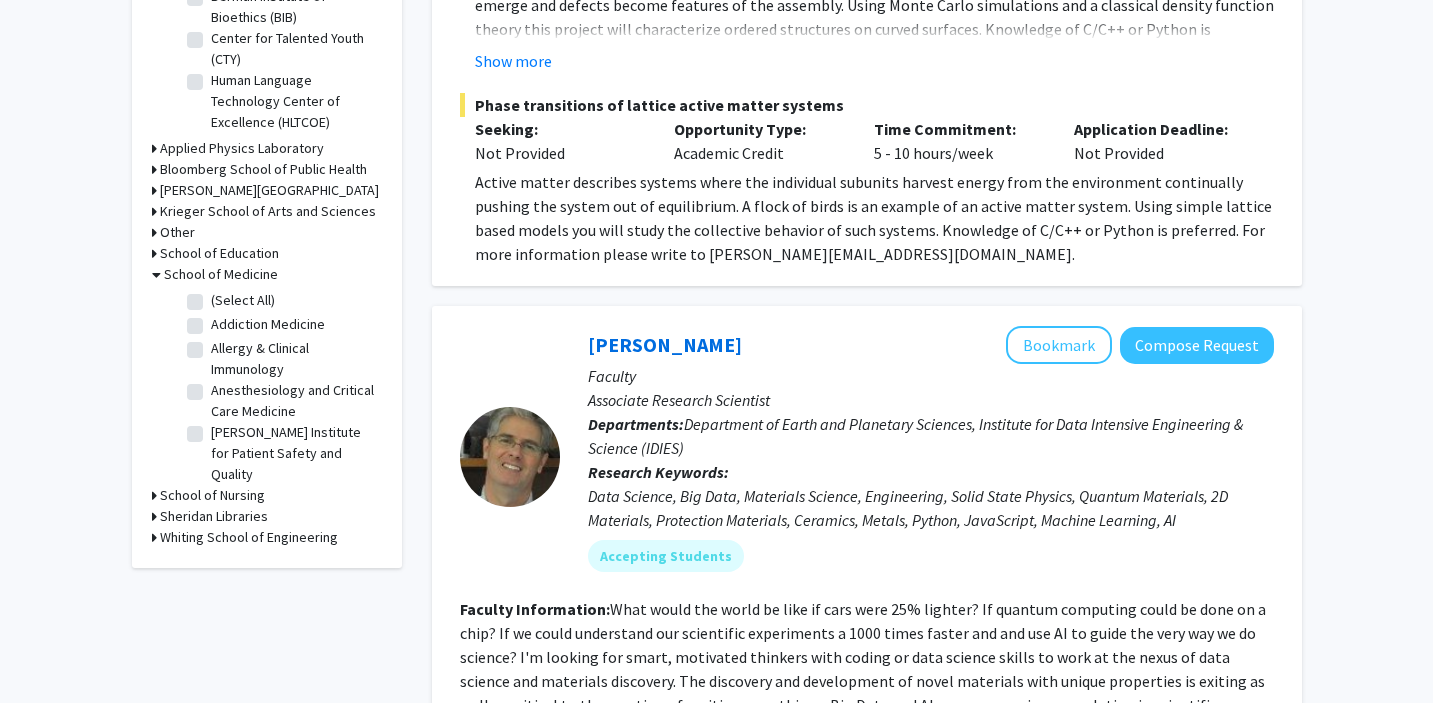 scroll, scrollTop: 720, scrollLeft: 0, axis: vertical 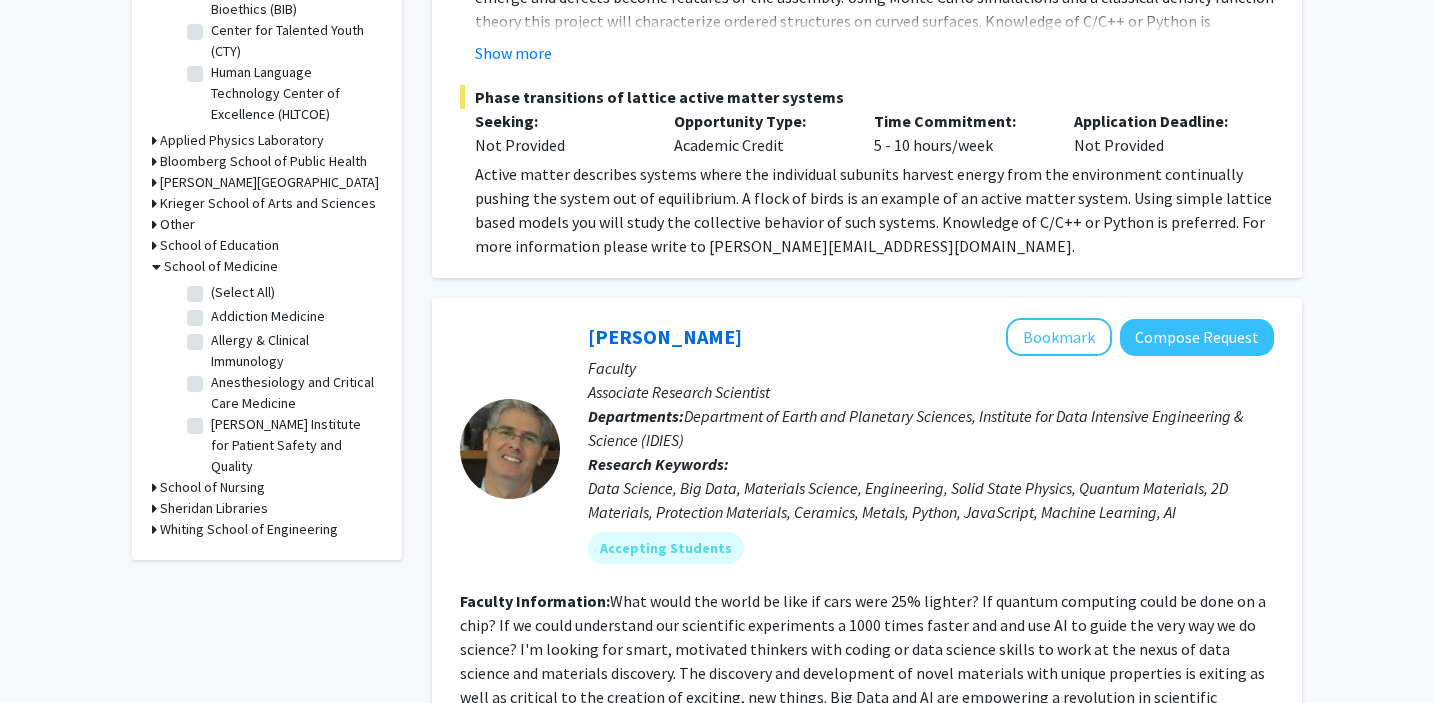 click on "(Select All)" 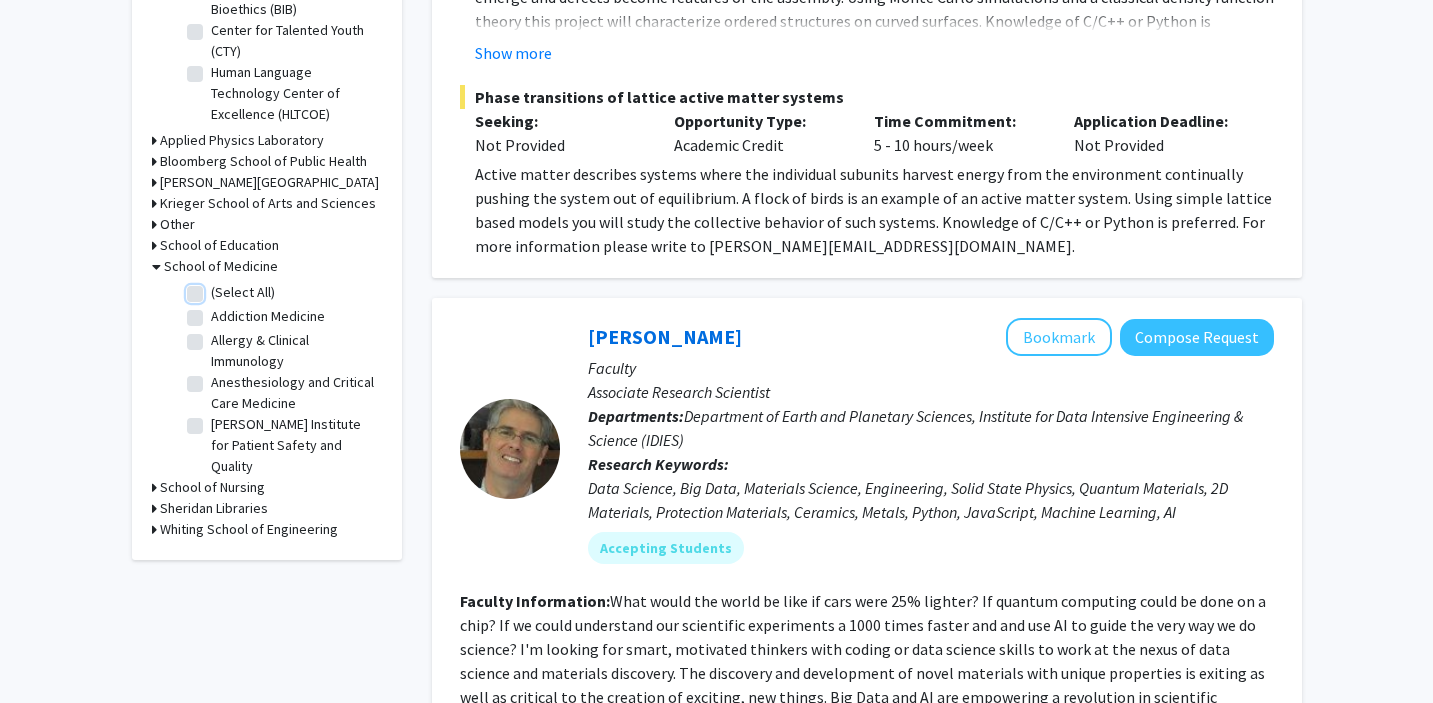 click on "(Select All)" at bounding box center [217, 288] 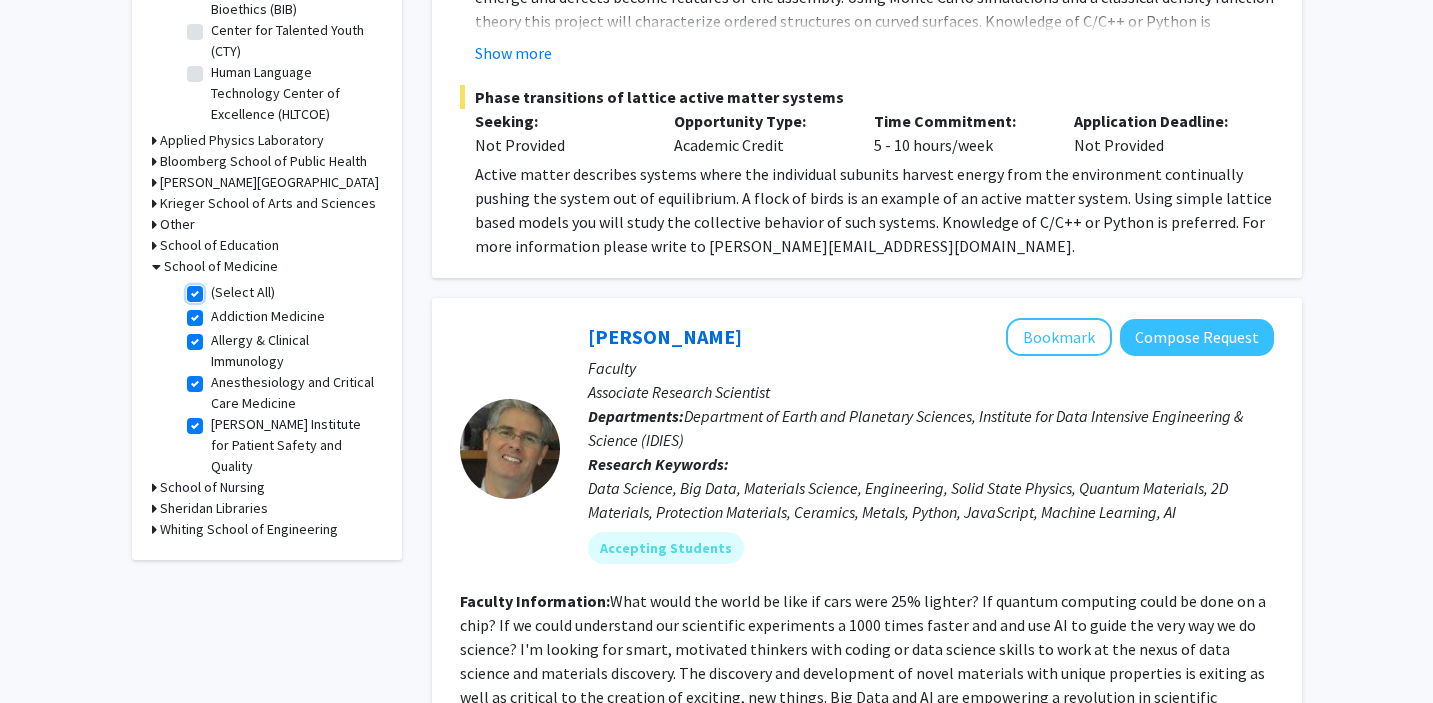checkbox on "true" 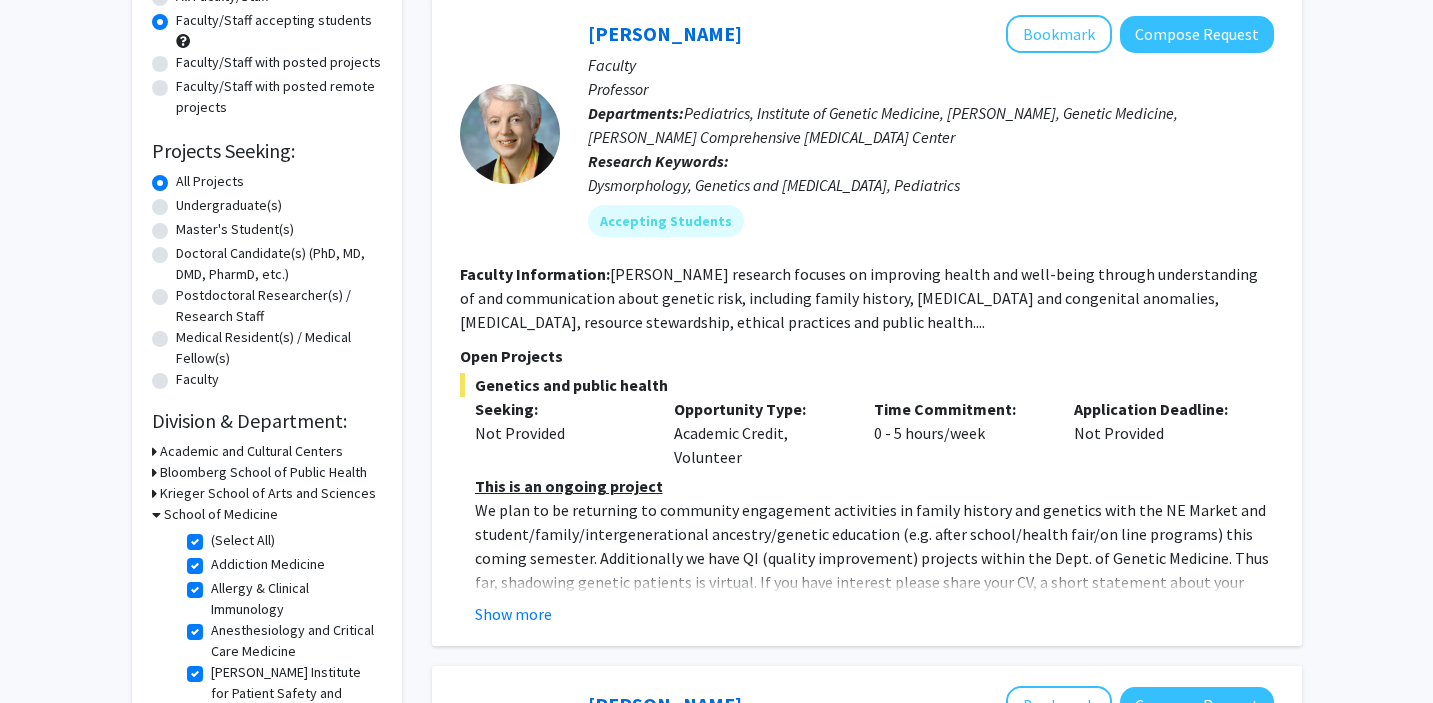 scroll, scrollTop: 228, scrollLeft: 0, axis: vertical 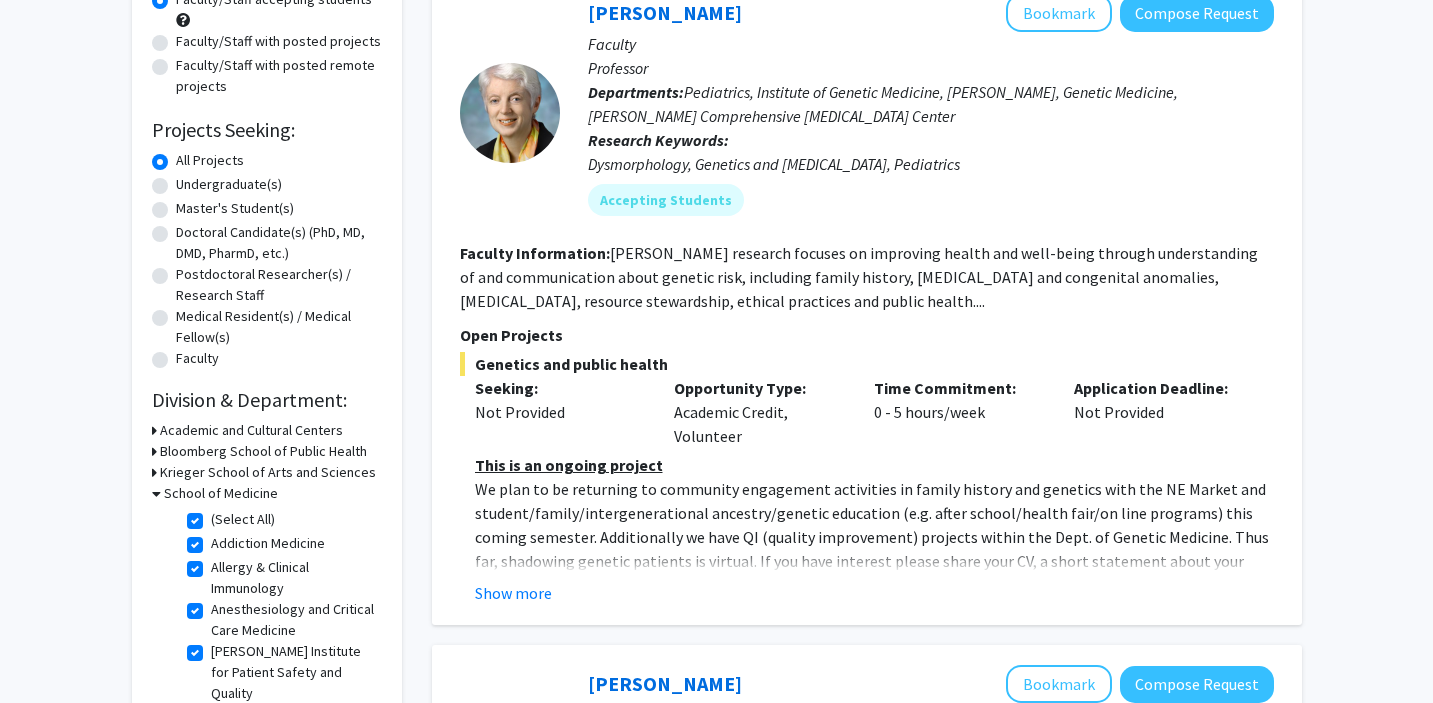click on "This is an ongoing project We plan to be returning to community engagement activities in family history and genetics with the NE Market and student/family/intergenerational ancestry/genetic education (e.g. after school/health fair/on line programs) this coming semester. Additionally we have QI (quality improvement) projects within the Dept. of Genetic Medicine. Thus far, shadowing genetic patients is virtual. If you have interest please share your CV, a short statement about your interests in public health and genetics, and general availability. Check pubmed for our publications. Take good care. Joann Show more" 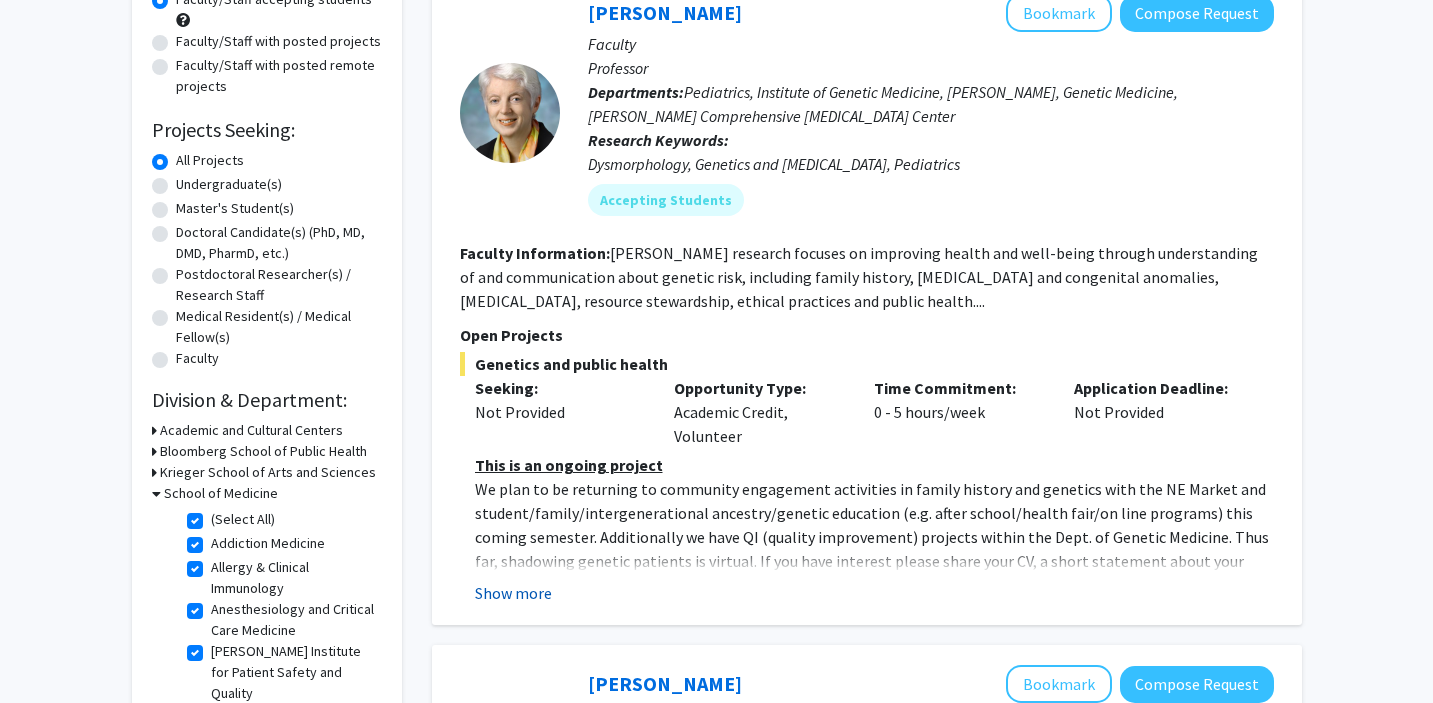 click on "Show more" 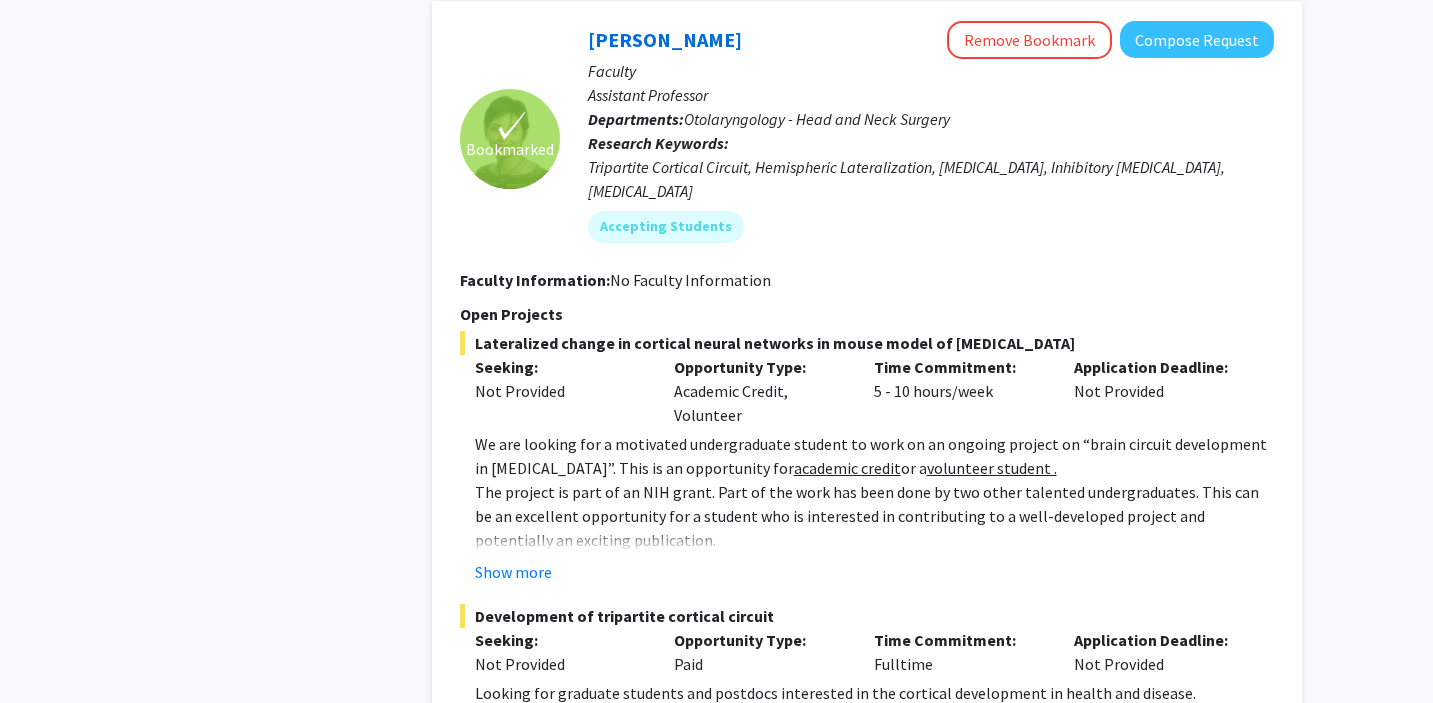 scroll, scrollTop: 3072, scrollLeft: 0, axis: vertical 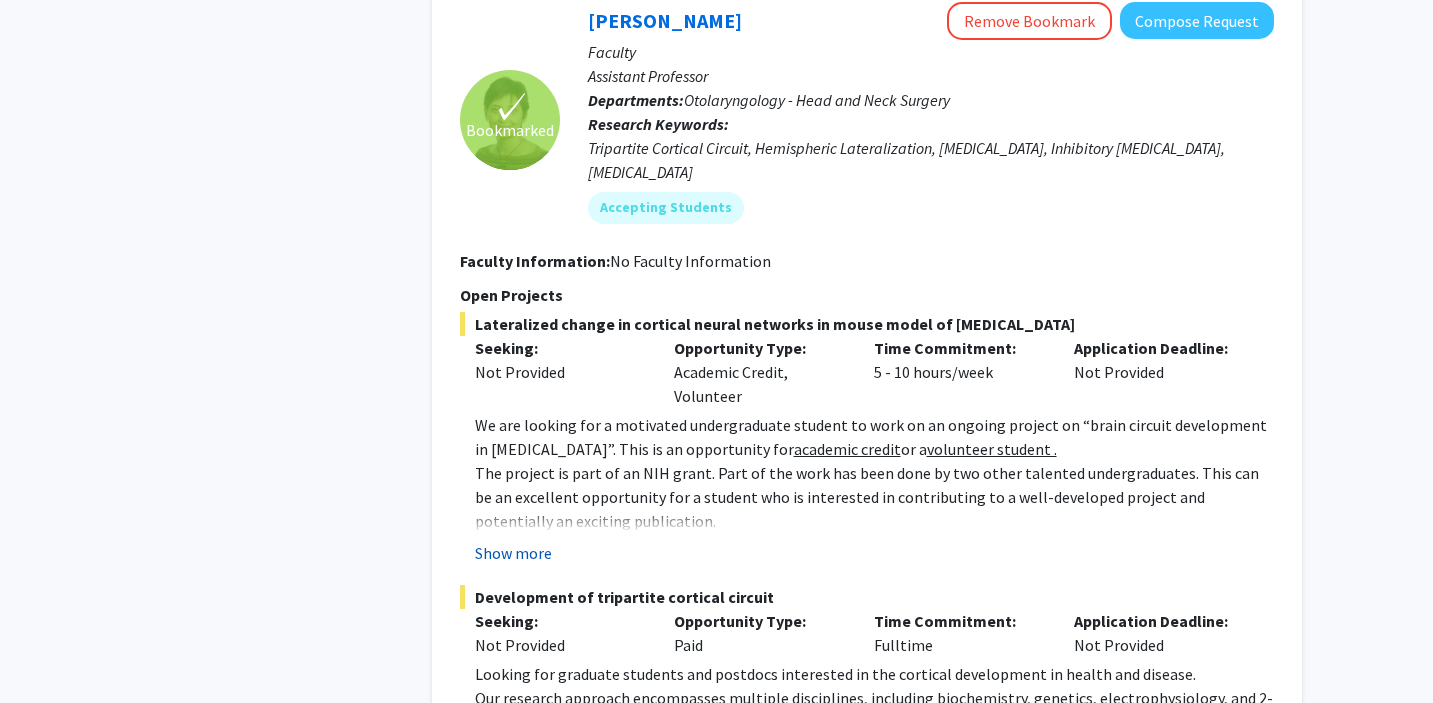 click on "Show more" 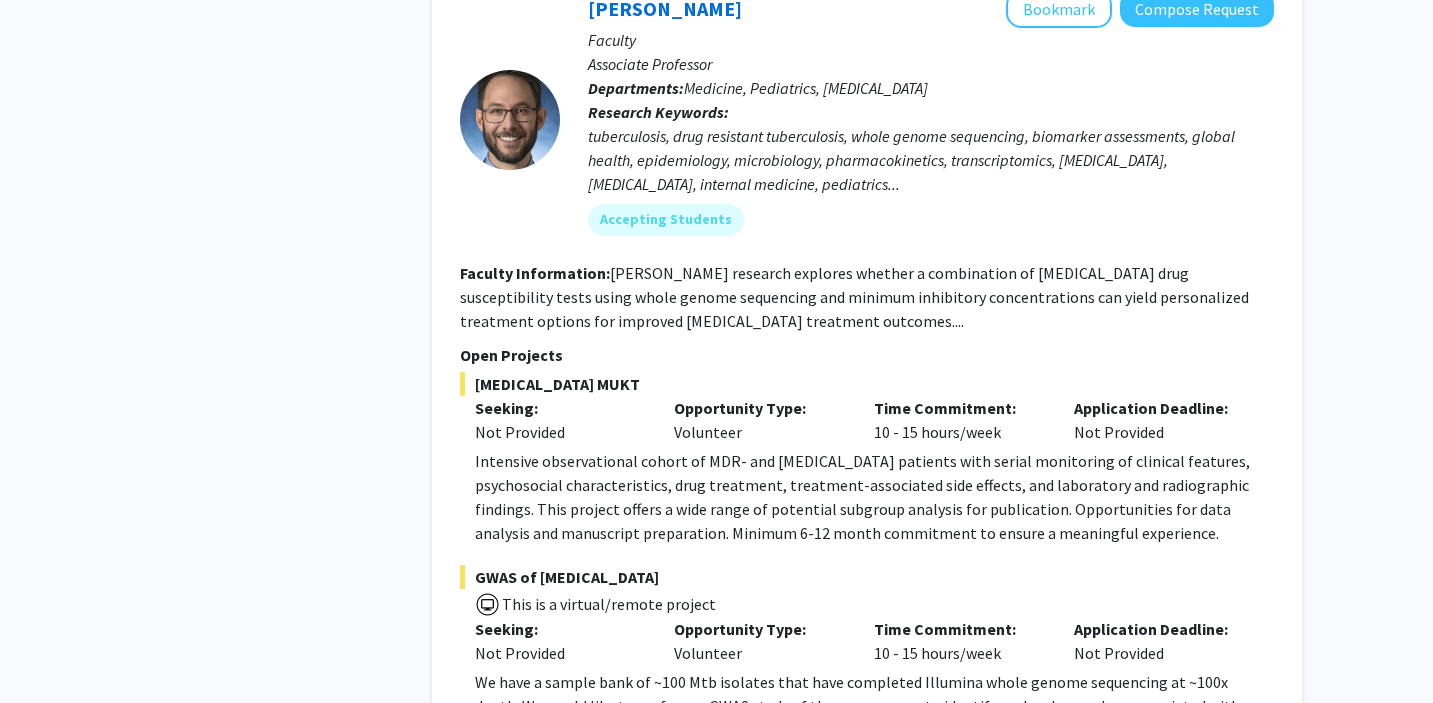 scroll, scrollTop: 5174, scrollLeft: 0, axis: vertical 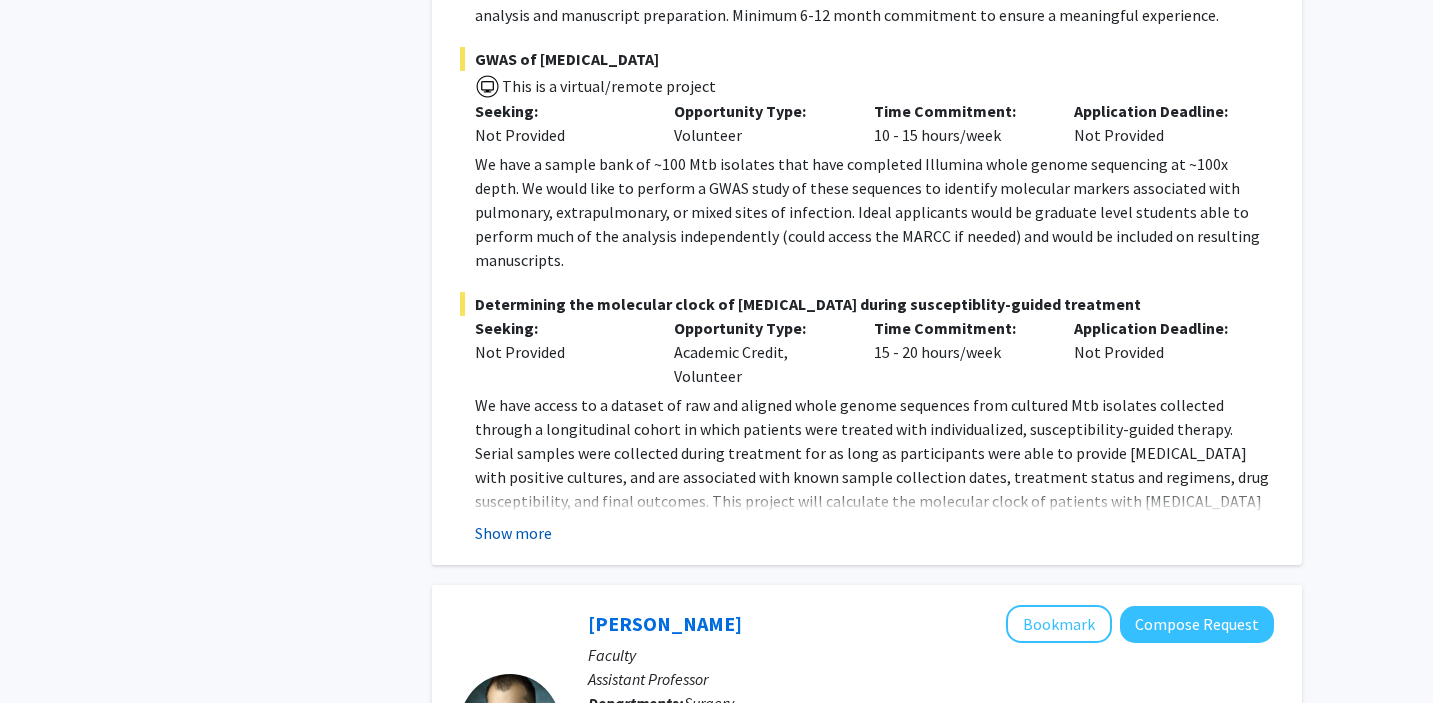 click on "Show more" 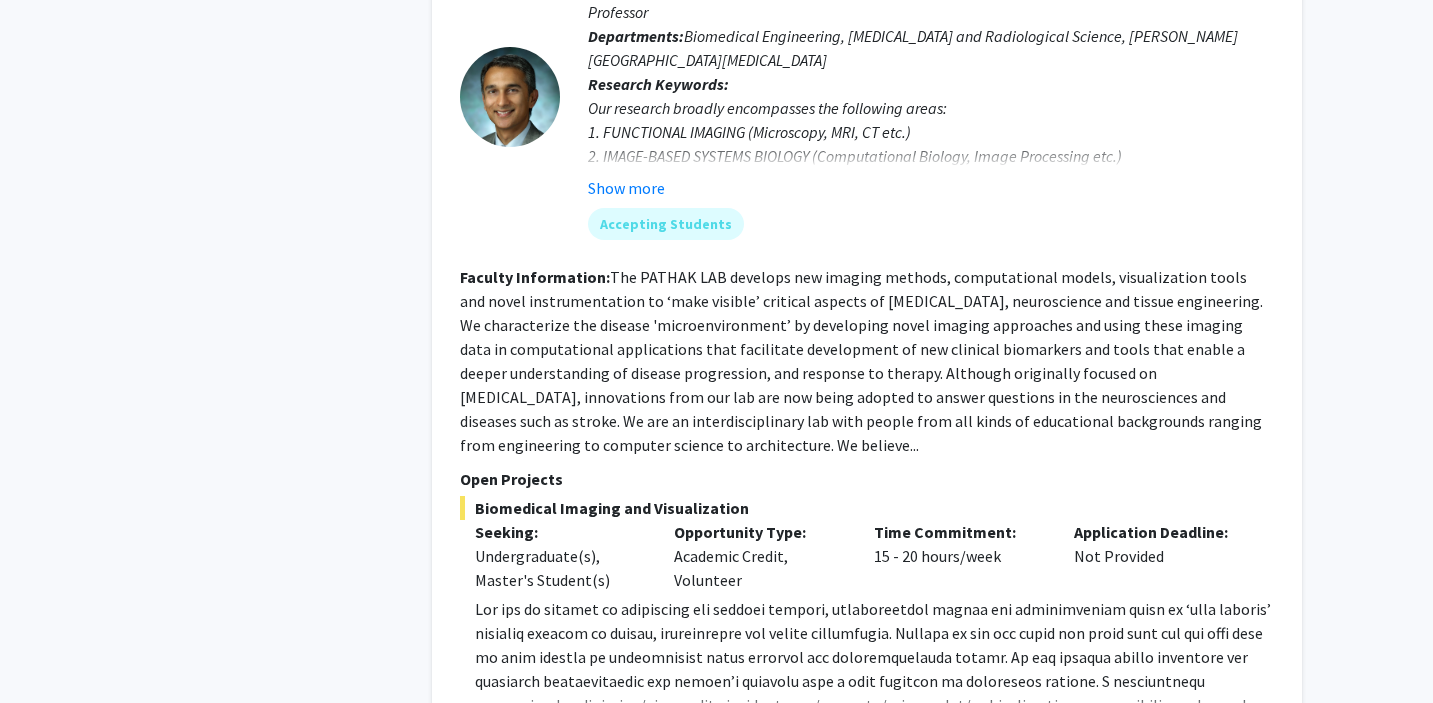 scroll, scrollTop: 8107, scrollLeft: 0, axis: vertical 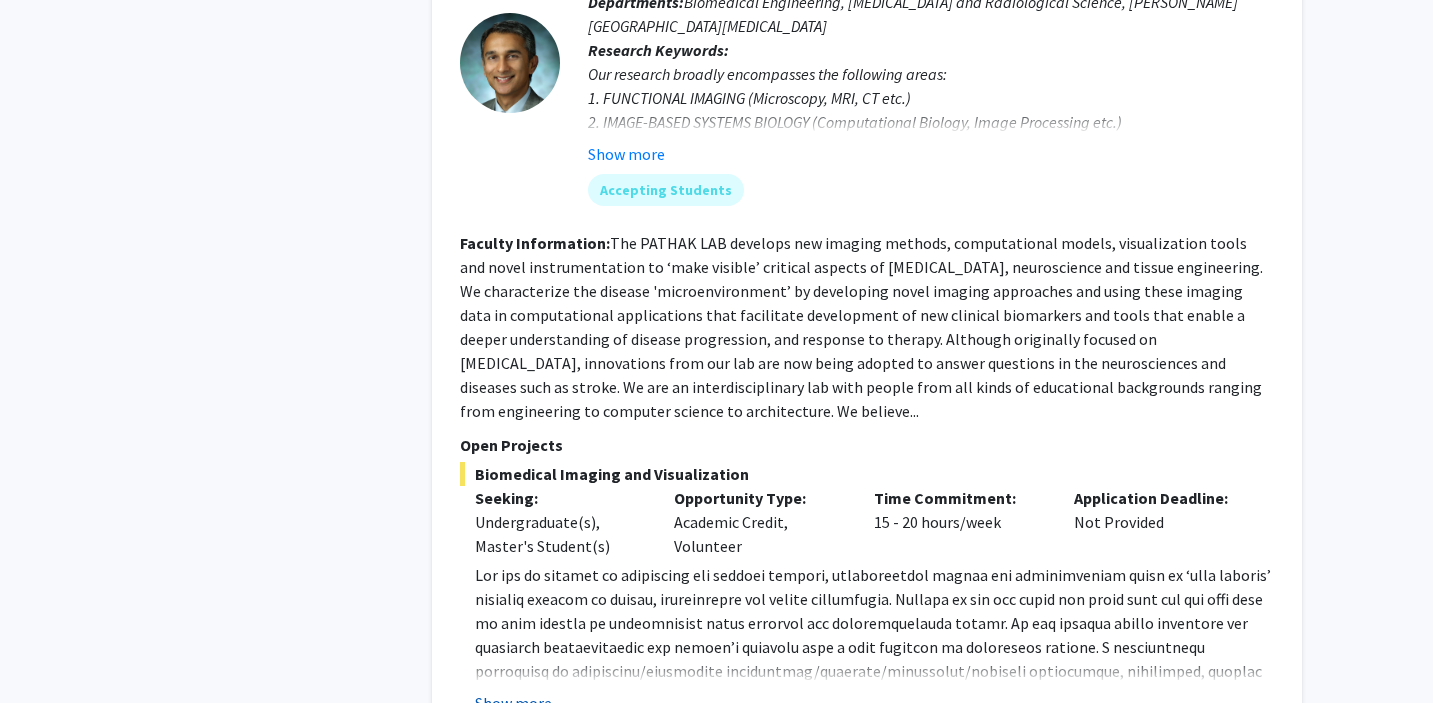 click on "Show more" 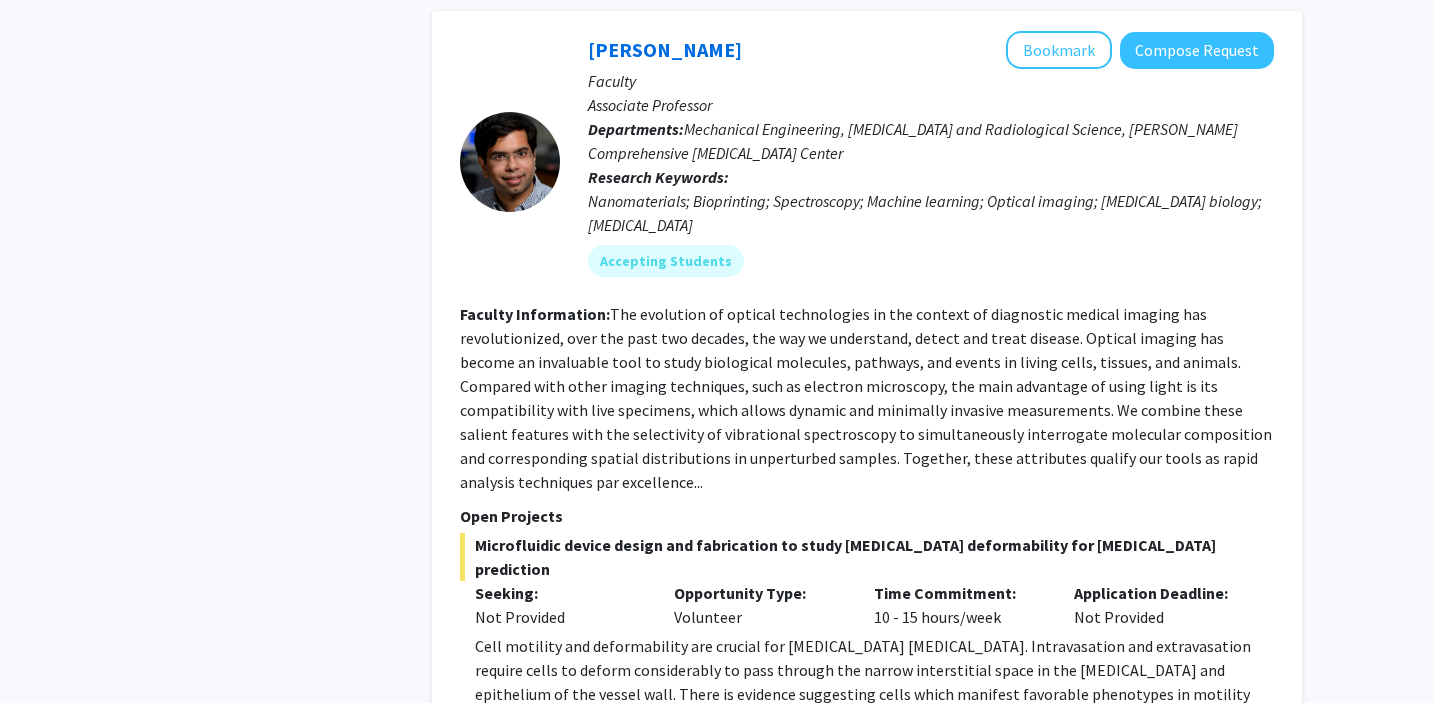 click on "Show more" 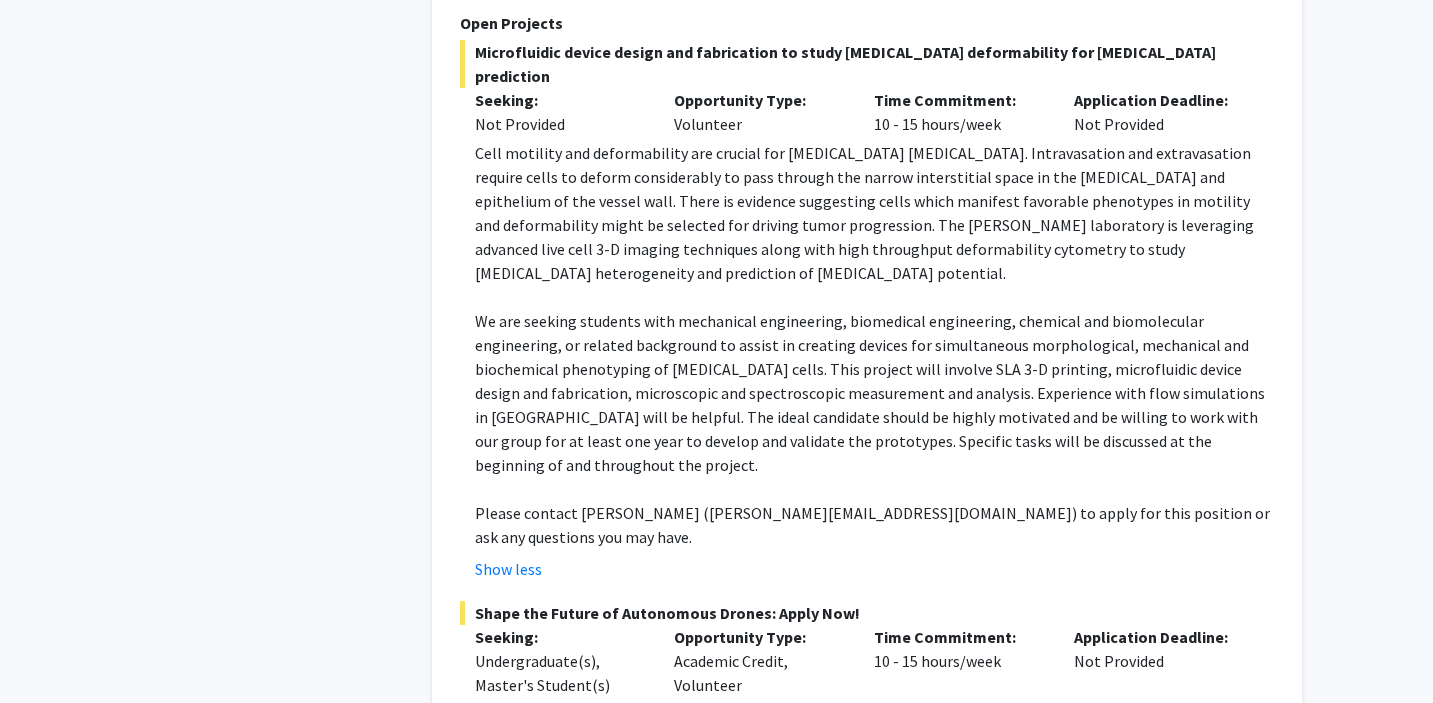 scroll, scrollTop: 9476, scrollLeft: 0, axis: vertical 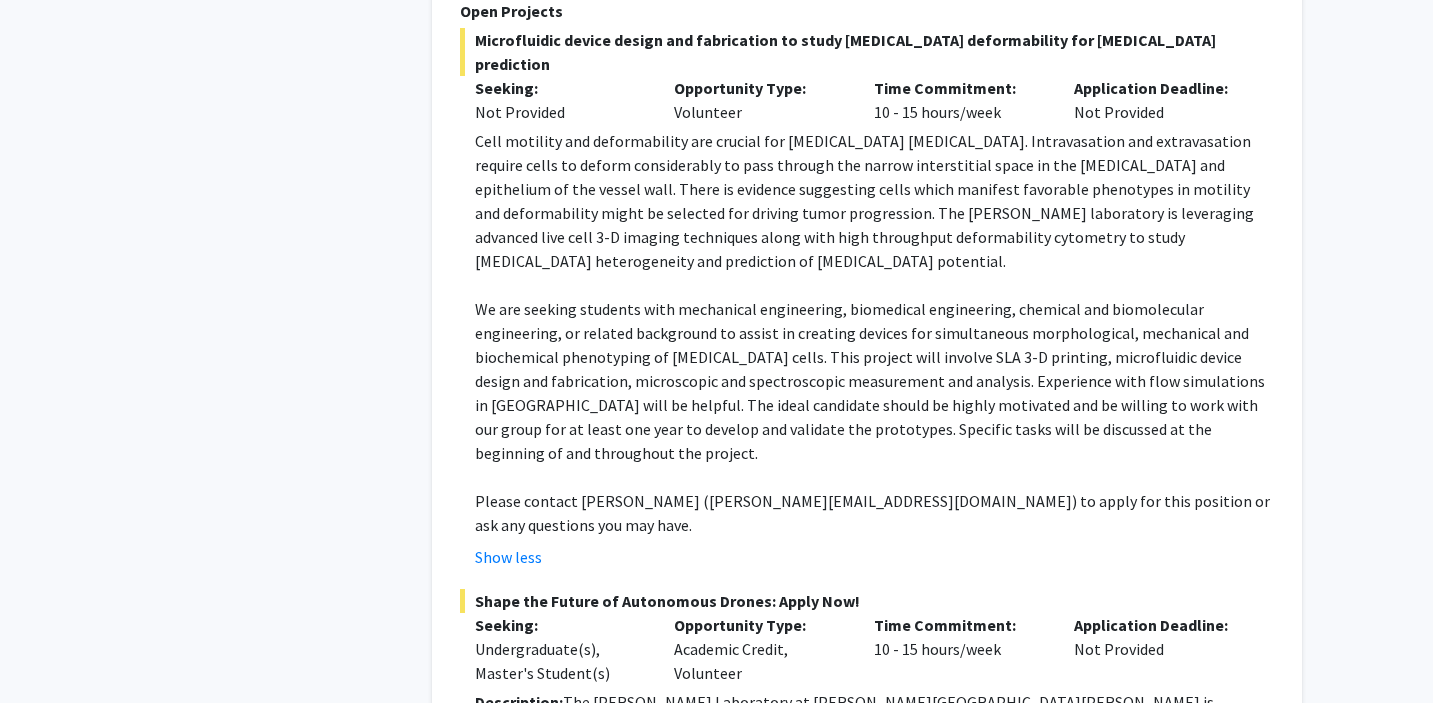 click on "Show more" 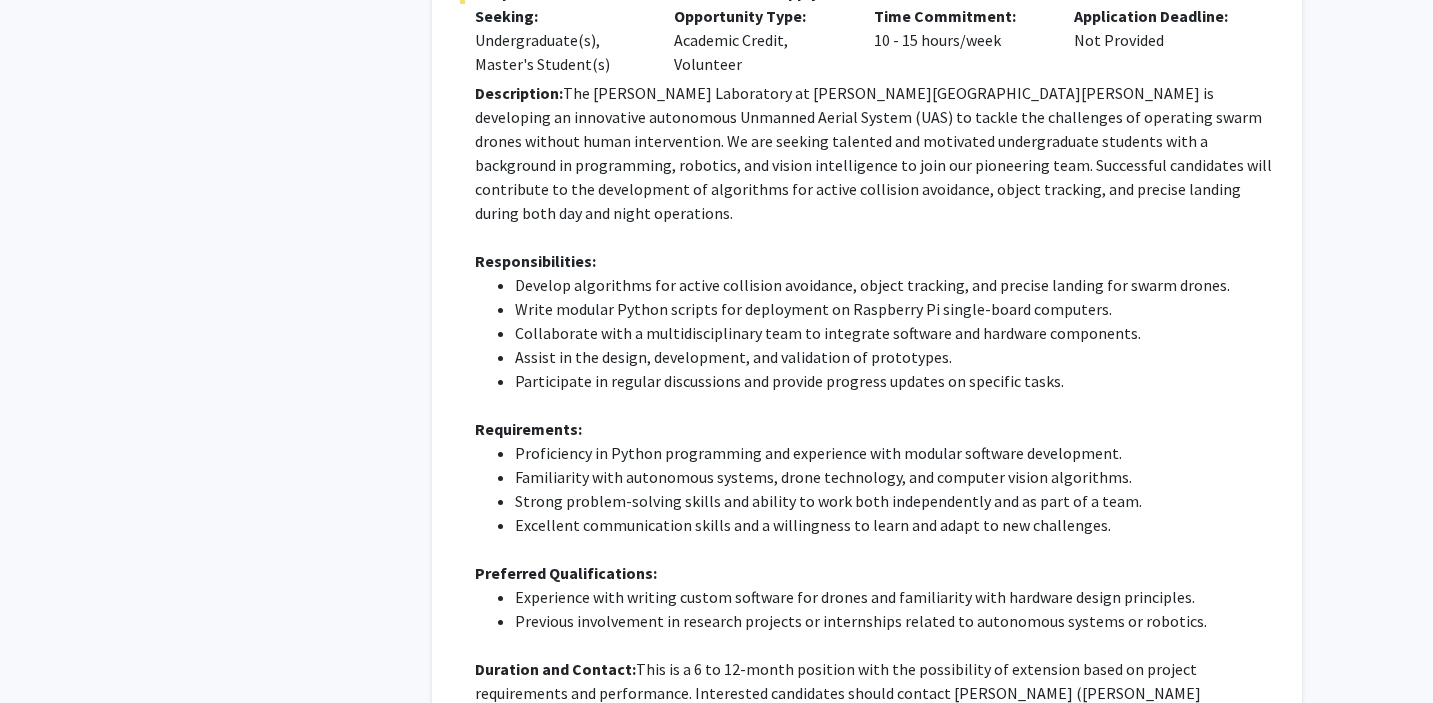 scroll, scrollTop: 10144, scrollLeft: 0, axis: vertical 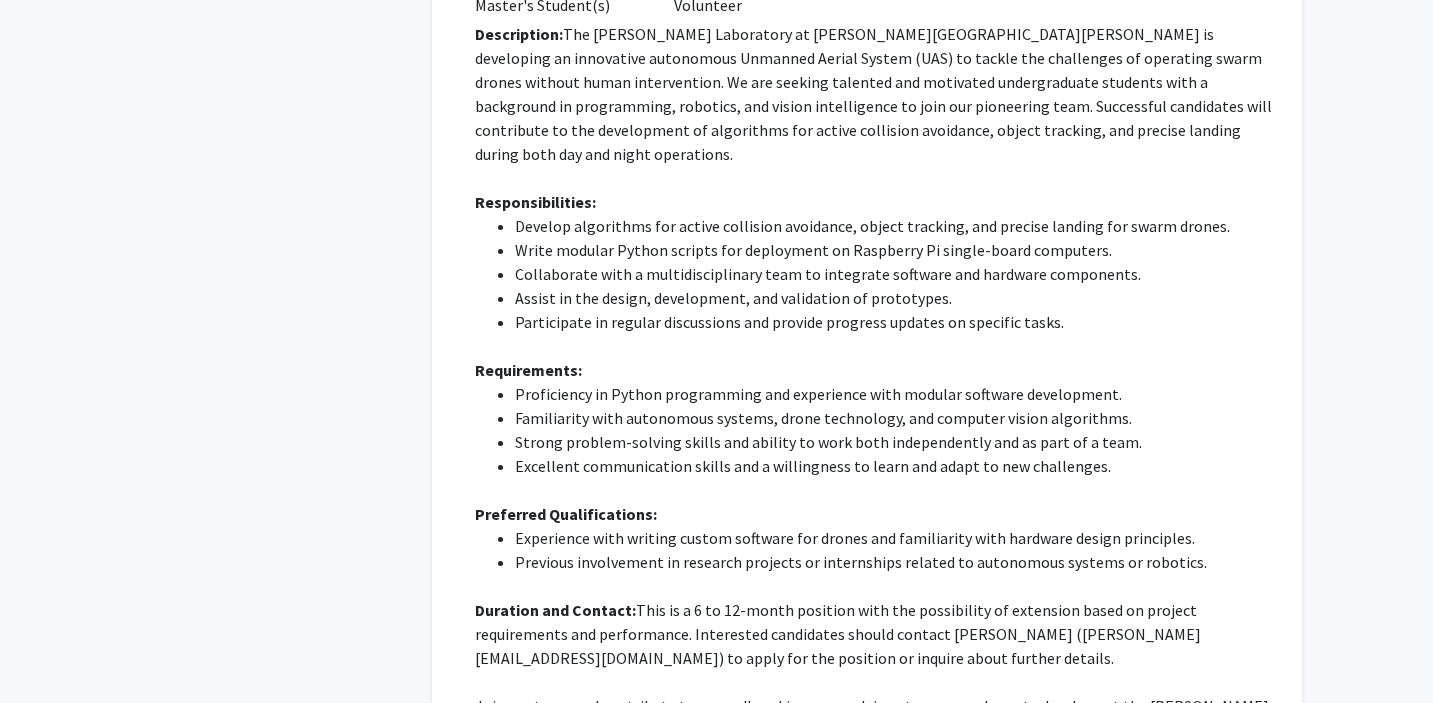 click on "2" 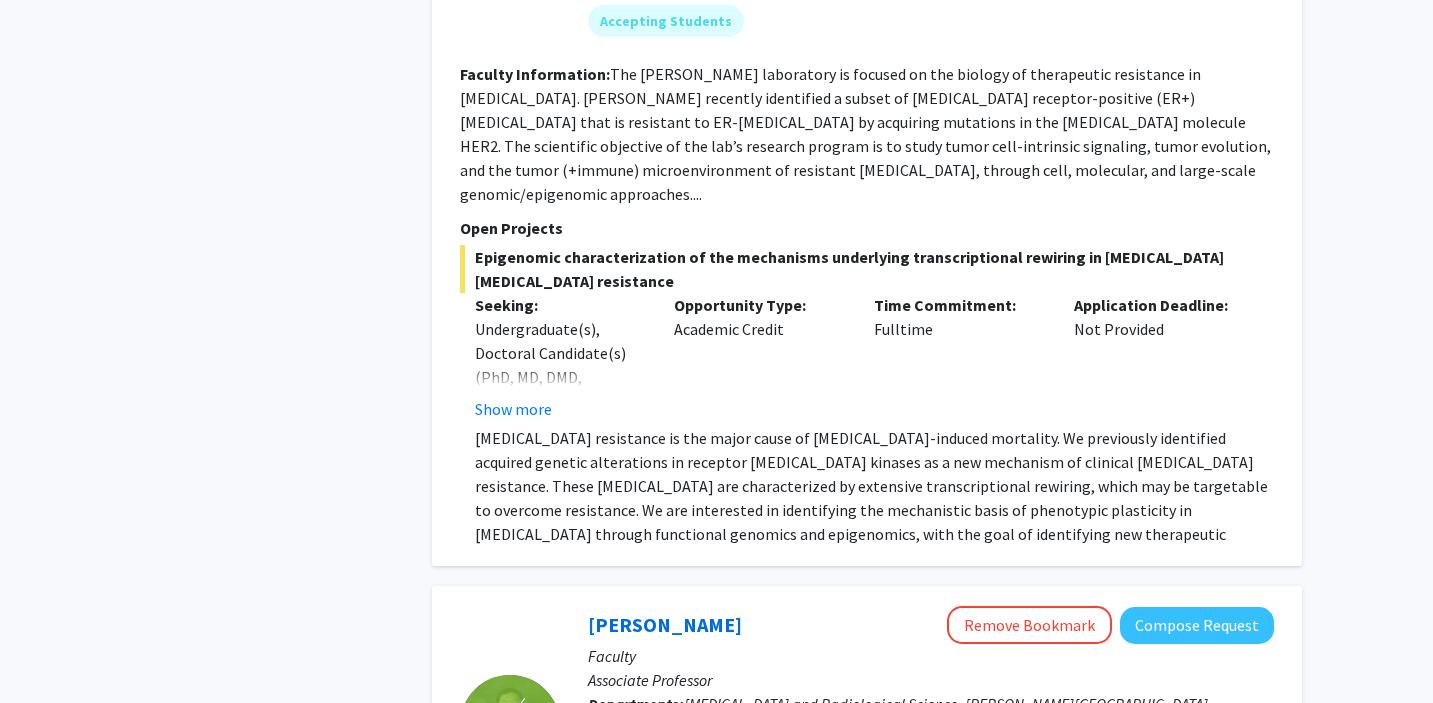 scroll, scrollTop: 1258, scrollLeft: 0, axis: vertical 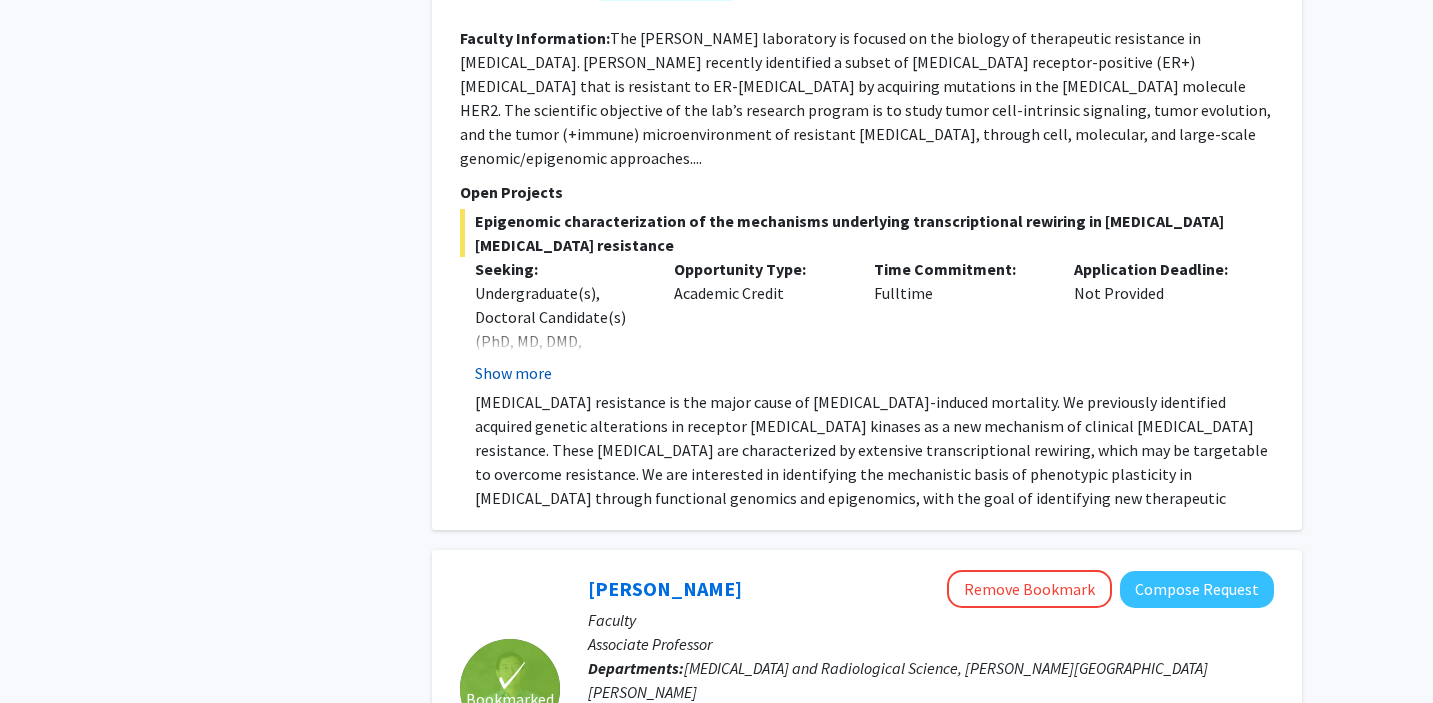 click on "Show more" 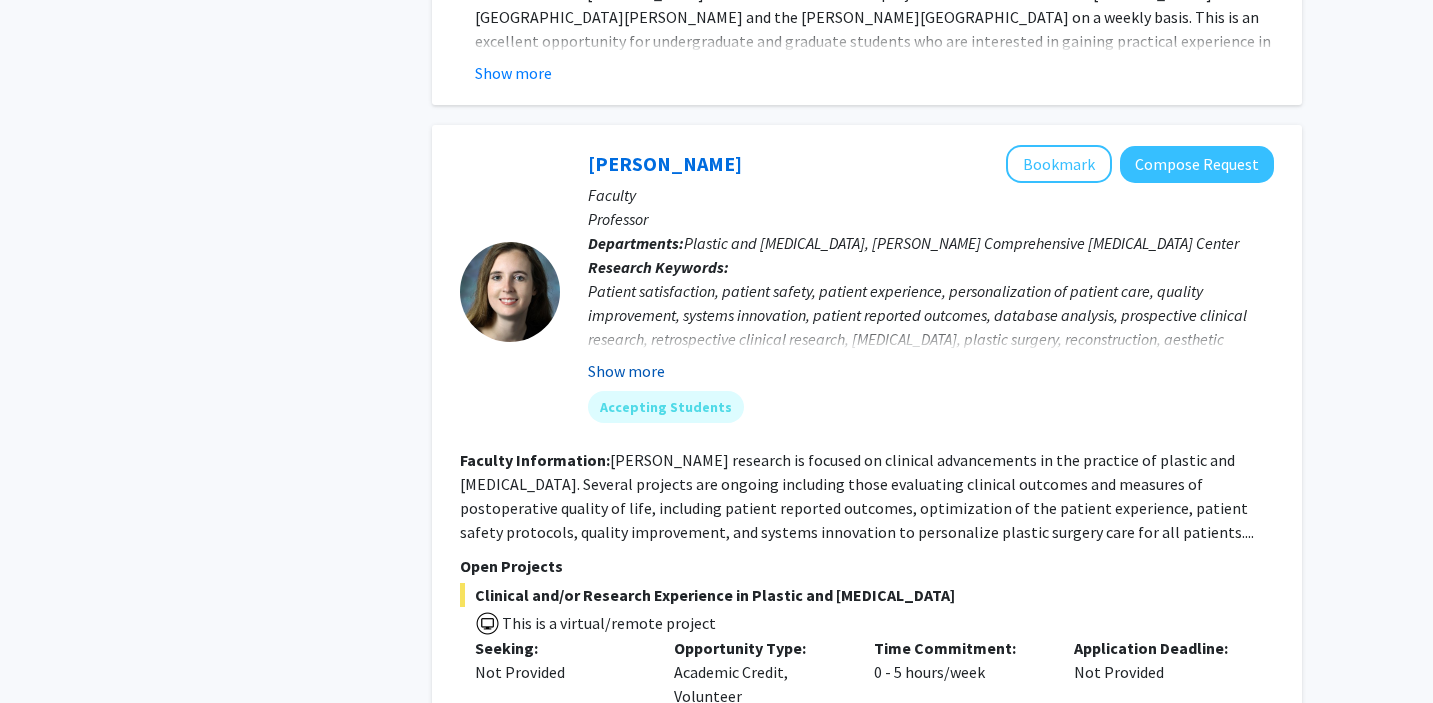 scroll, scrollTop: 3307, scrollLeft: 0, axis: vertical 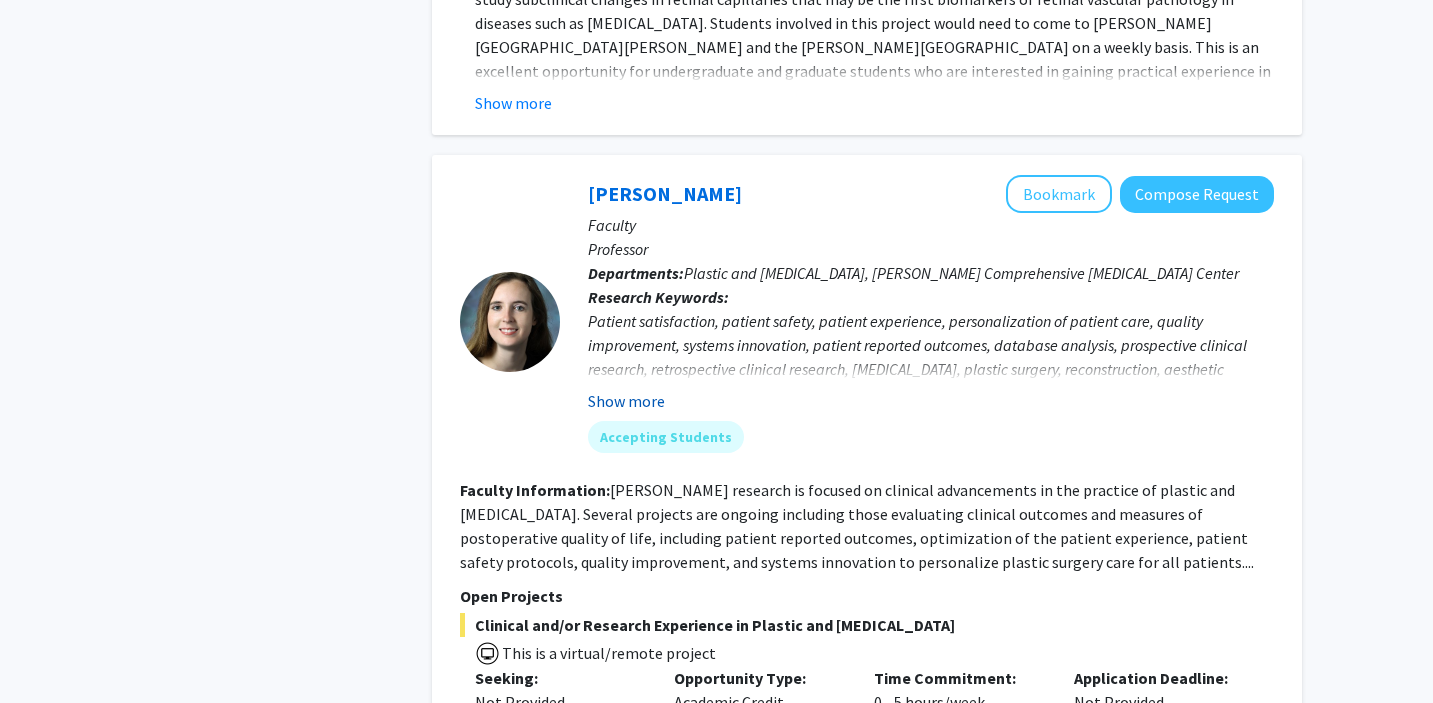 click on "Show more" 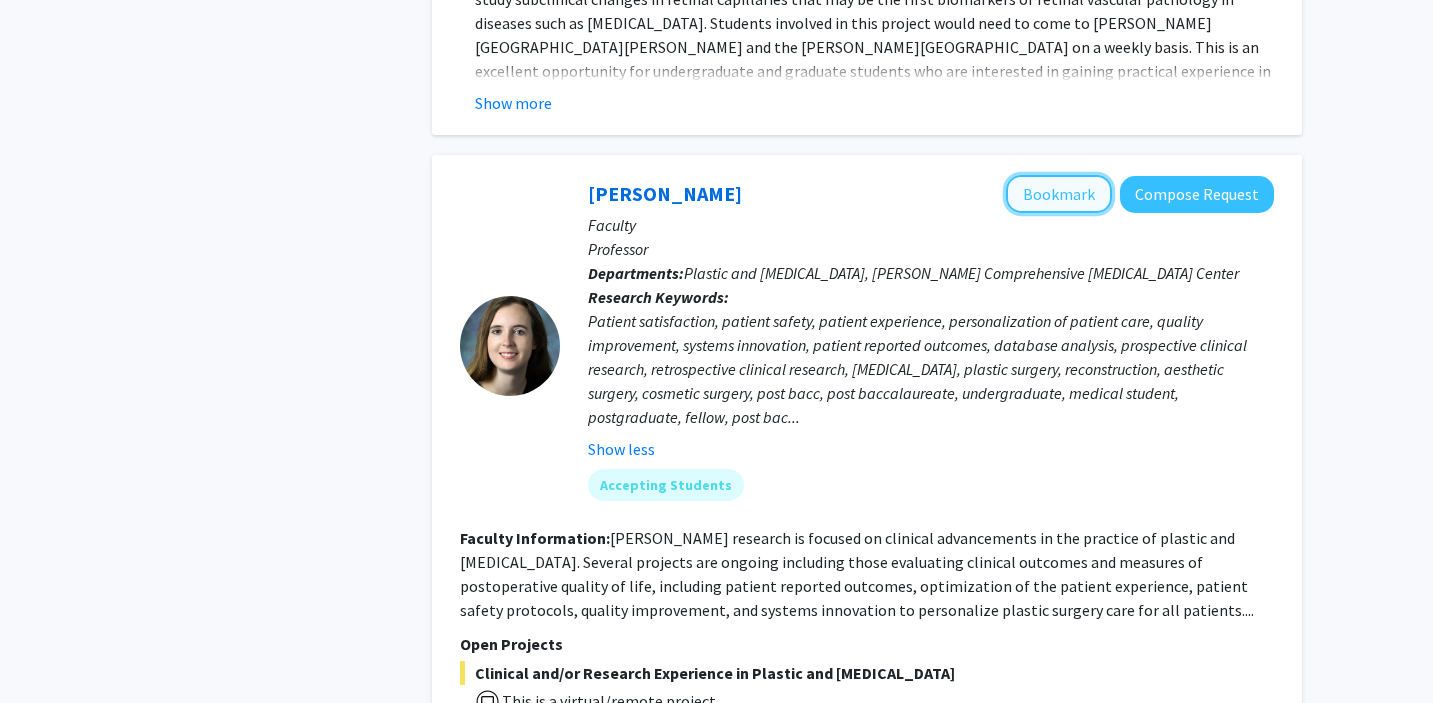 click on "Bookmark" 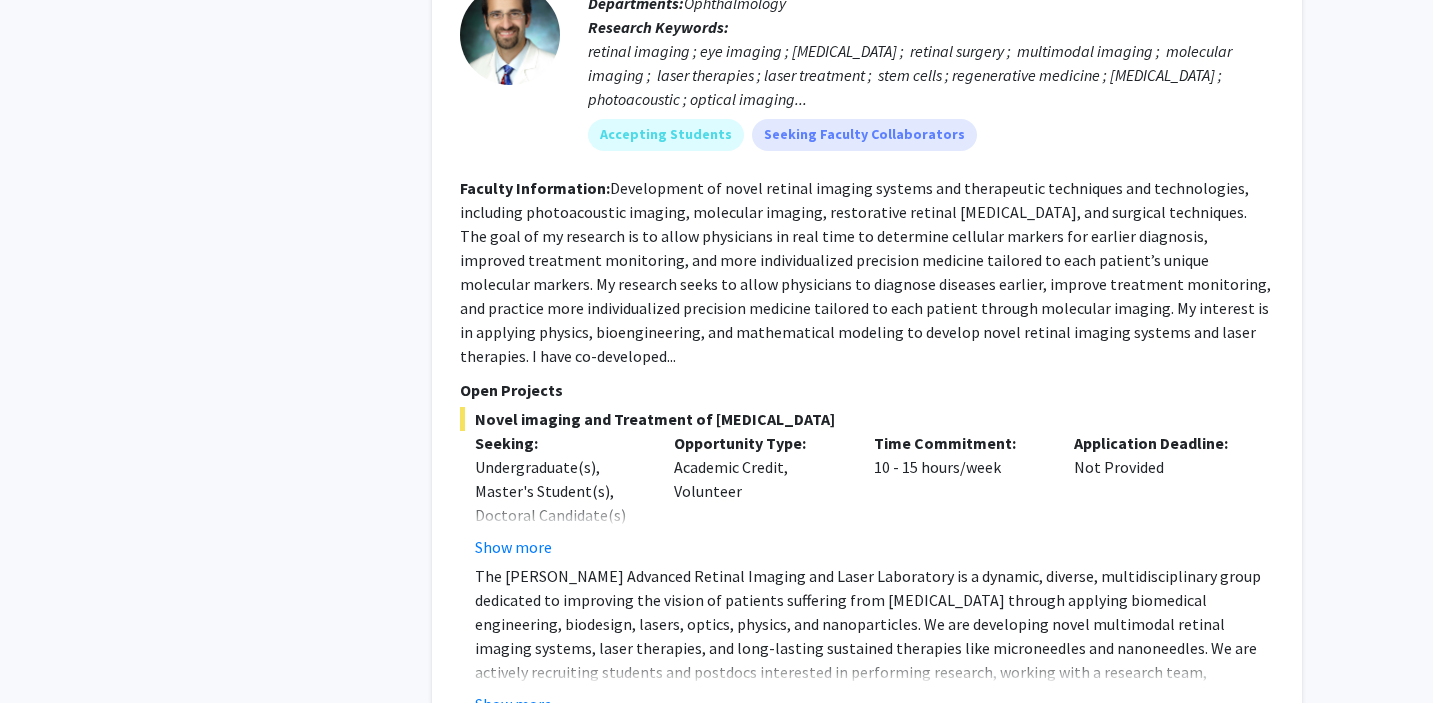 scroll, scrollTop: 5304, scrollLeft: 0, axis: vertical 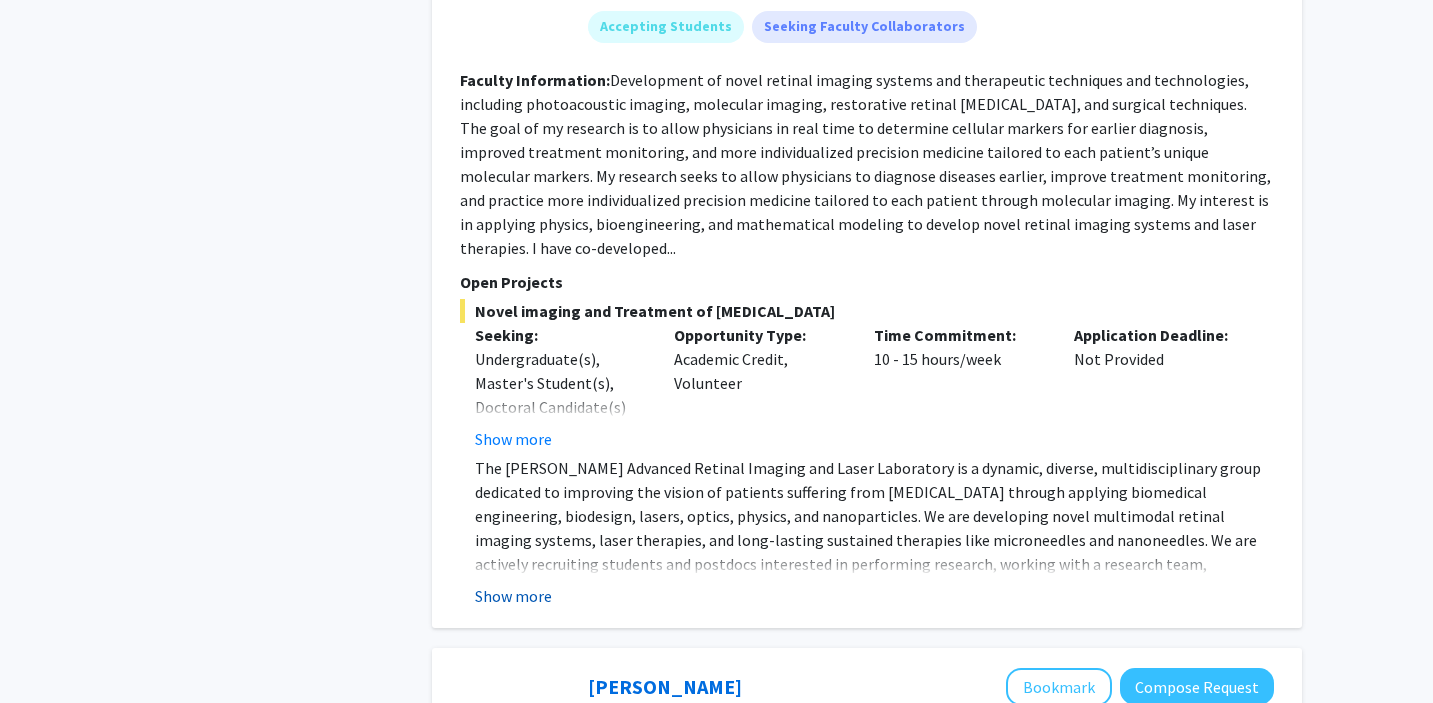 click on "Show more" 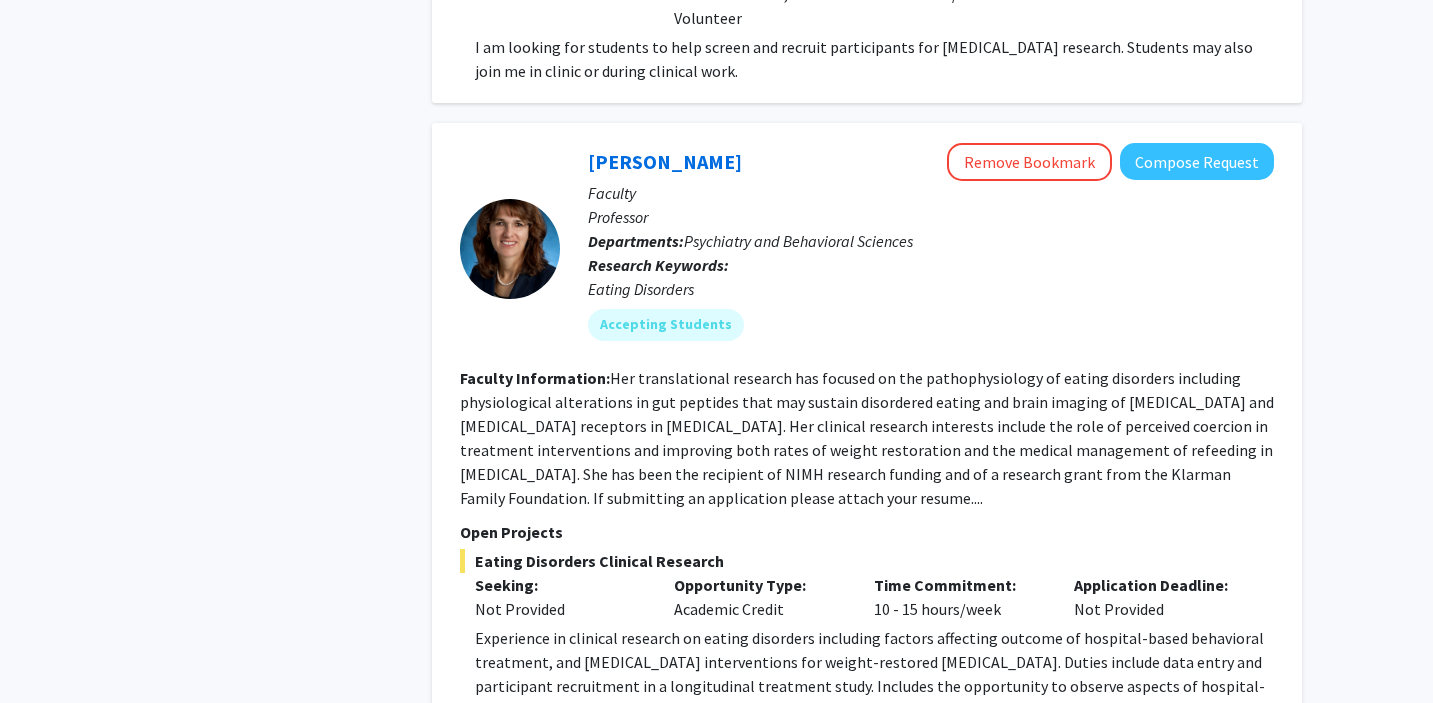 scroll, scrollTop: 7407, scrollLeft: 0, axis: vertical 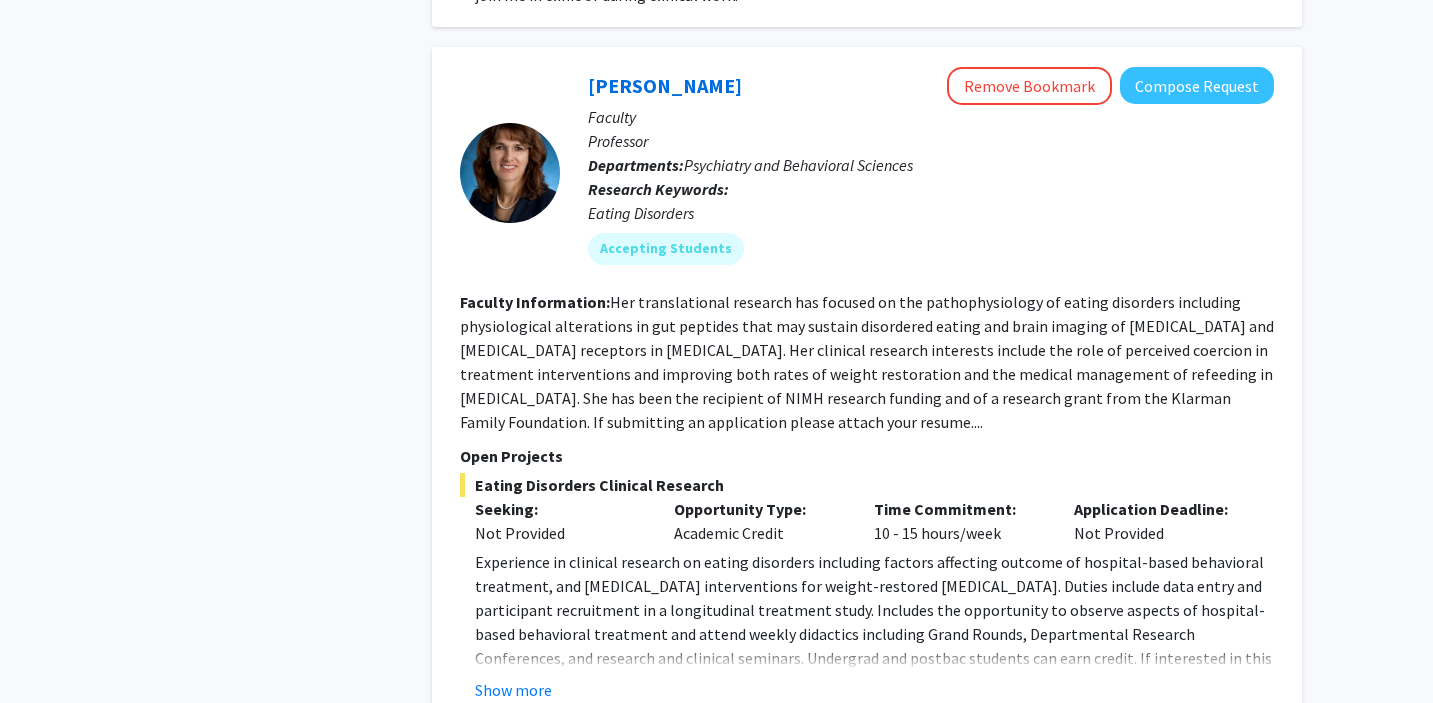 click on "3" 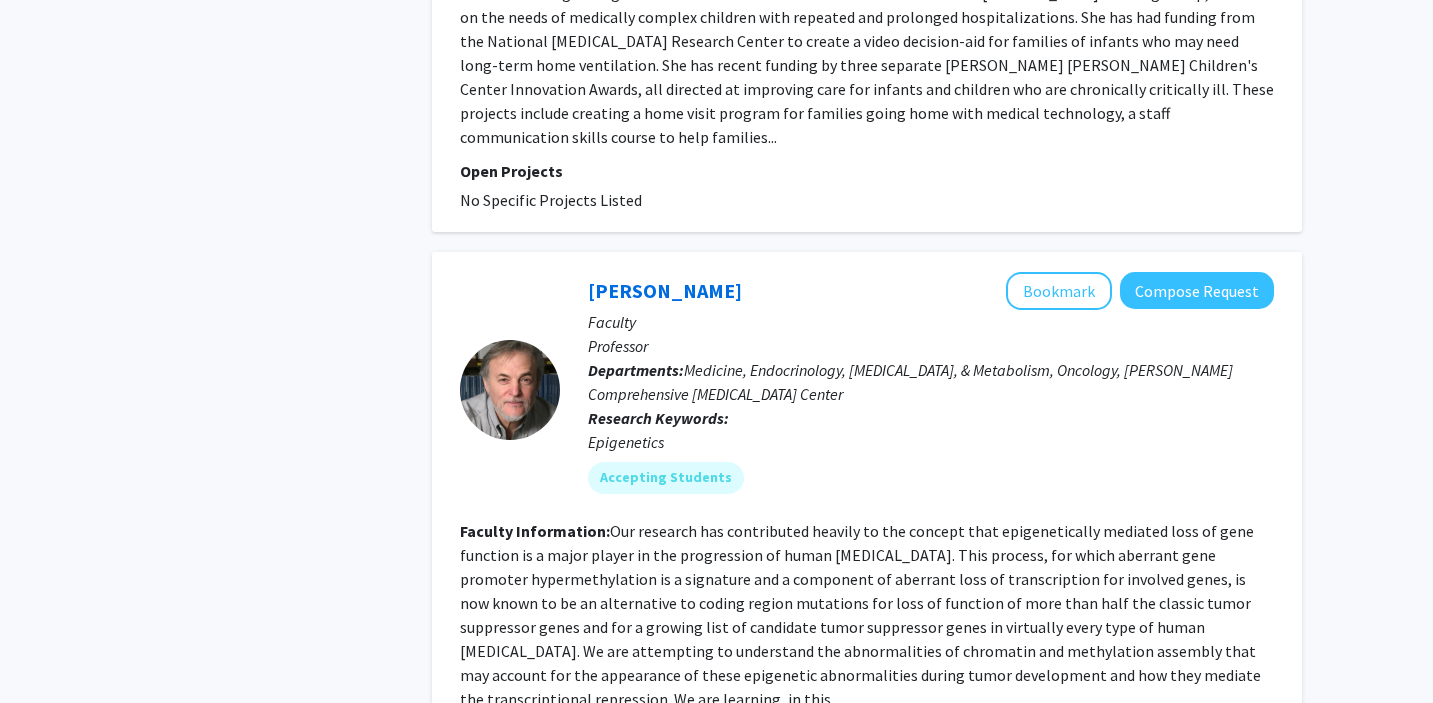 scroll, scrollTop: 4945, scrollLeft: 0, axis: vertical 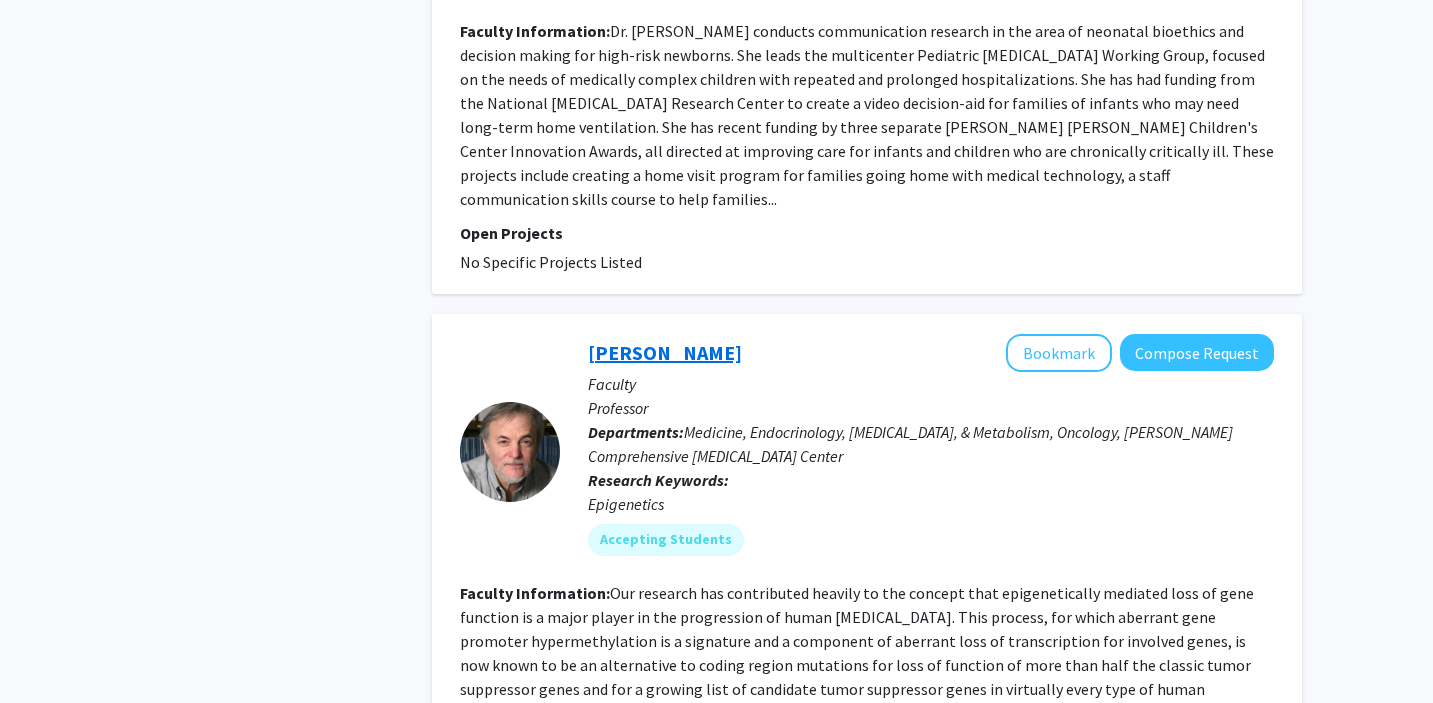 click on "Stephen Baylin" 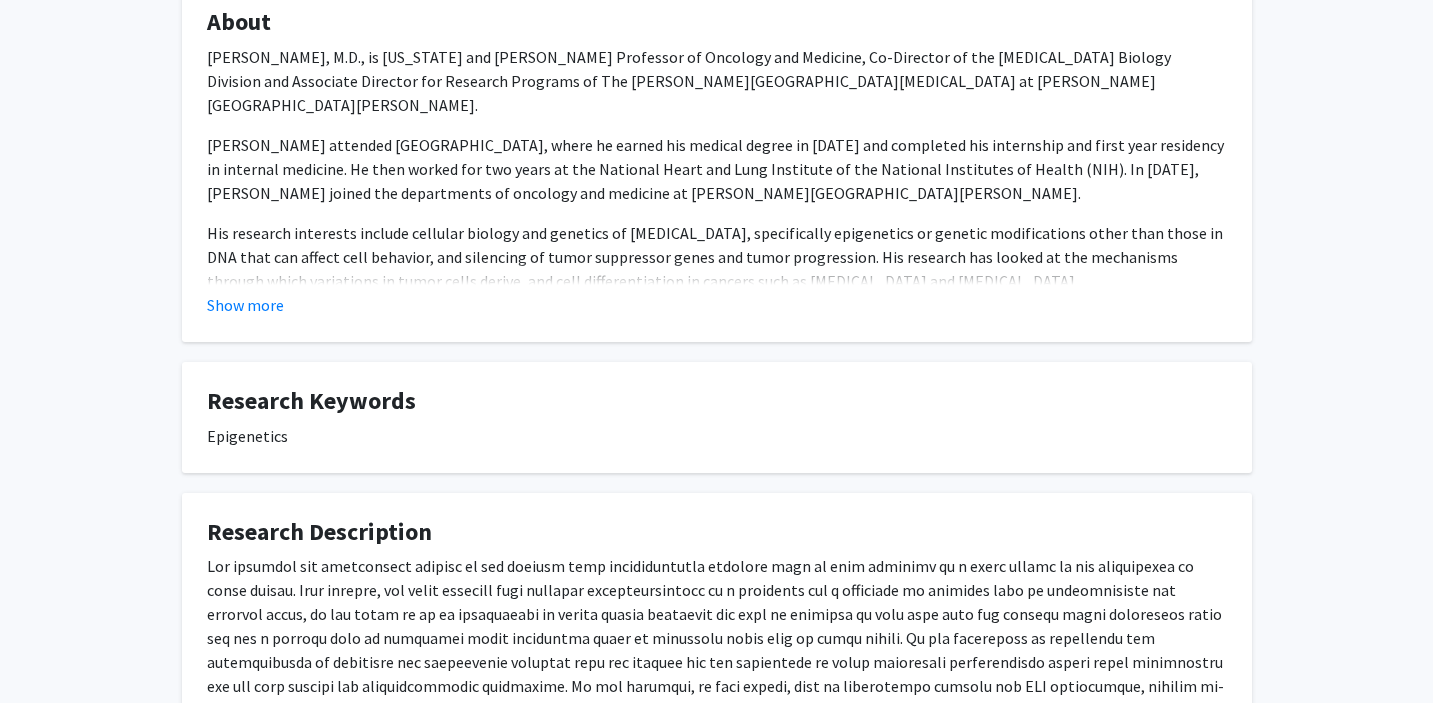 scroll, scrollTop: 631, scrollLeft: 0, axis: vertical 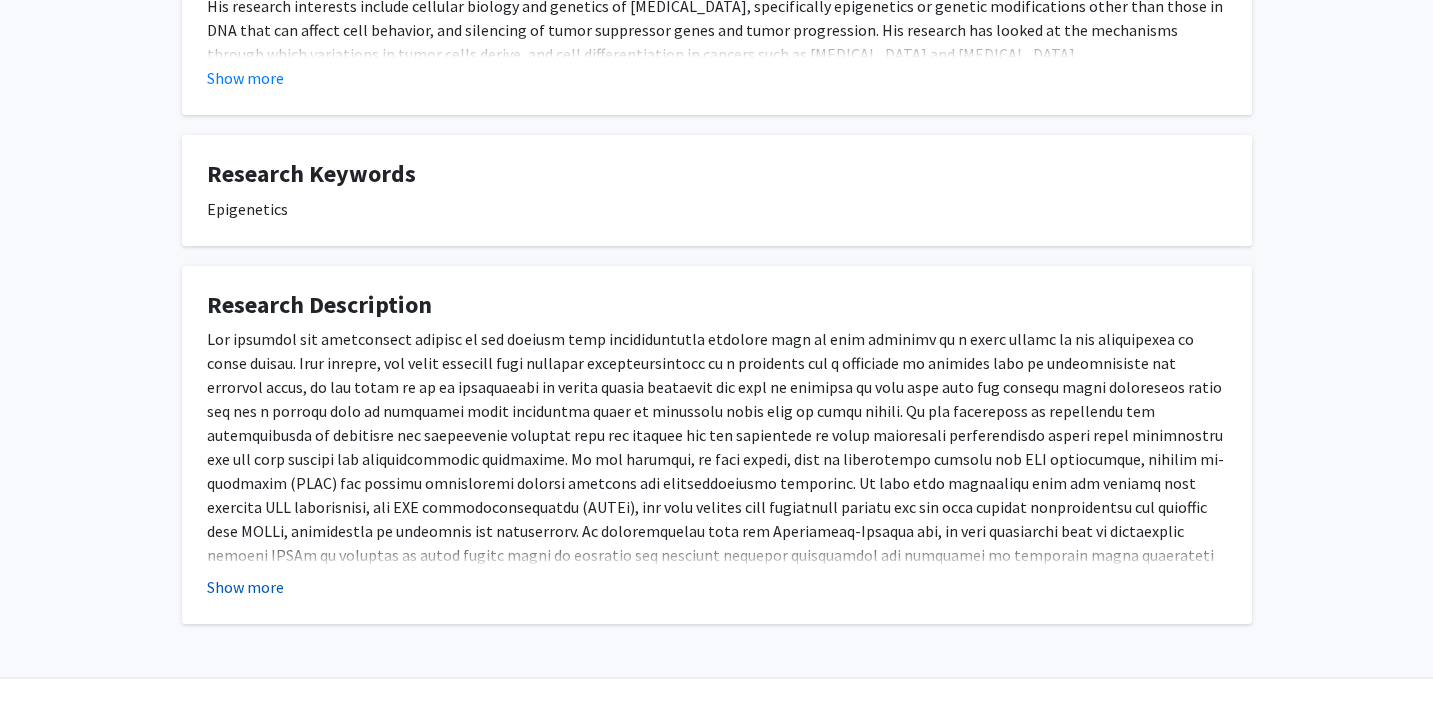 click on "Show more" 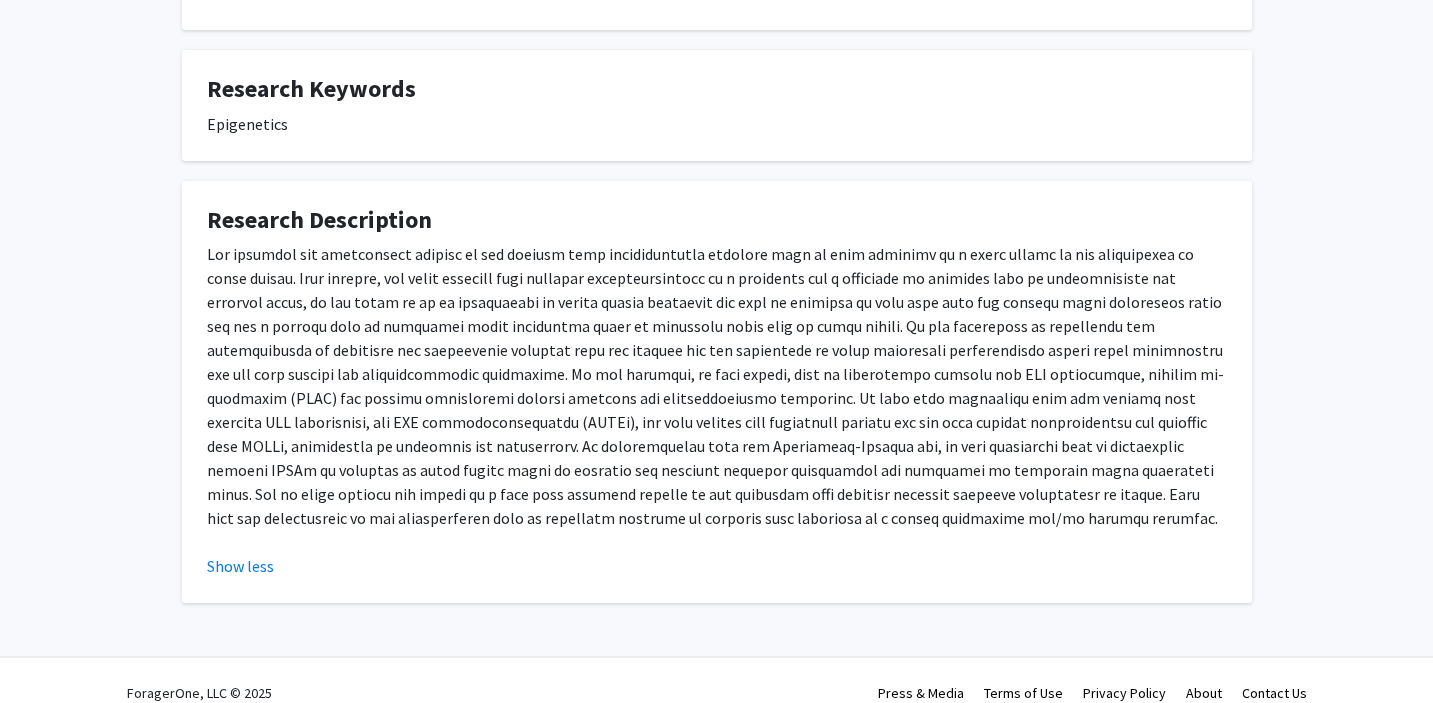 scroll, scrollTop: 717, scrollLeft: 0, axis: vertical 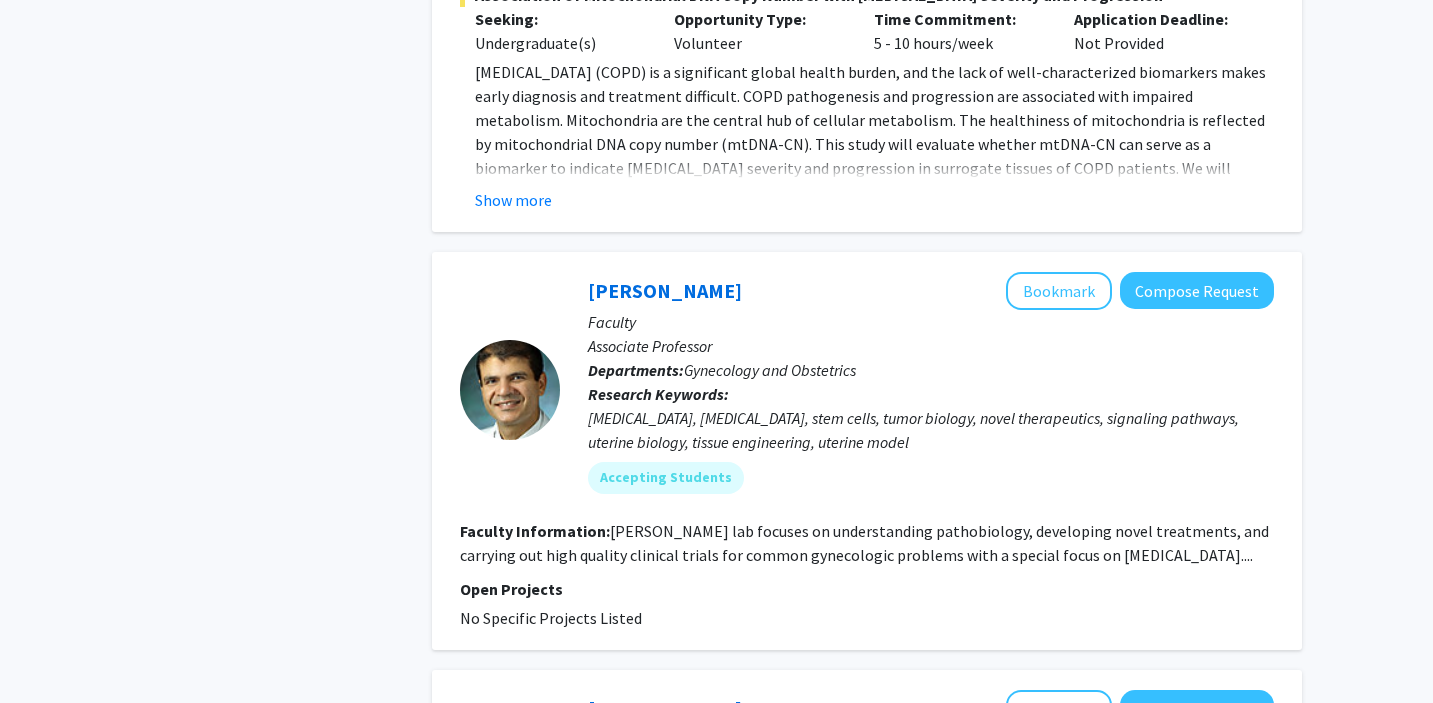 click on "Dr. Borahay's lab focuses on understanding pathobiology, developing novel treatments, and carrying out high quality clinical trials for common gynecologic problems with a special focus on uterine fibroids...." 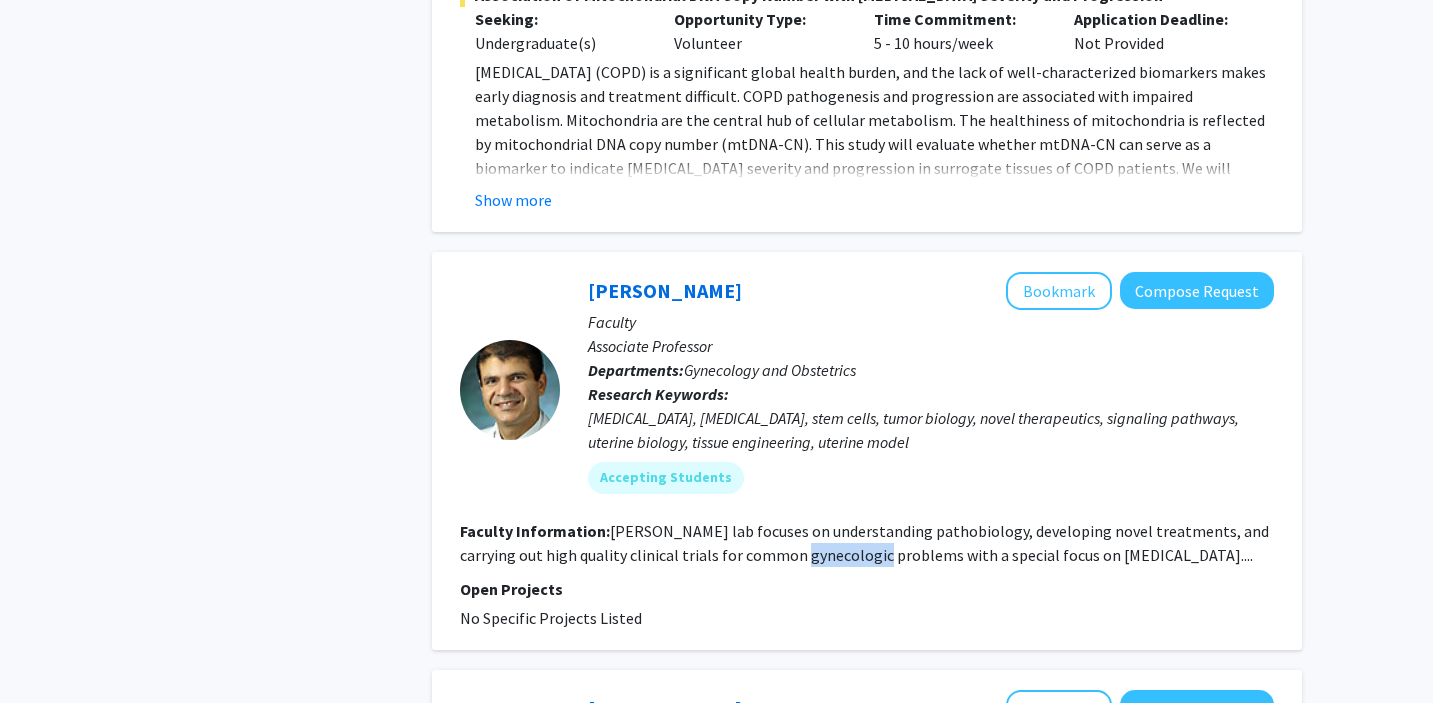 drag, startPoint x: 878, startPoint y: 456, endPoint x: 799, endPoint y: 455, distance: 79.00633 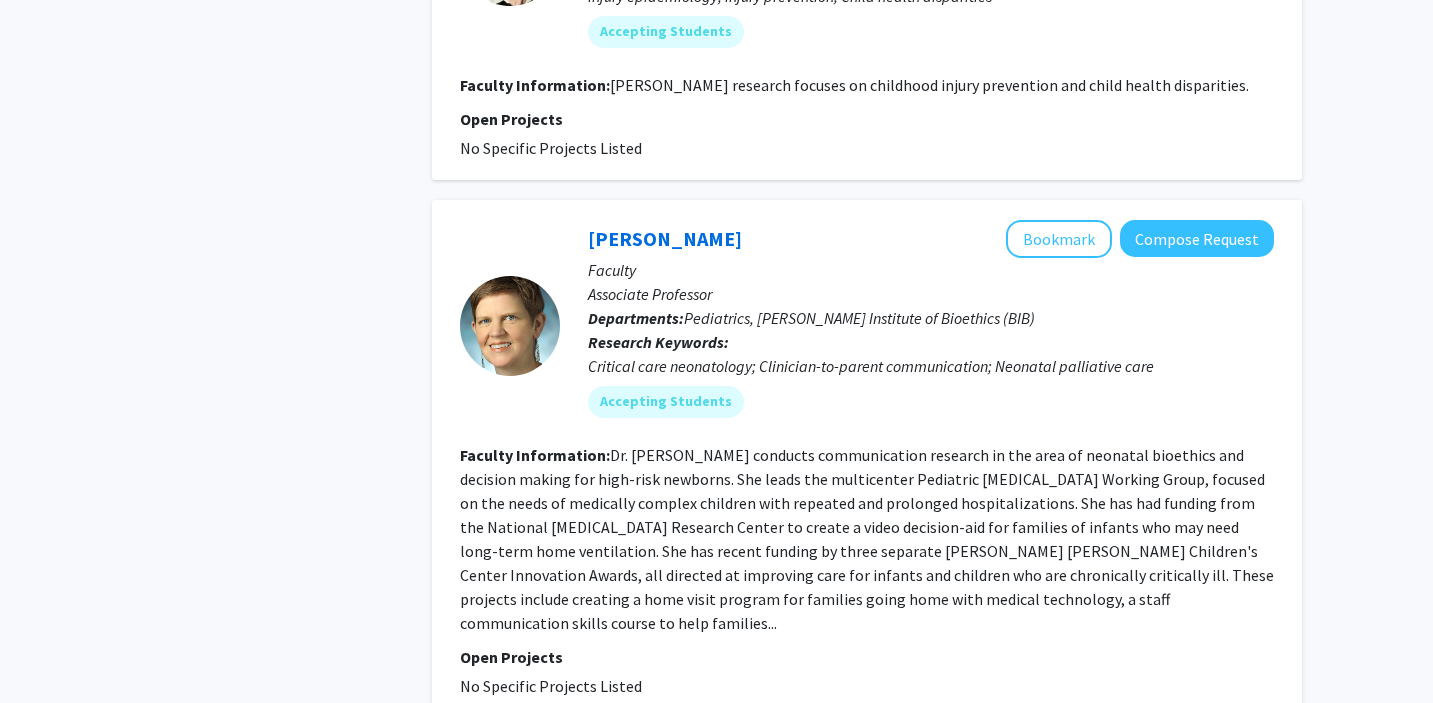 scroll, scrollTop: 4522, scrollLeft: 0, axis: vertical 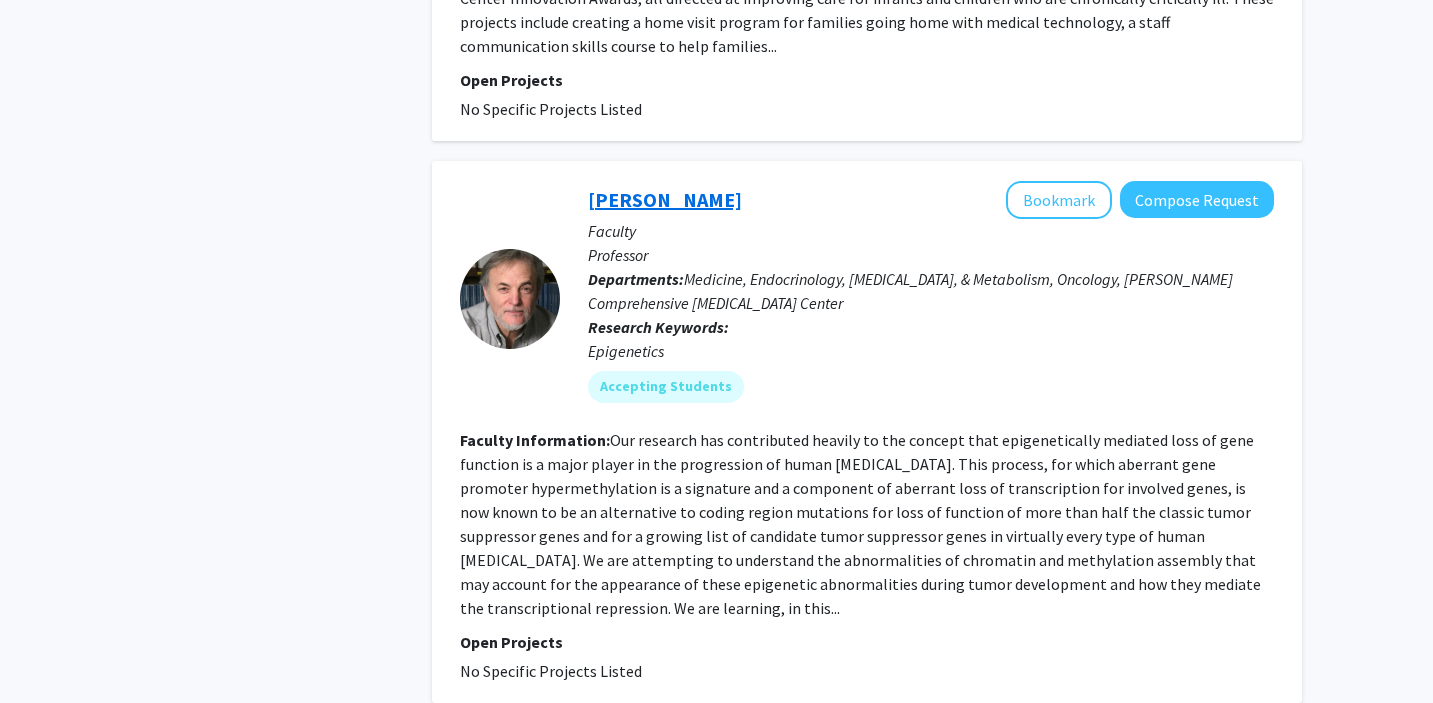 click on "Stephen Baylin" 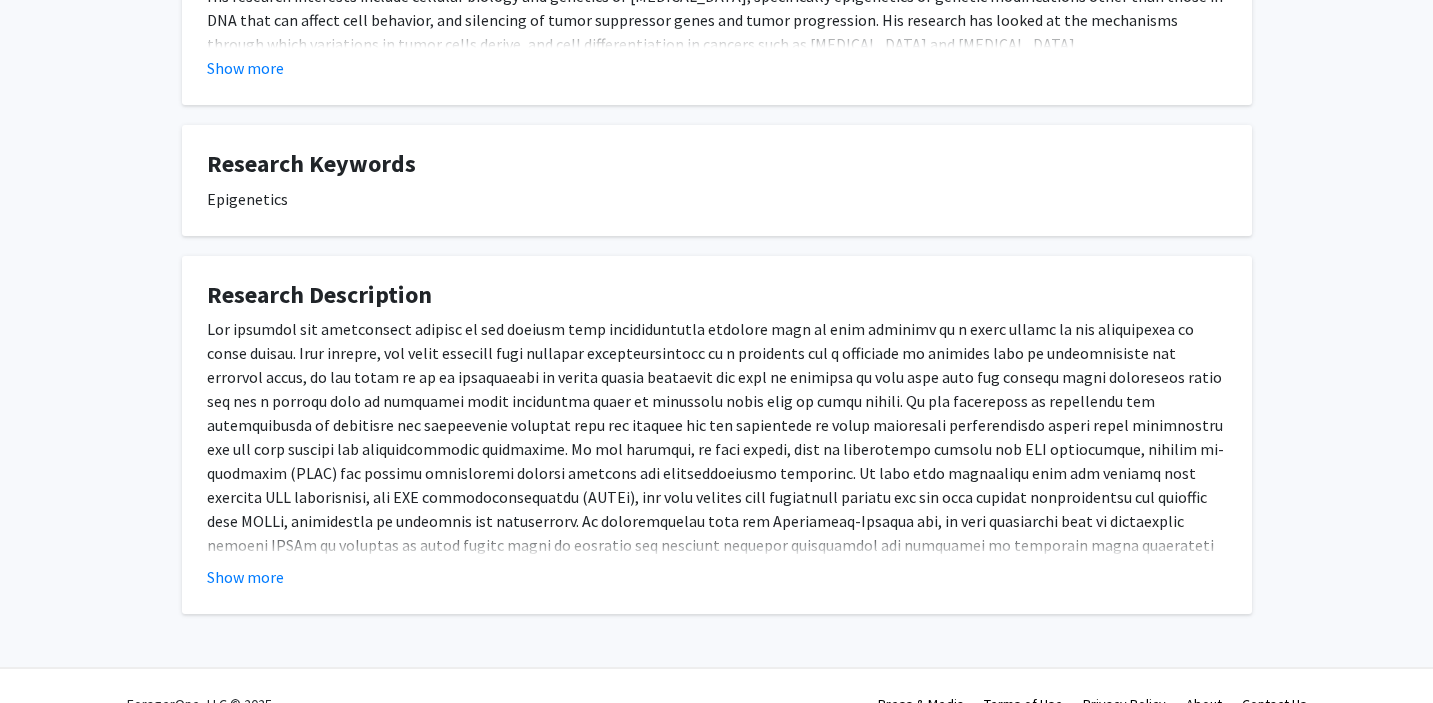 scroll, scrollTop: 653, scrollLeft: 0, axis: vertical 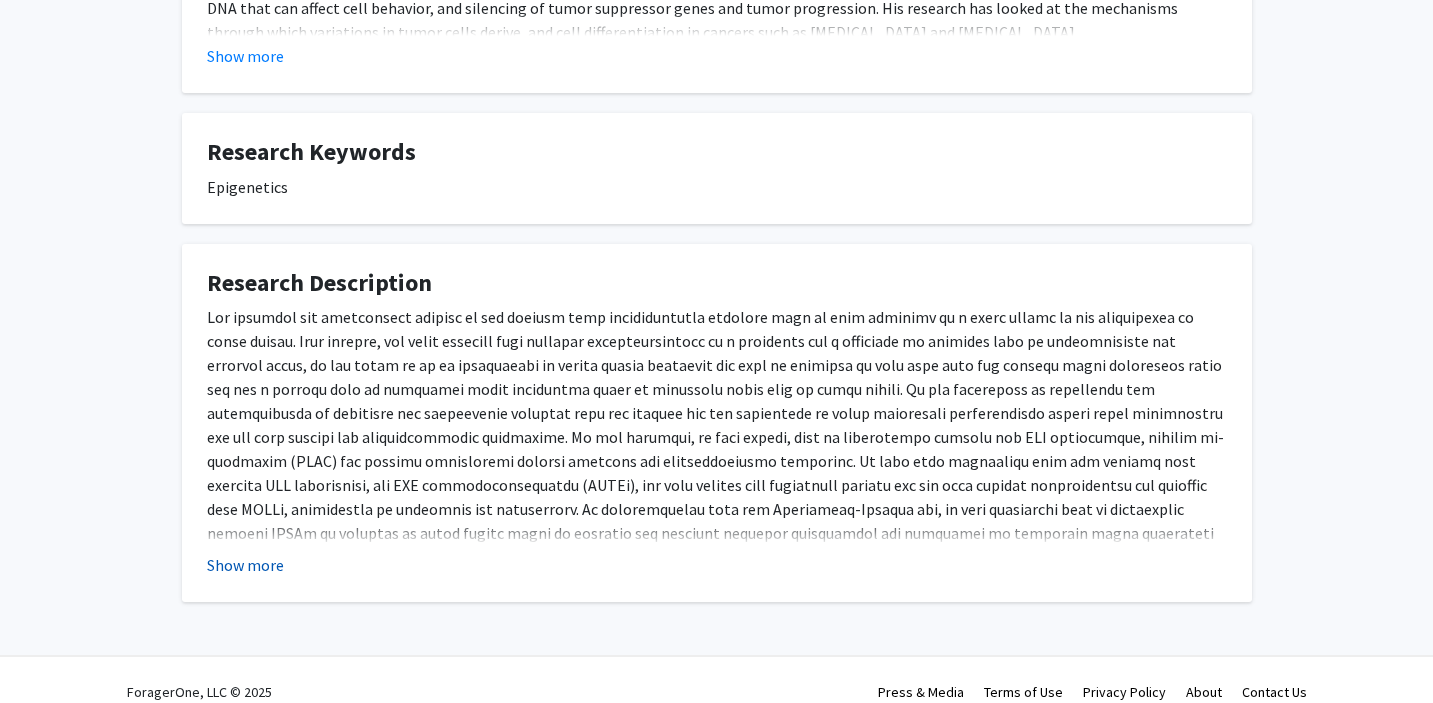 click on "Show more" 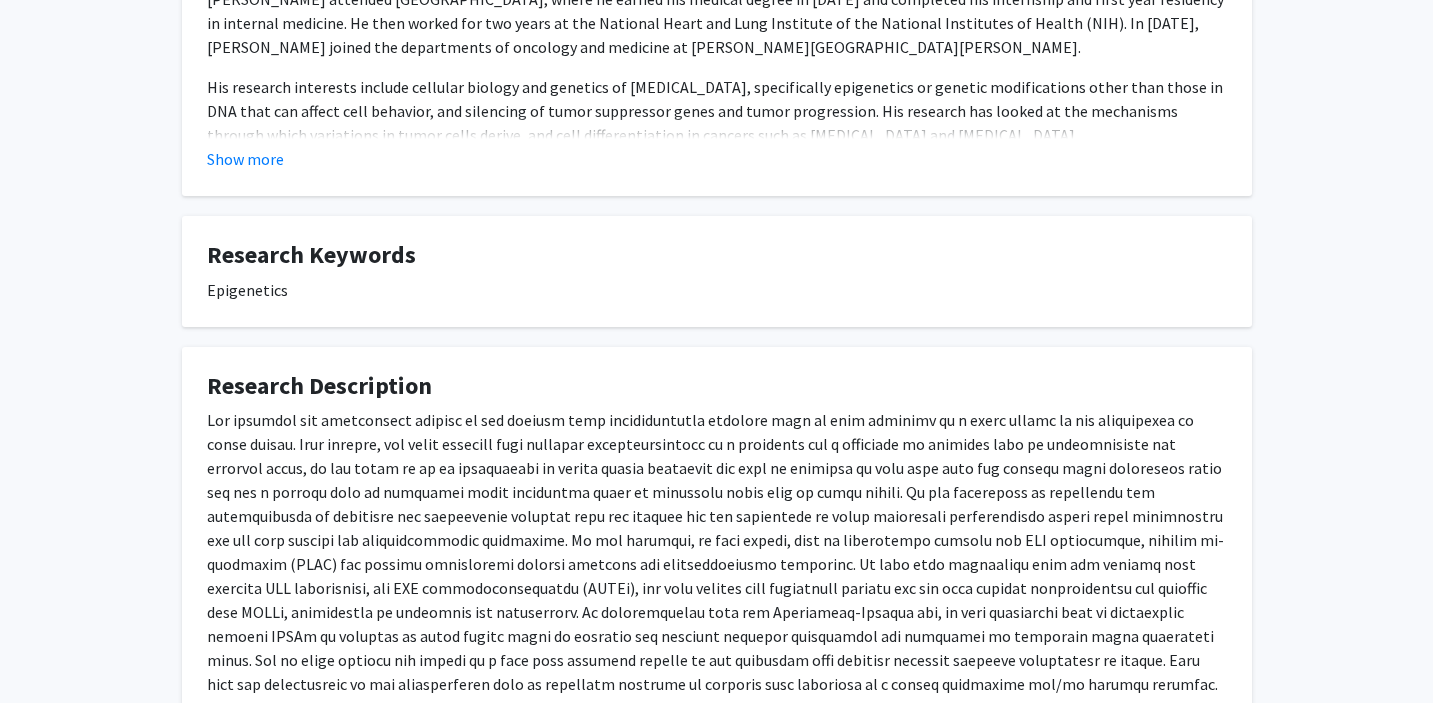 scroll, scrollTop: 0, scrollLeft: 0, axis: both 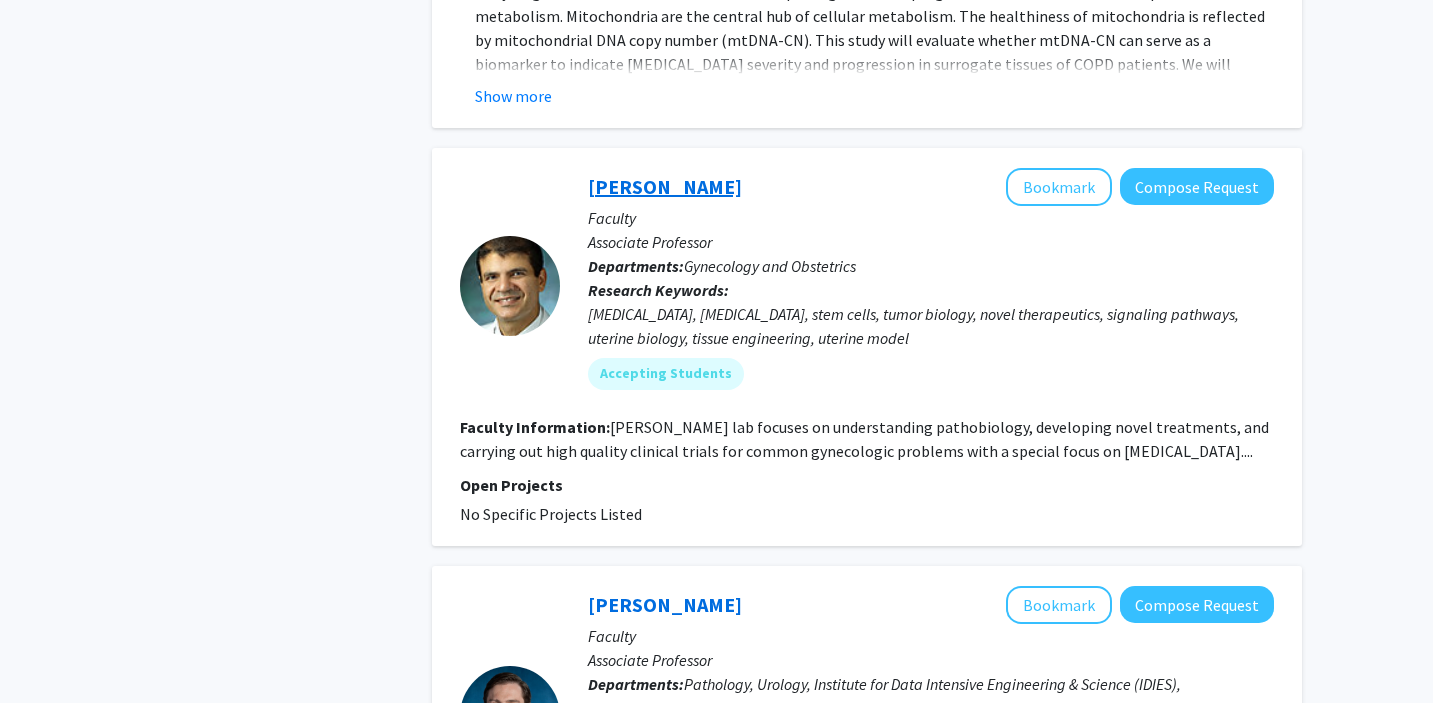 click on "Mostafa Borahay" 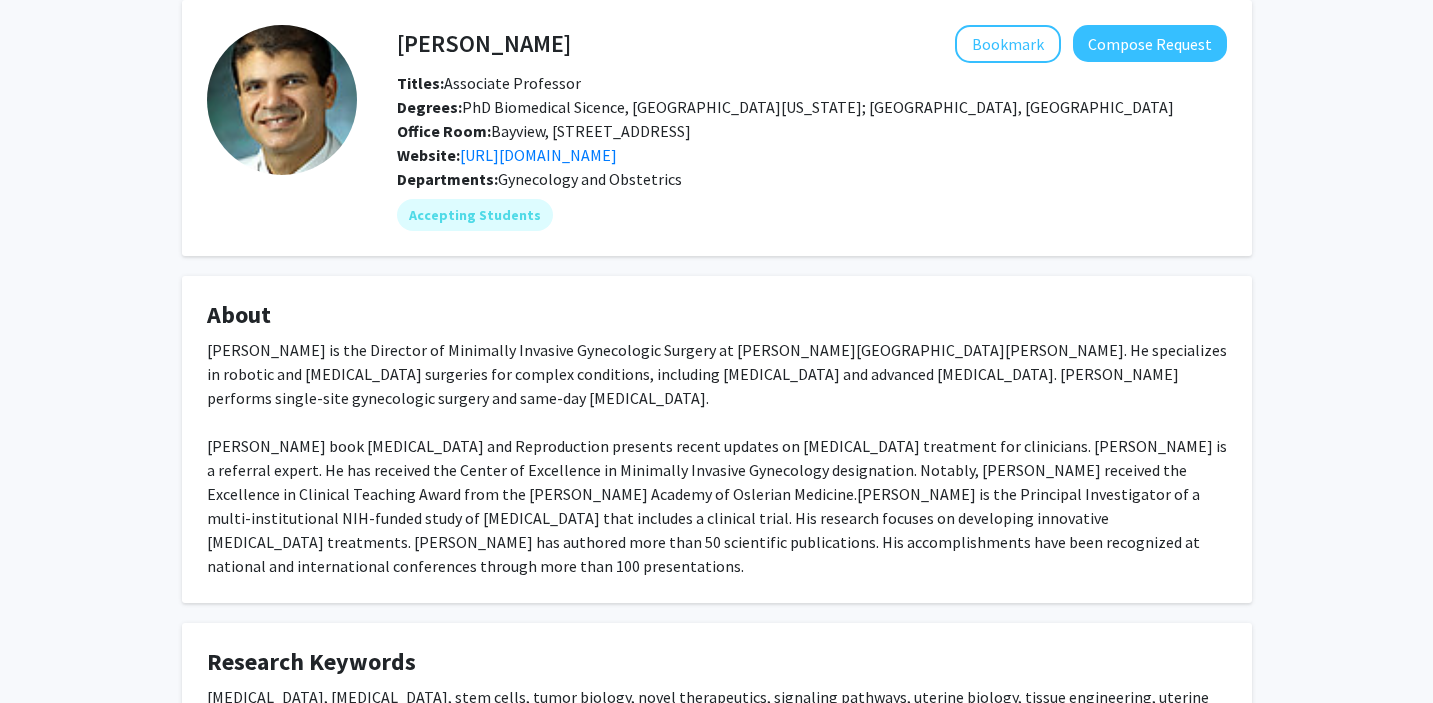 scroll, scrollTop: 0, scrollLeft: 0, axis: both 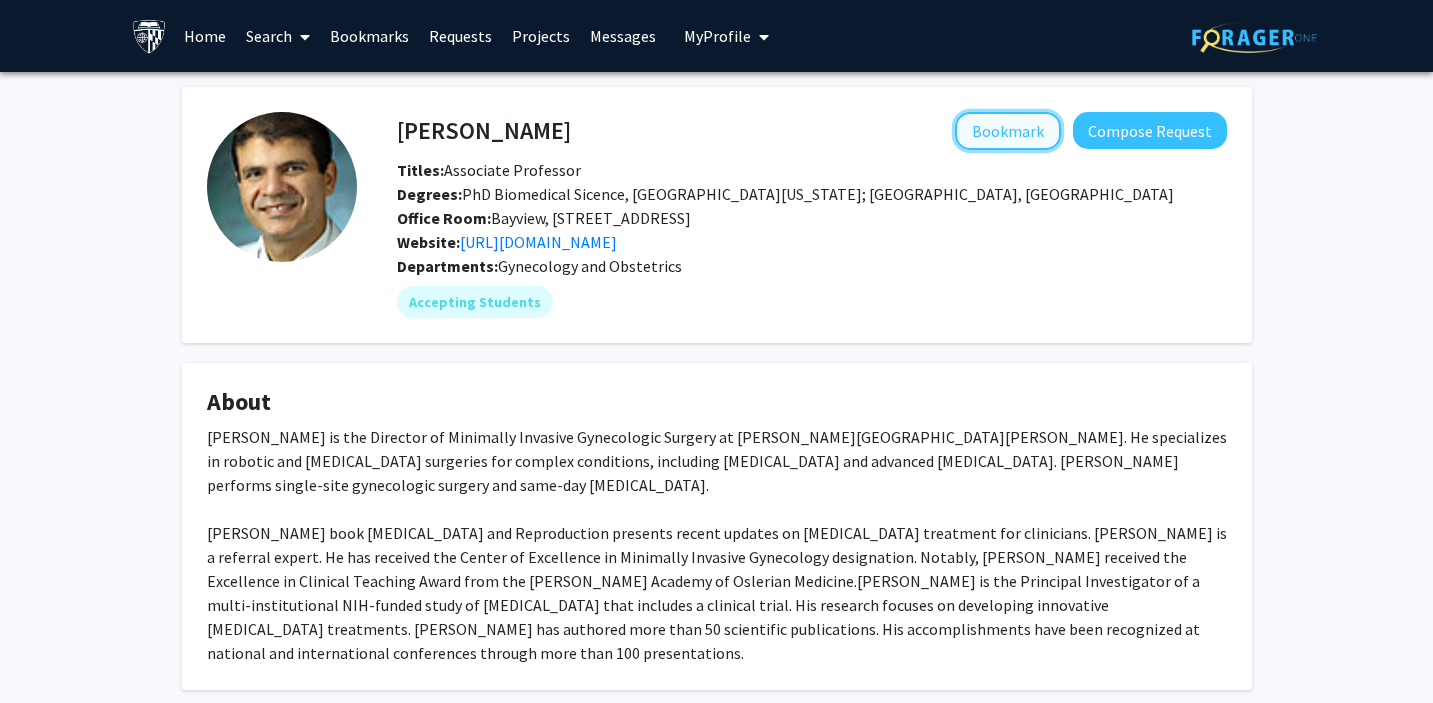 click on "Bookmark" 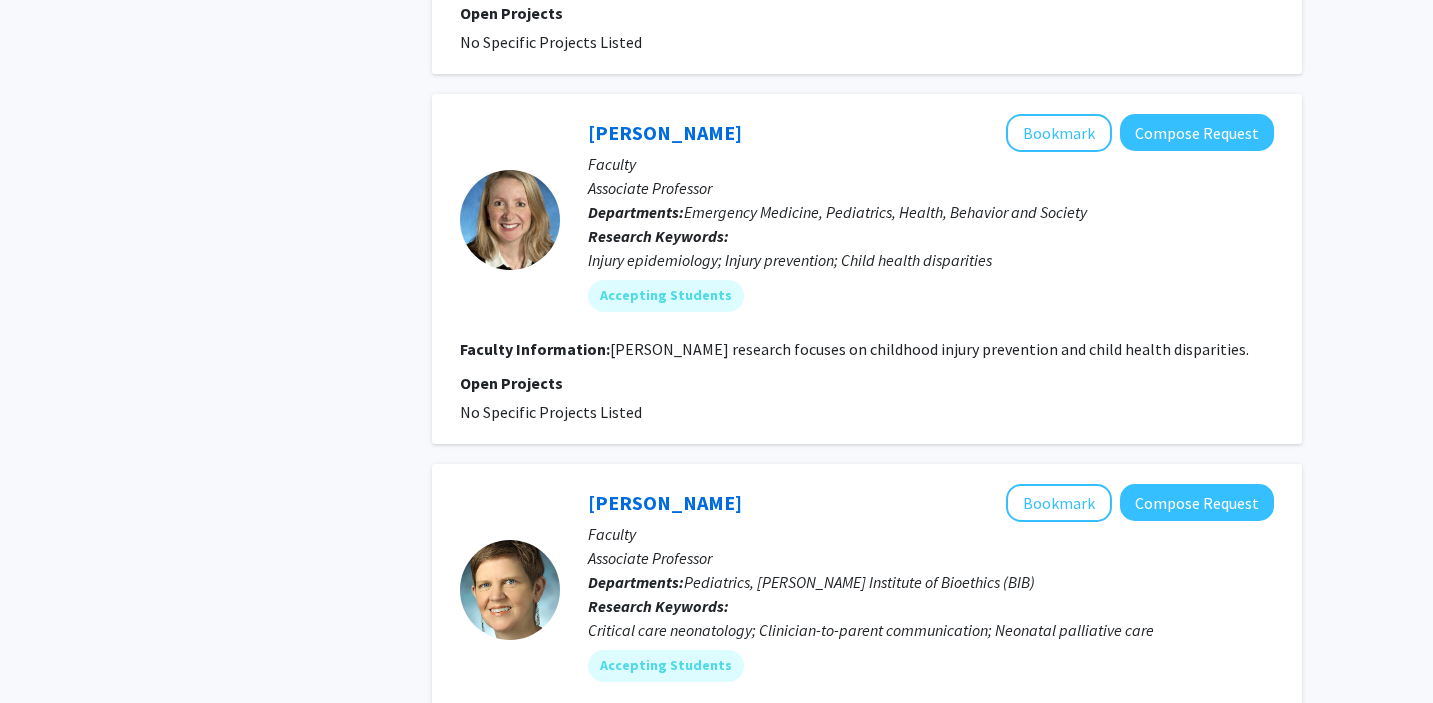 scroll, scrollTop: 4102, scrollLeft: 0, axis: vertical 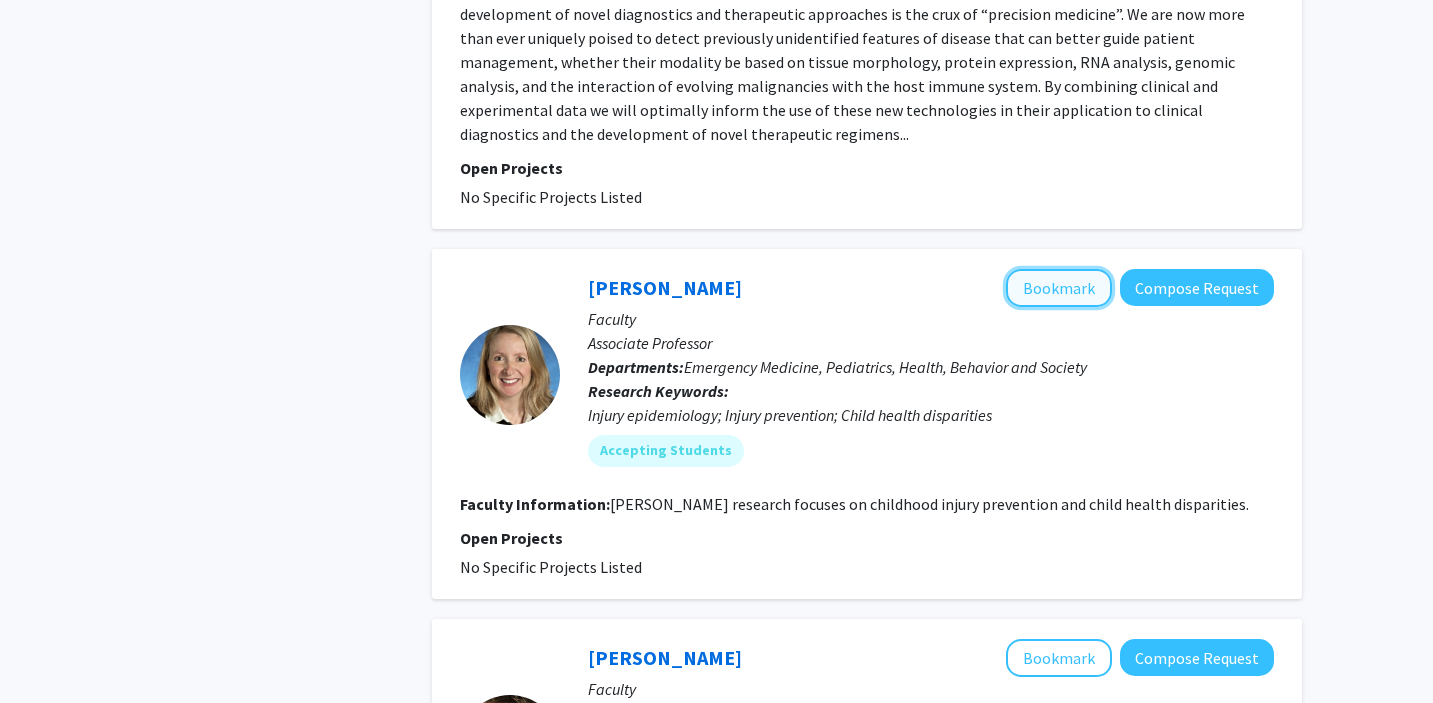 click on "Bookmark" 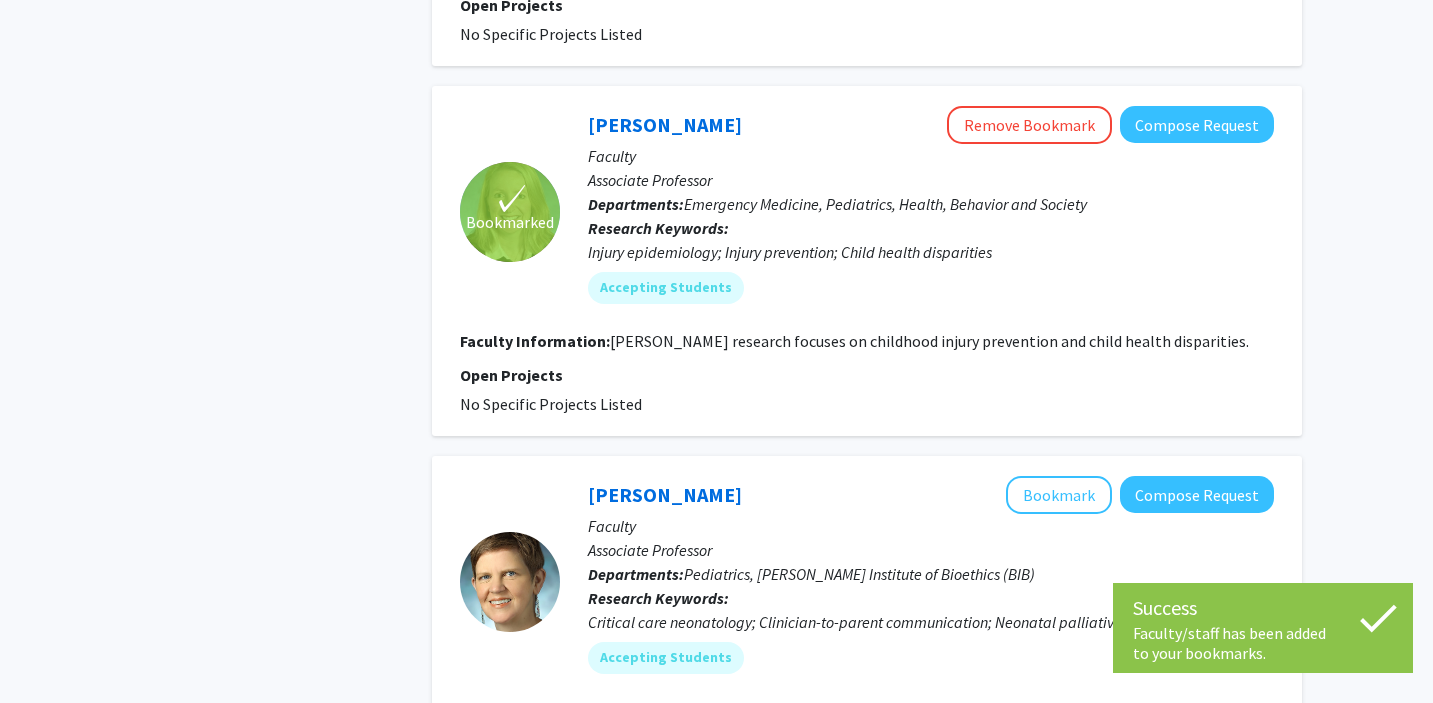 scroll, scrollTop: 4384, scrollLeft: 0, axis: vertical 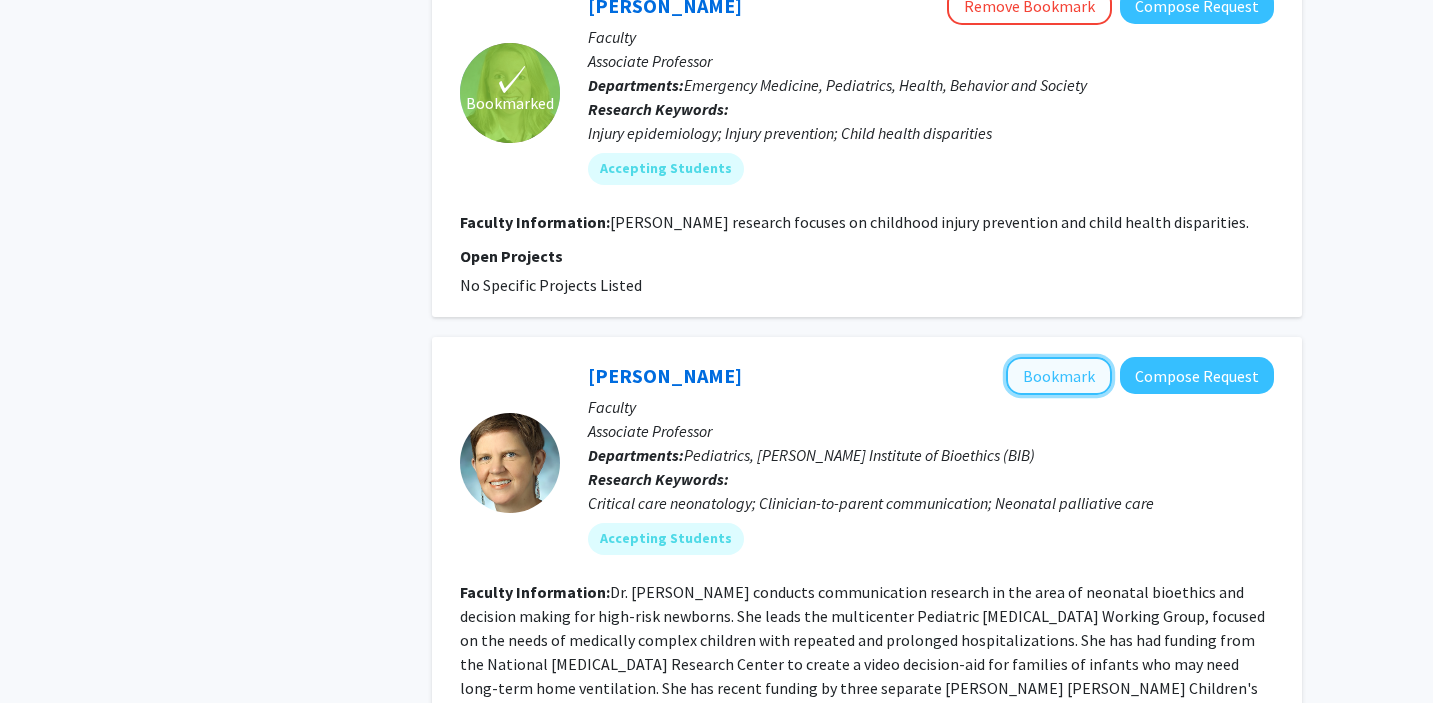 click on "Bookmark" 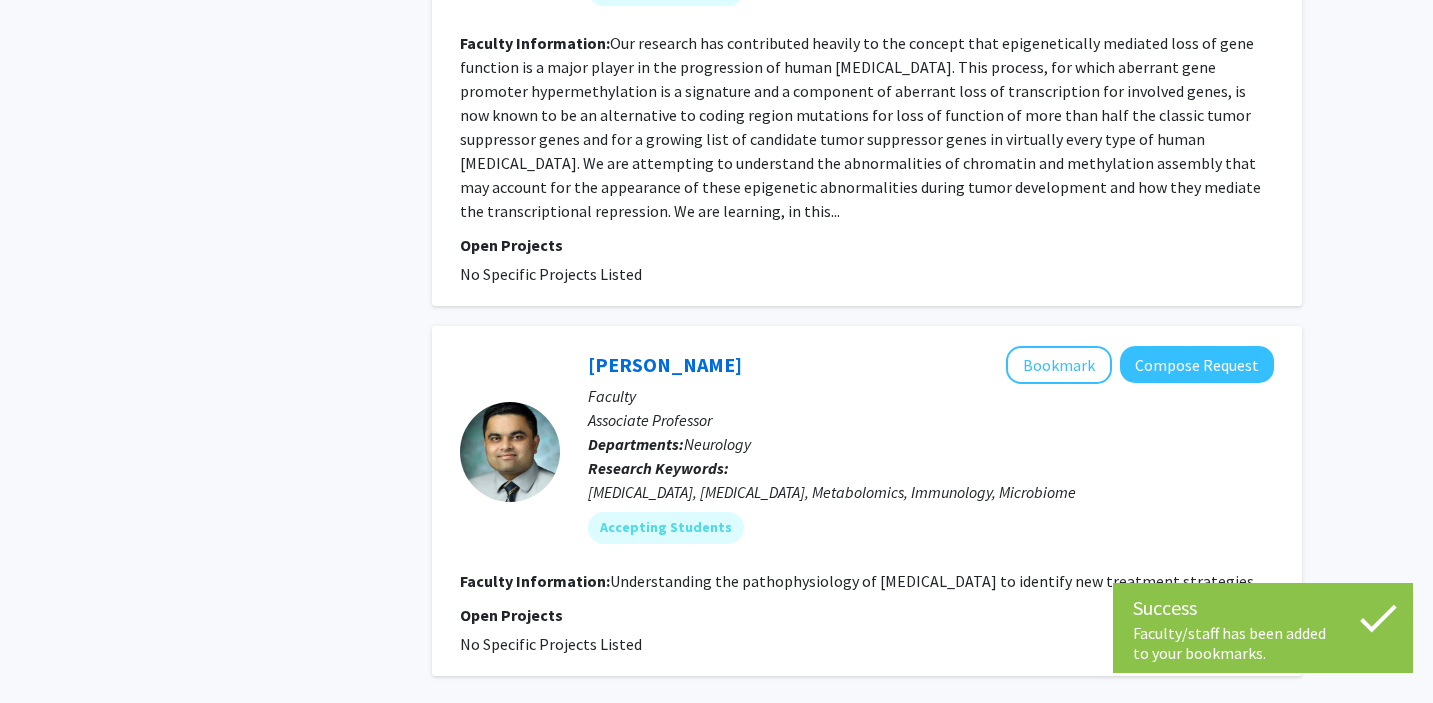 scroll, scrollTop: 5501, scrollLeft: 0, axis: vertical 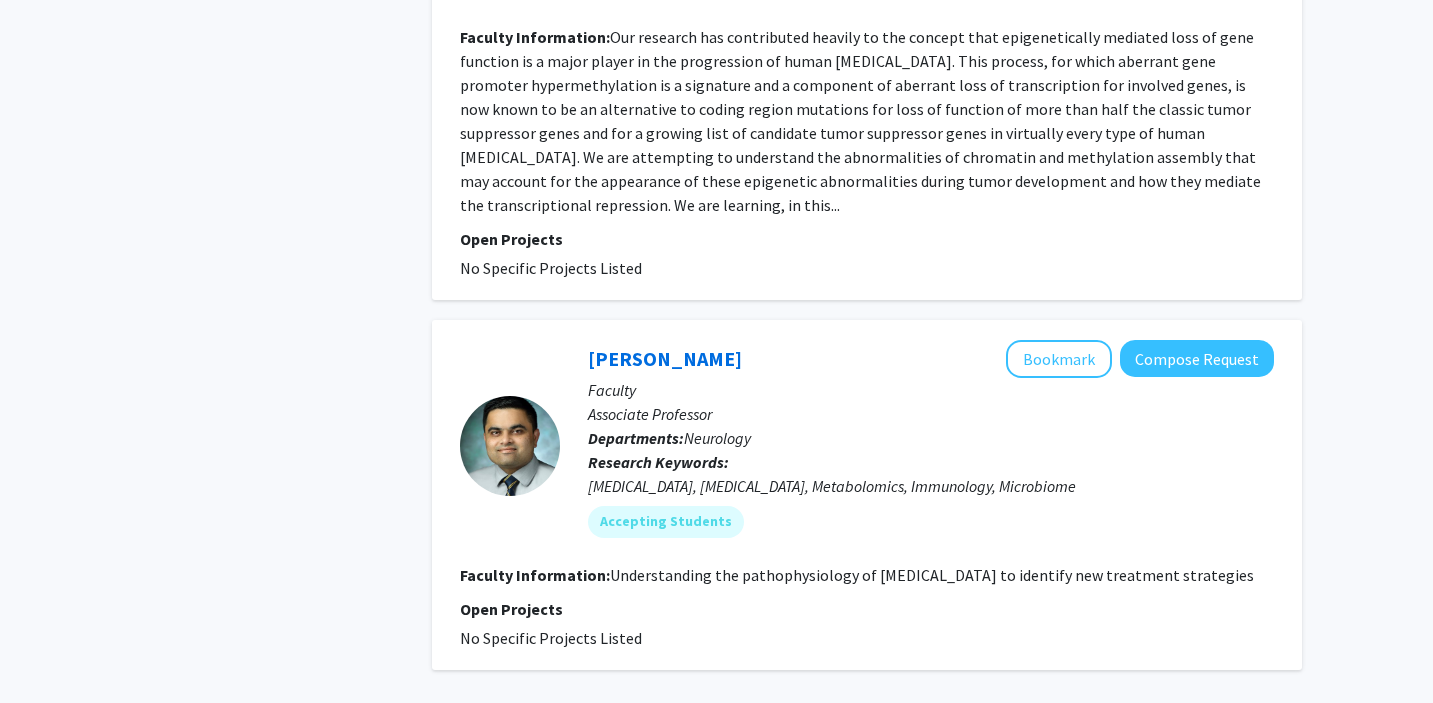 click on "4" 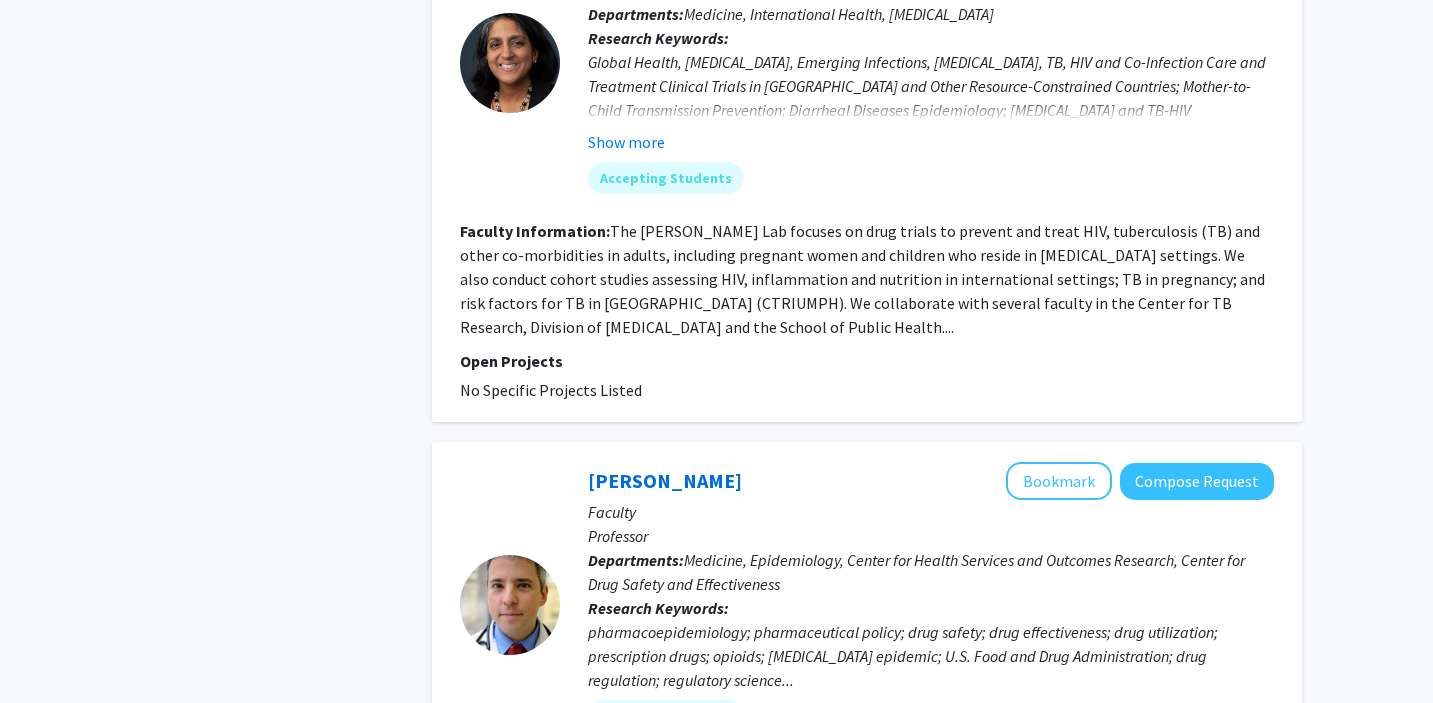 scroll, scrollTop: 1160, scrollLeft: 0, axis: vertical 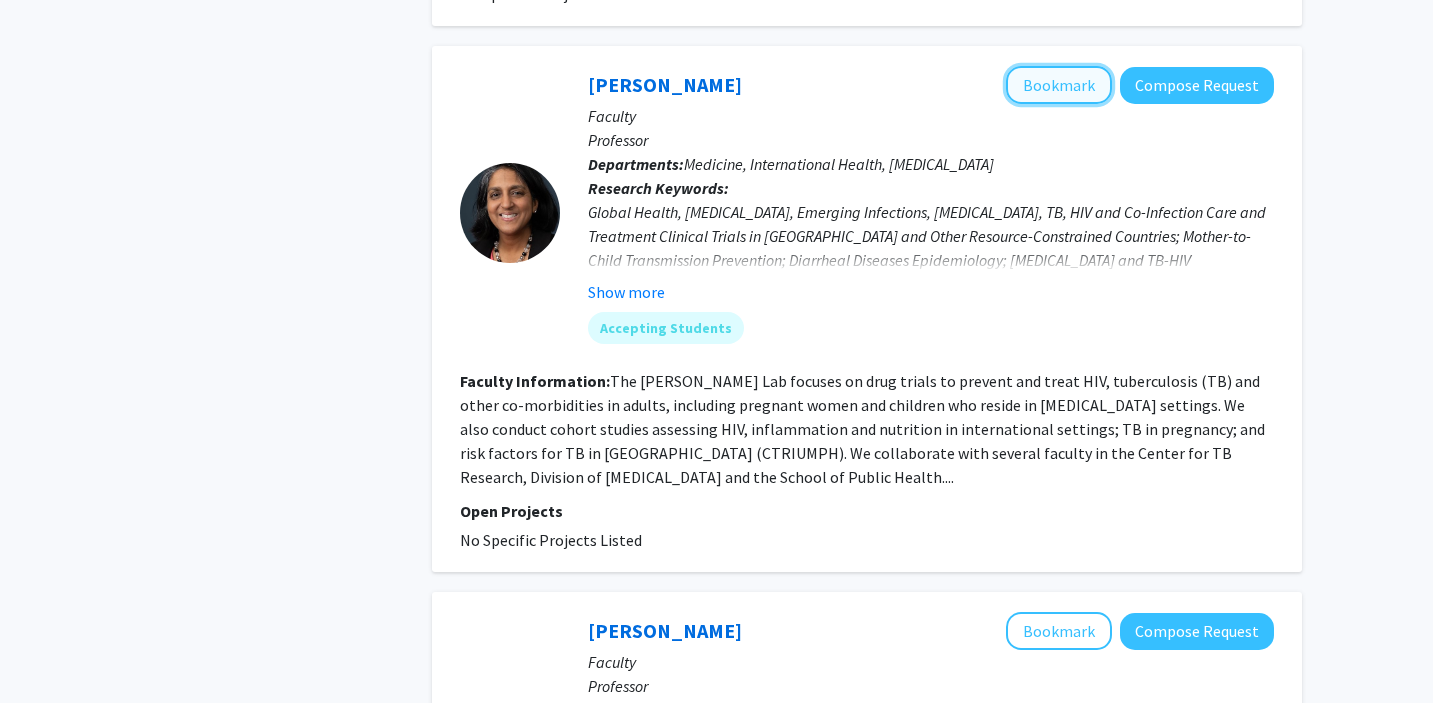 click on "Bookmark" 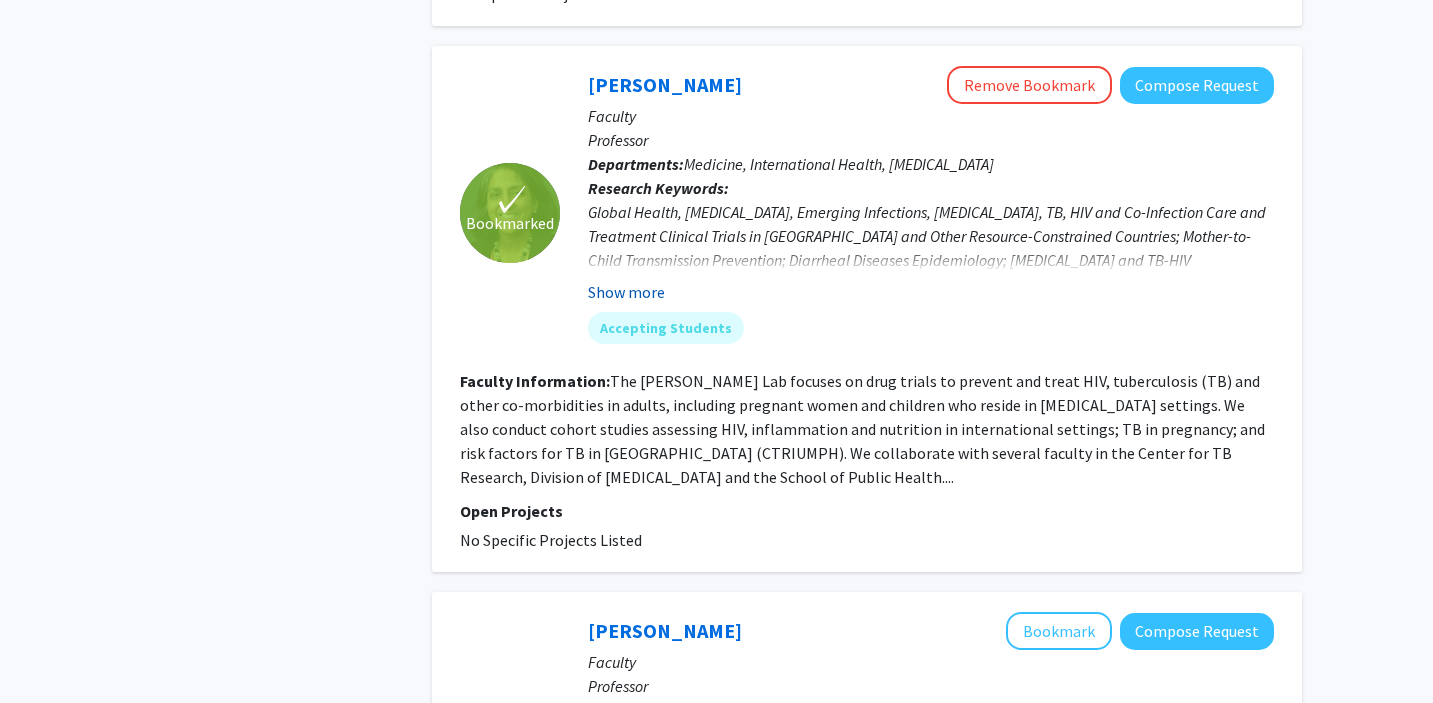 click on "Show more" 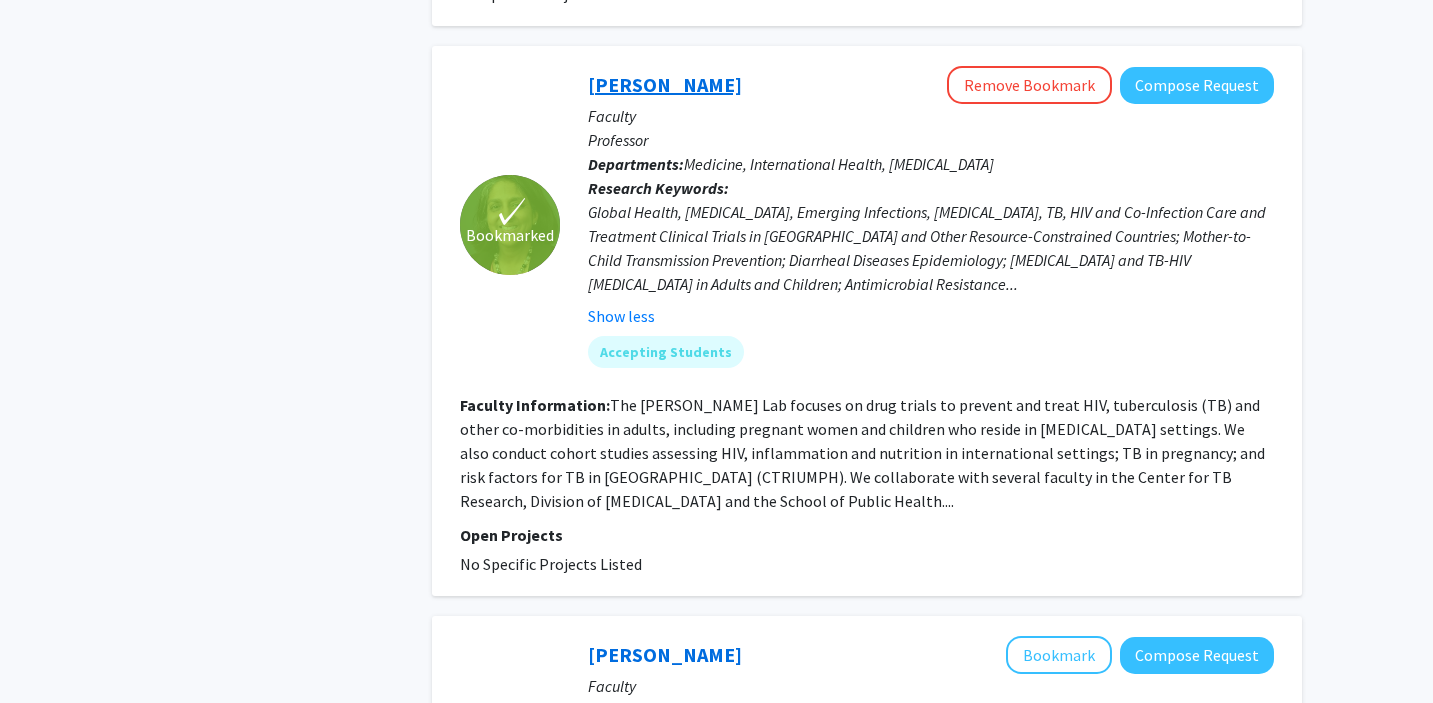 click on "Amita Gupta" 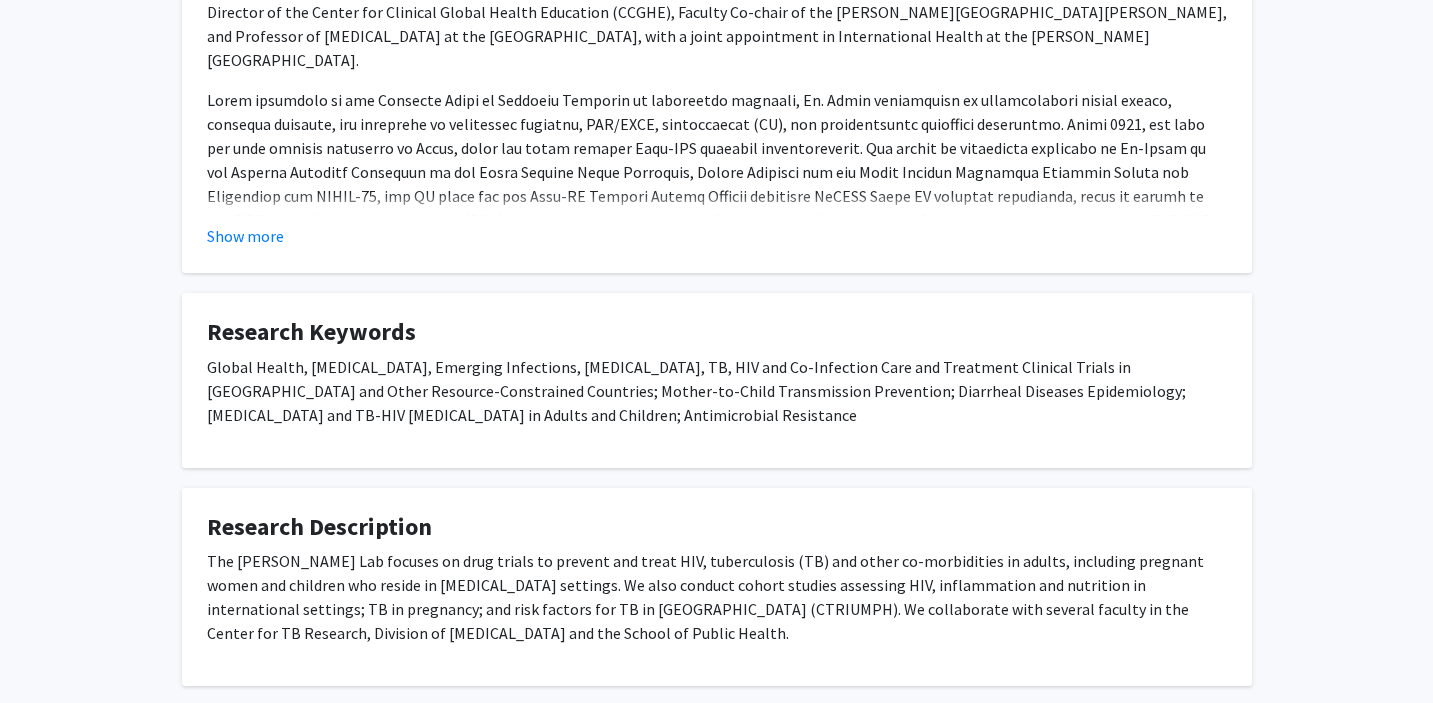 scroll, scrollTop: 557, scrollLeft: 0, axis: vertical 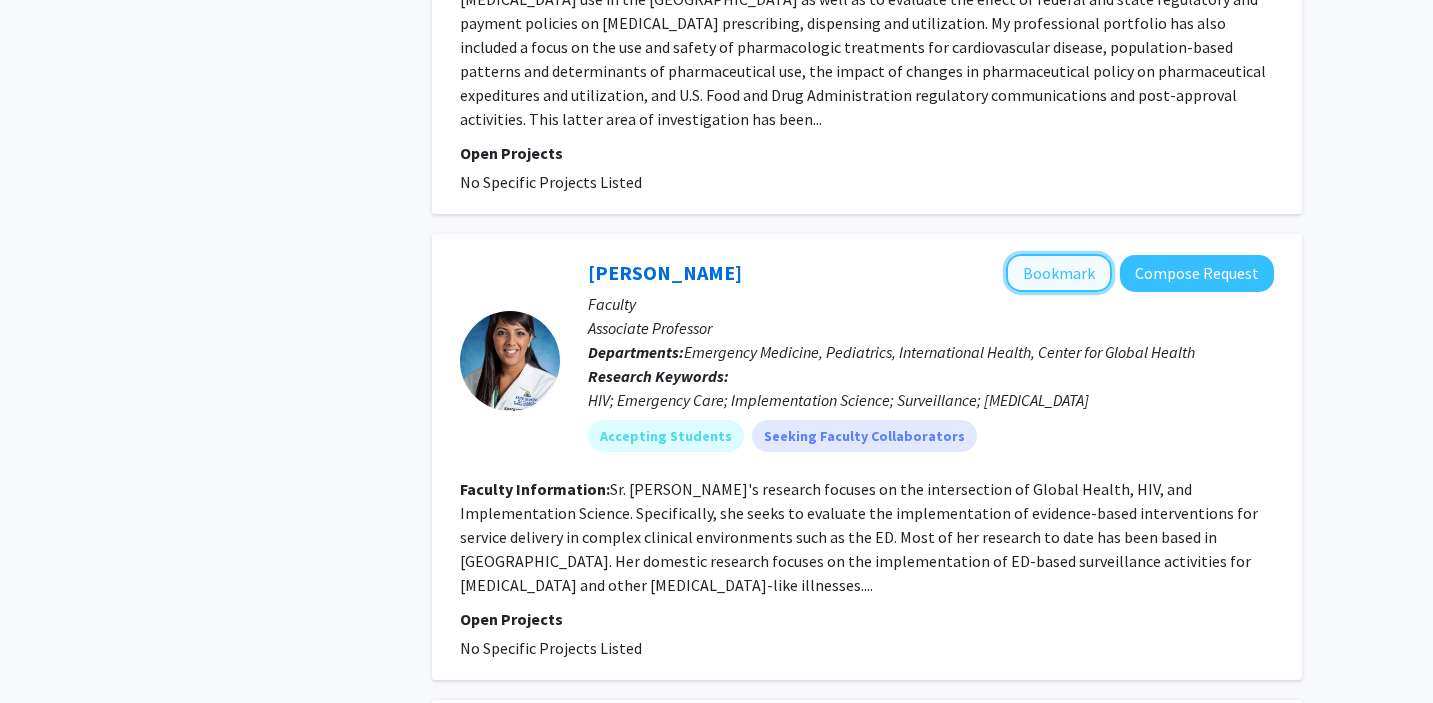 click on "Bookmark" 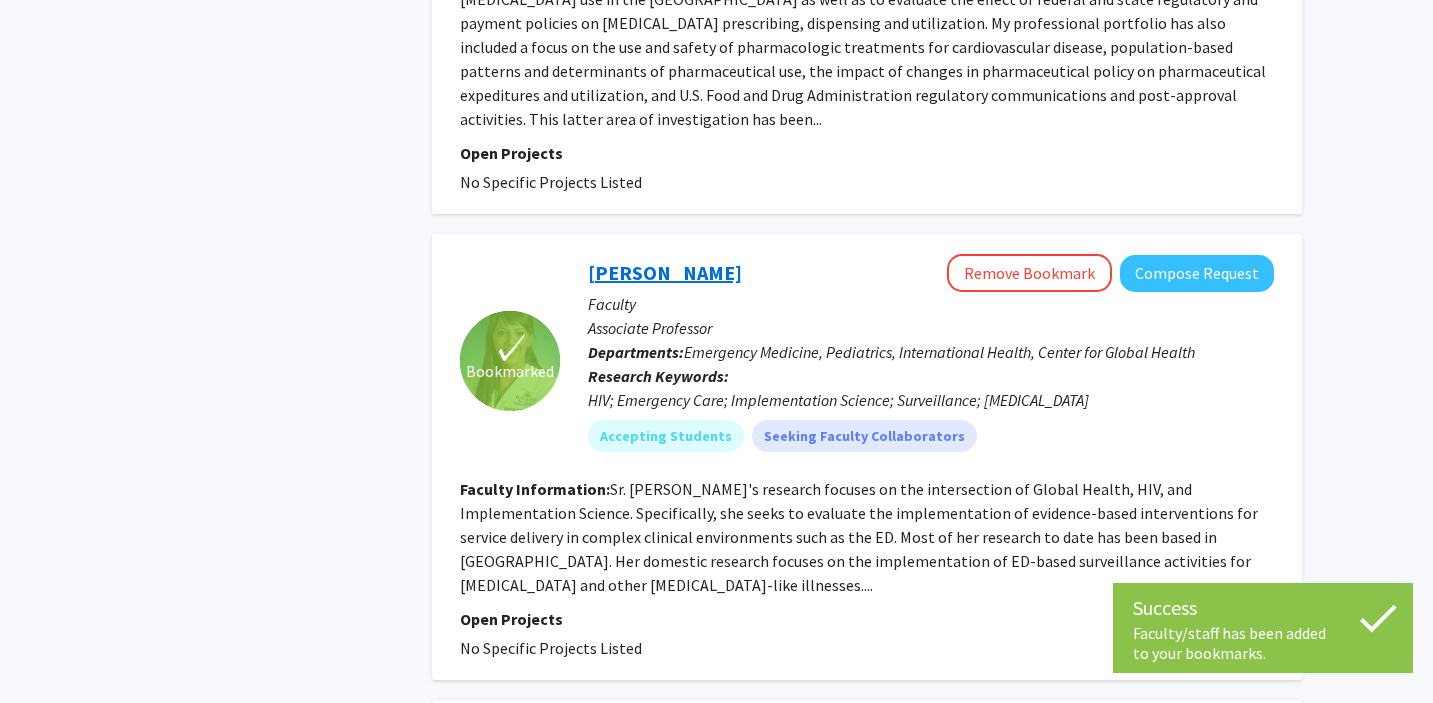 click on "Bhakti Hansoti" 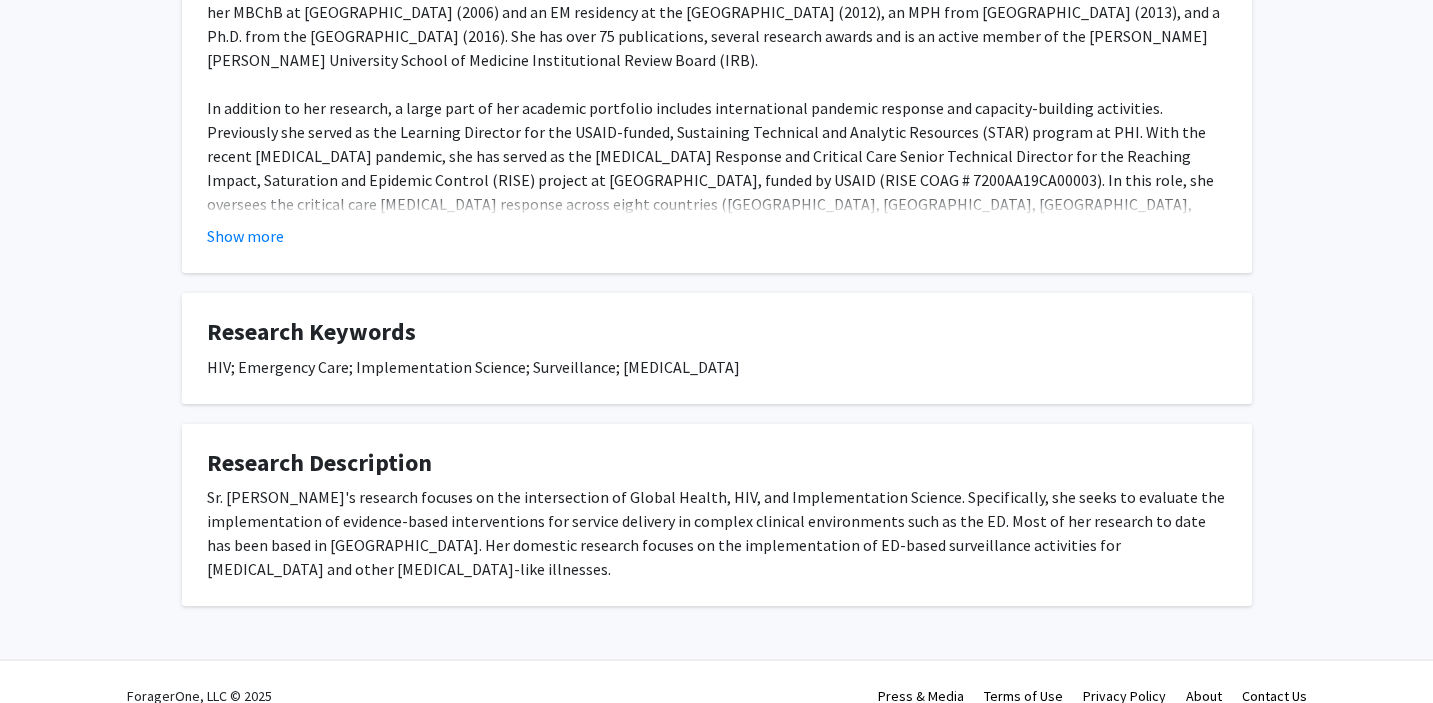 scroll, scrollTop: 477, scrollLeft: 0, axis: vertical 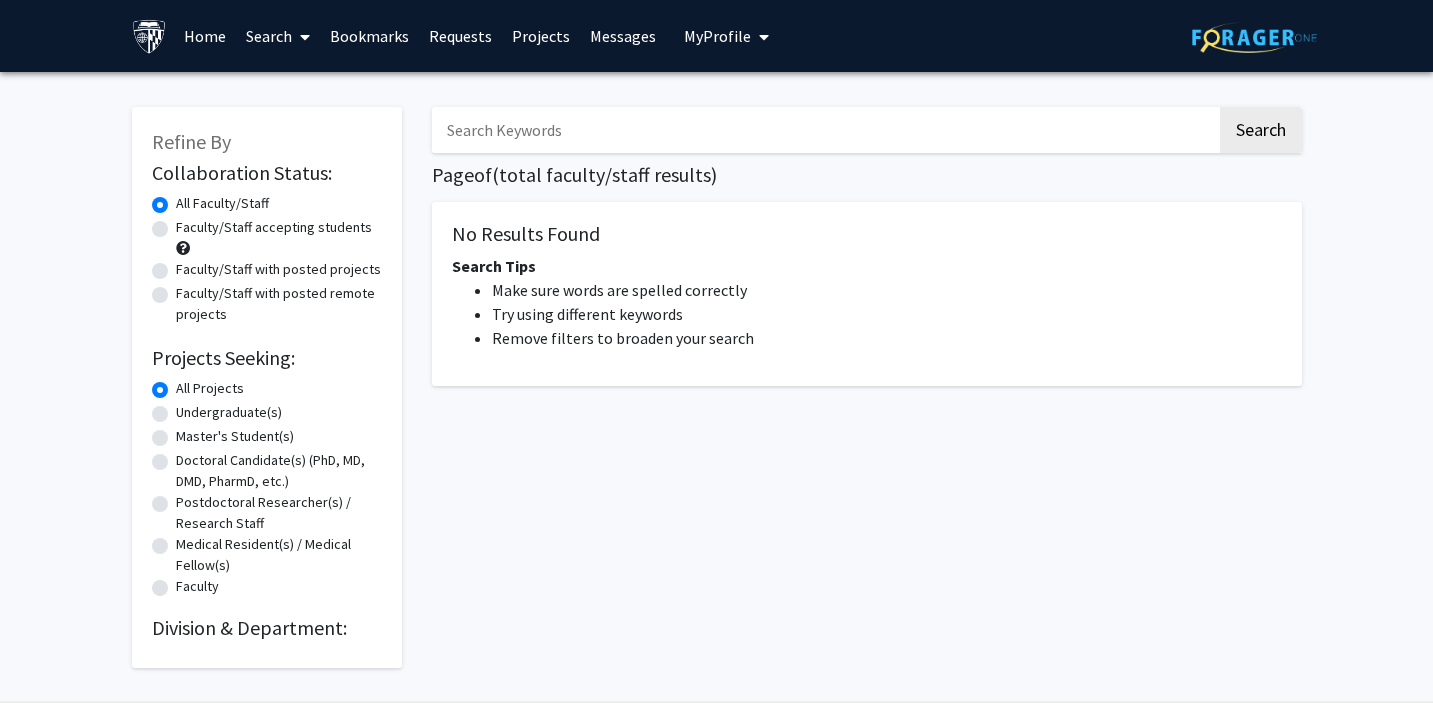 click on "Bookmarks" at bounding box center (369, 36) 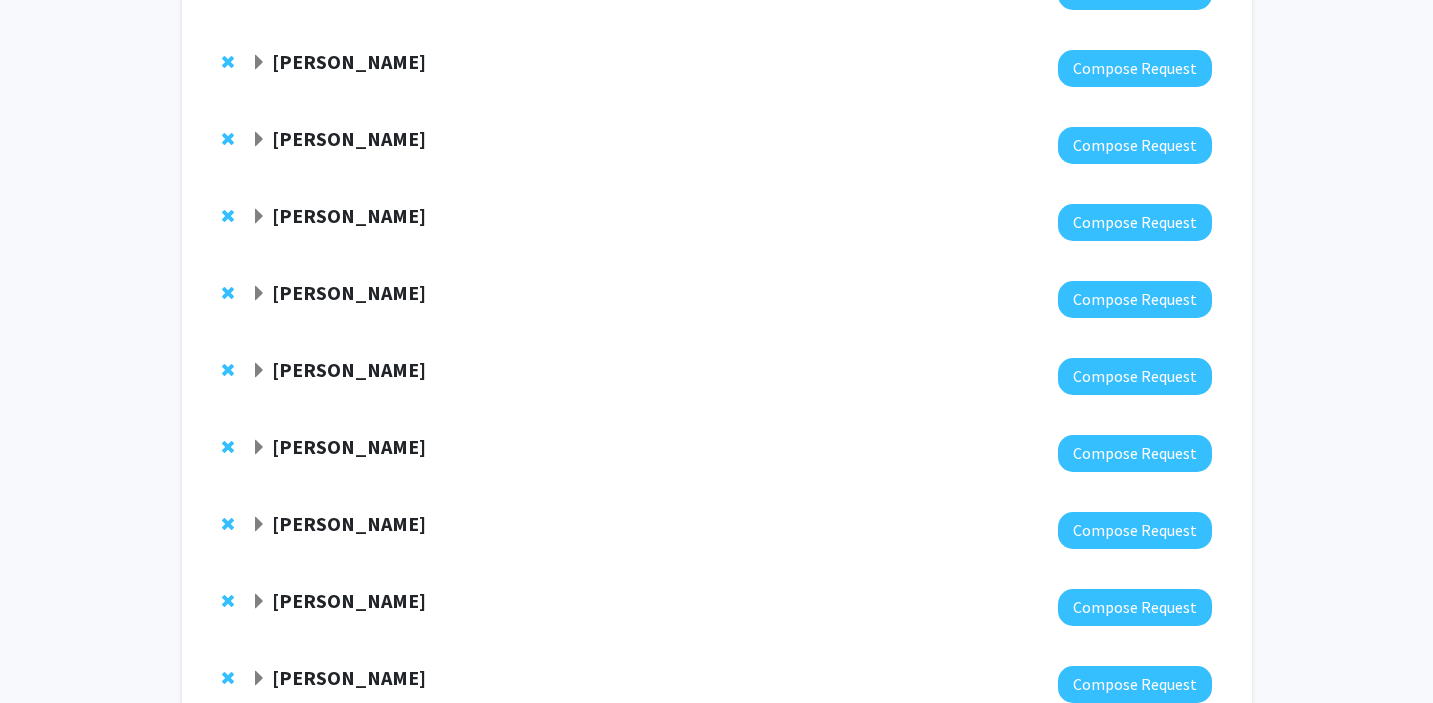 scroll, scrollTop: 1879, scrollLeft: 0, axis: vertical 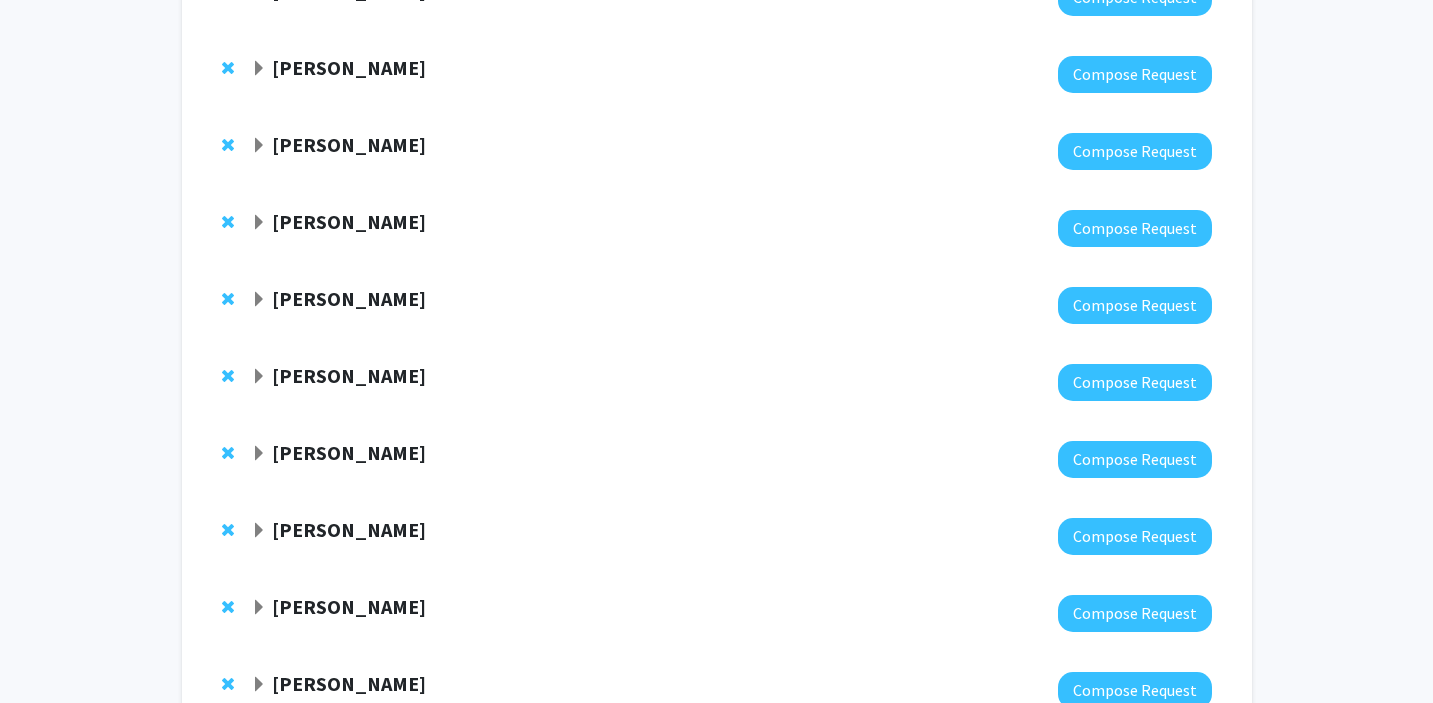 click 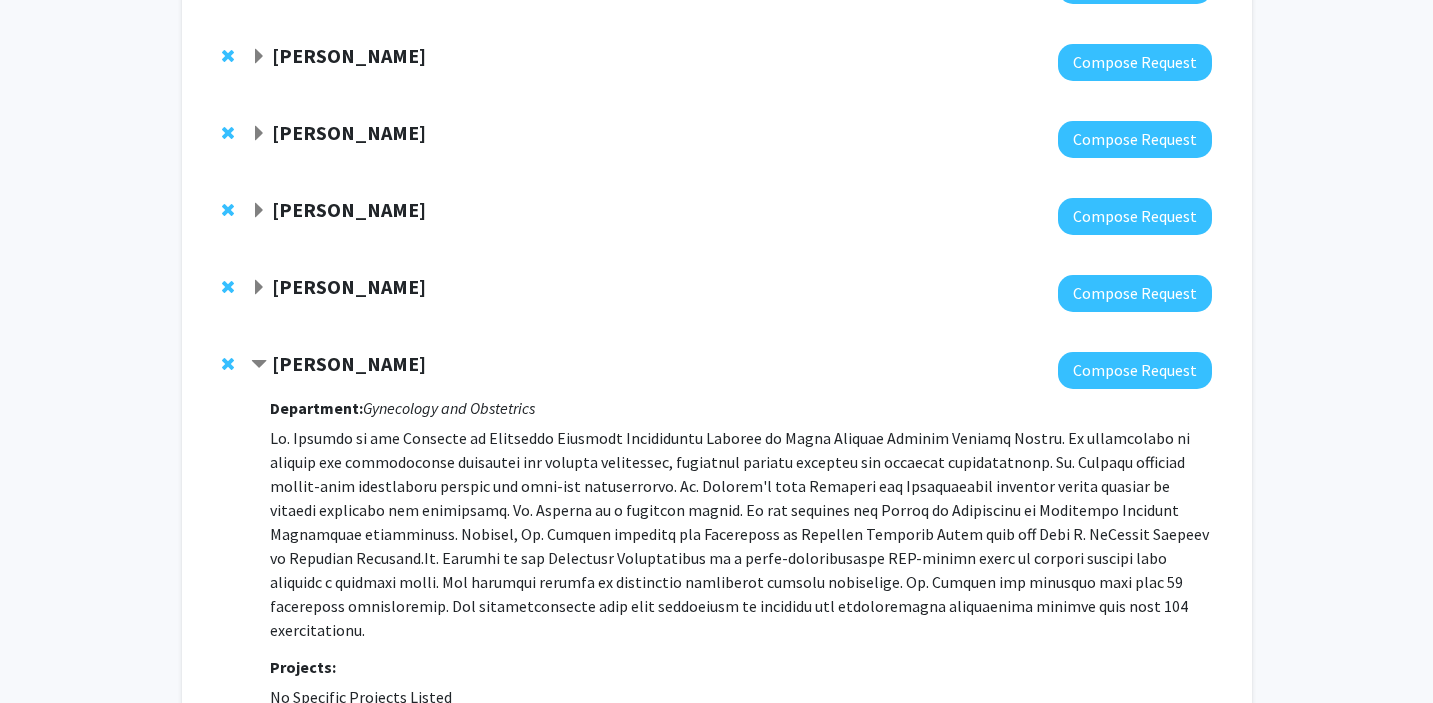 scroll, scrollTop: 1916, scrollLeft: 0, axis: vertical 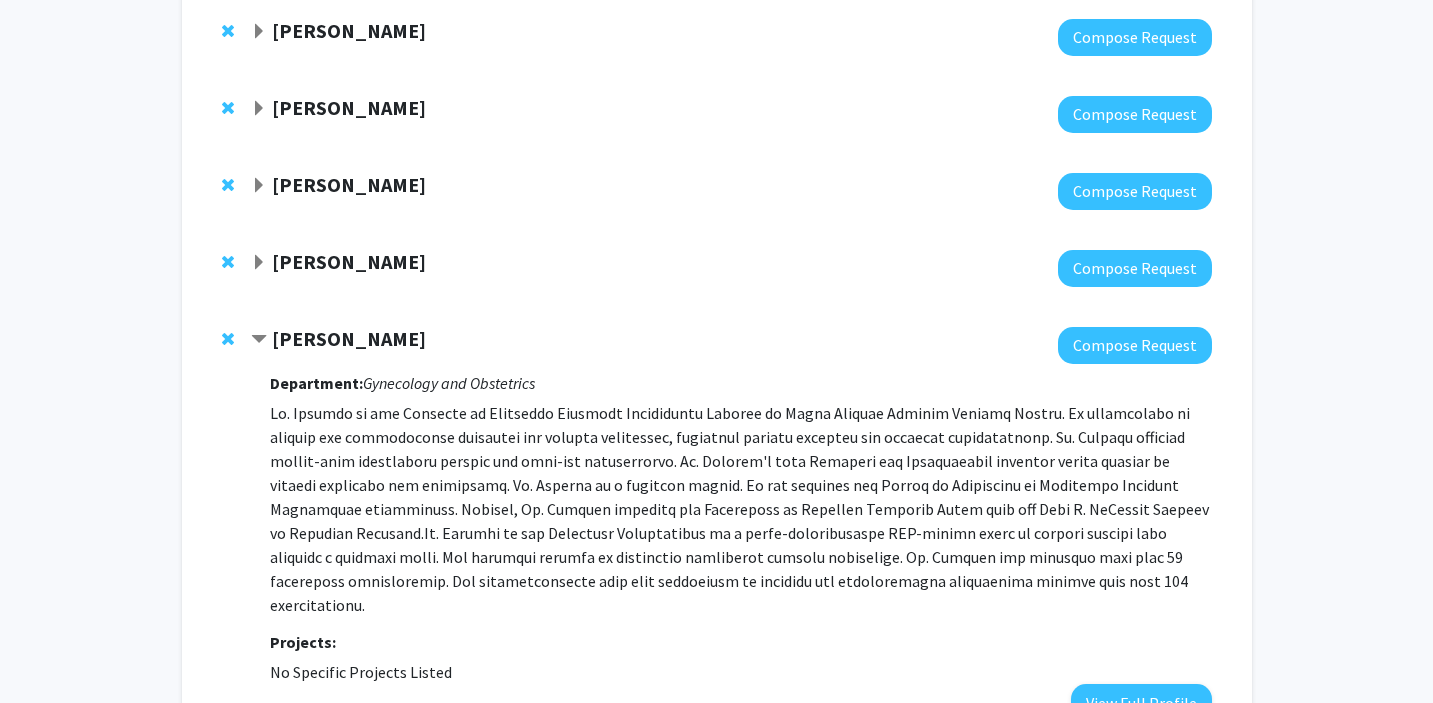 click 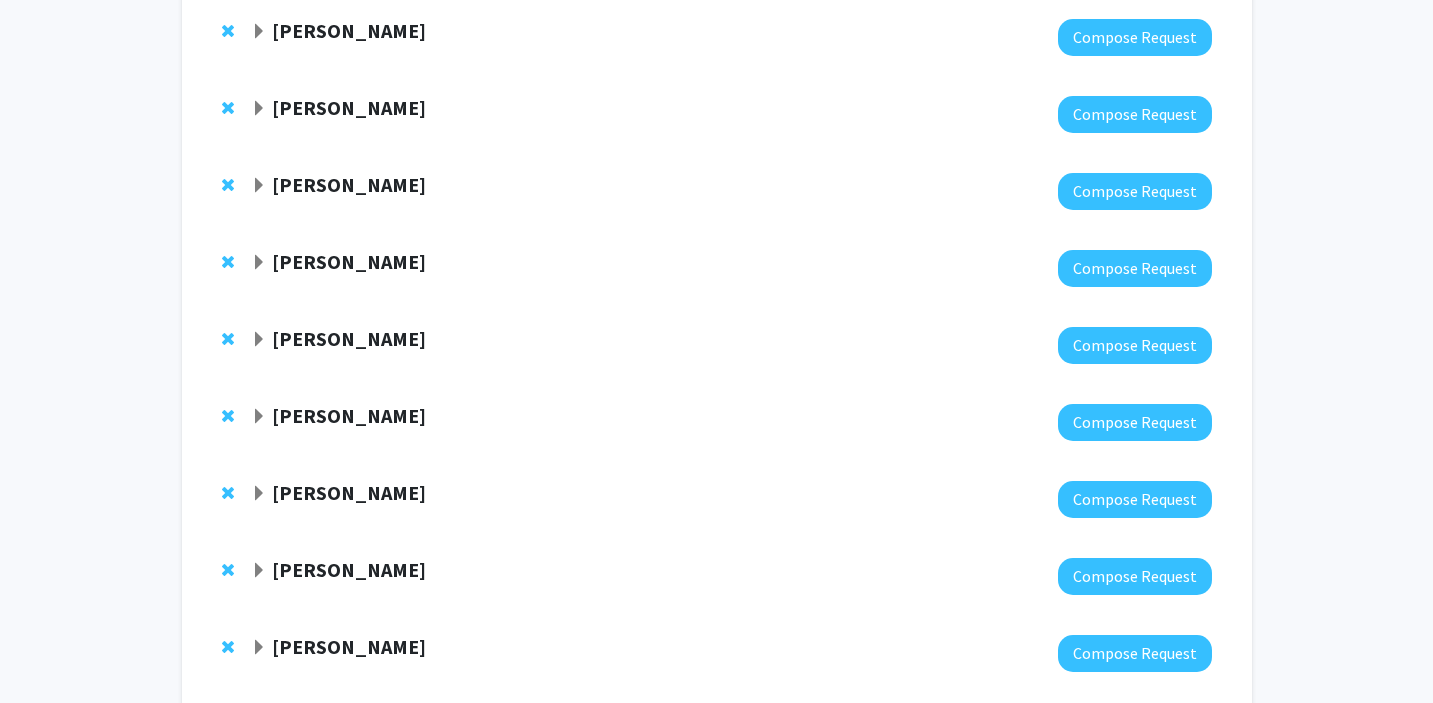 click 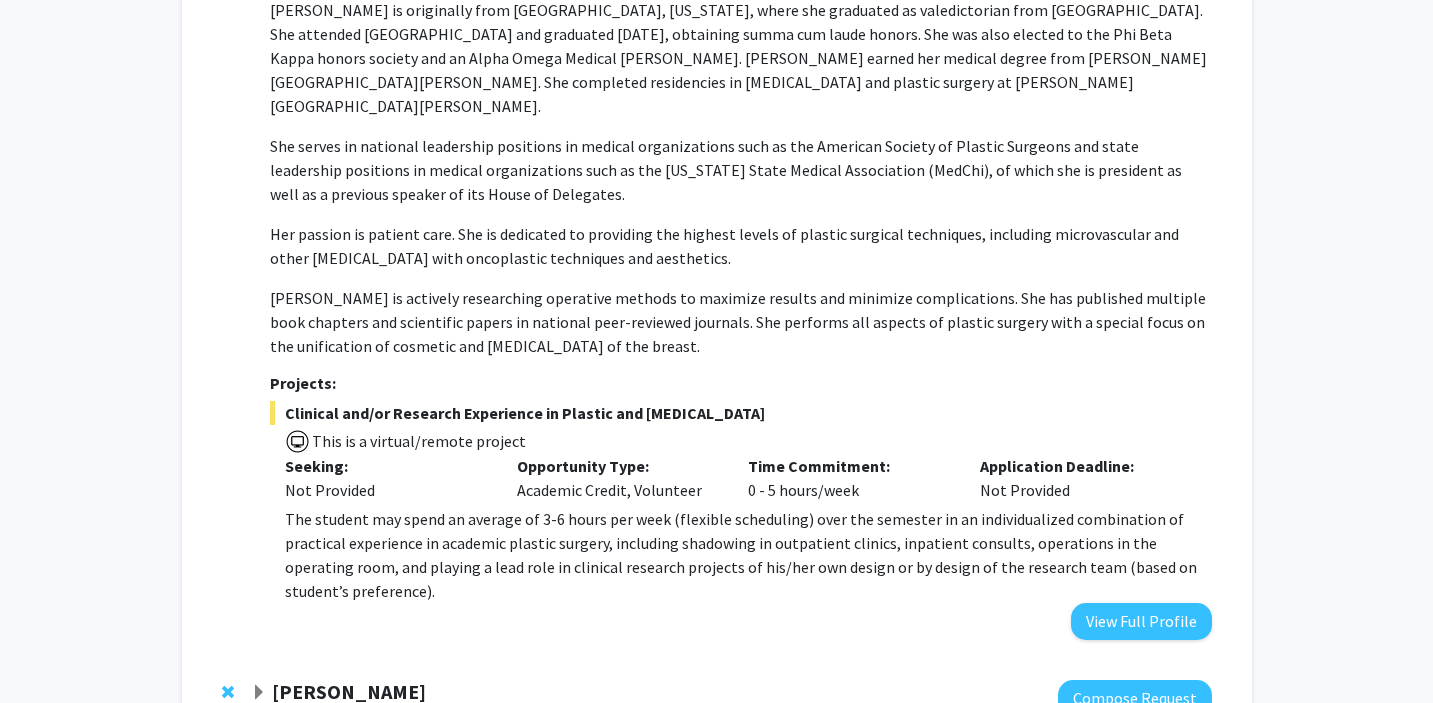 scroll, scrollTop: 2310, scrollLeft: 0, axis: vertical 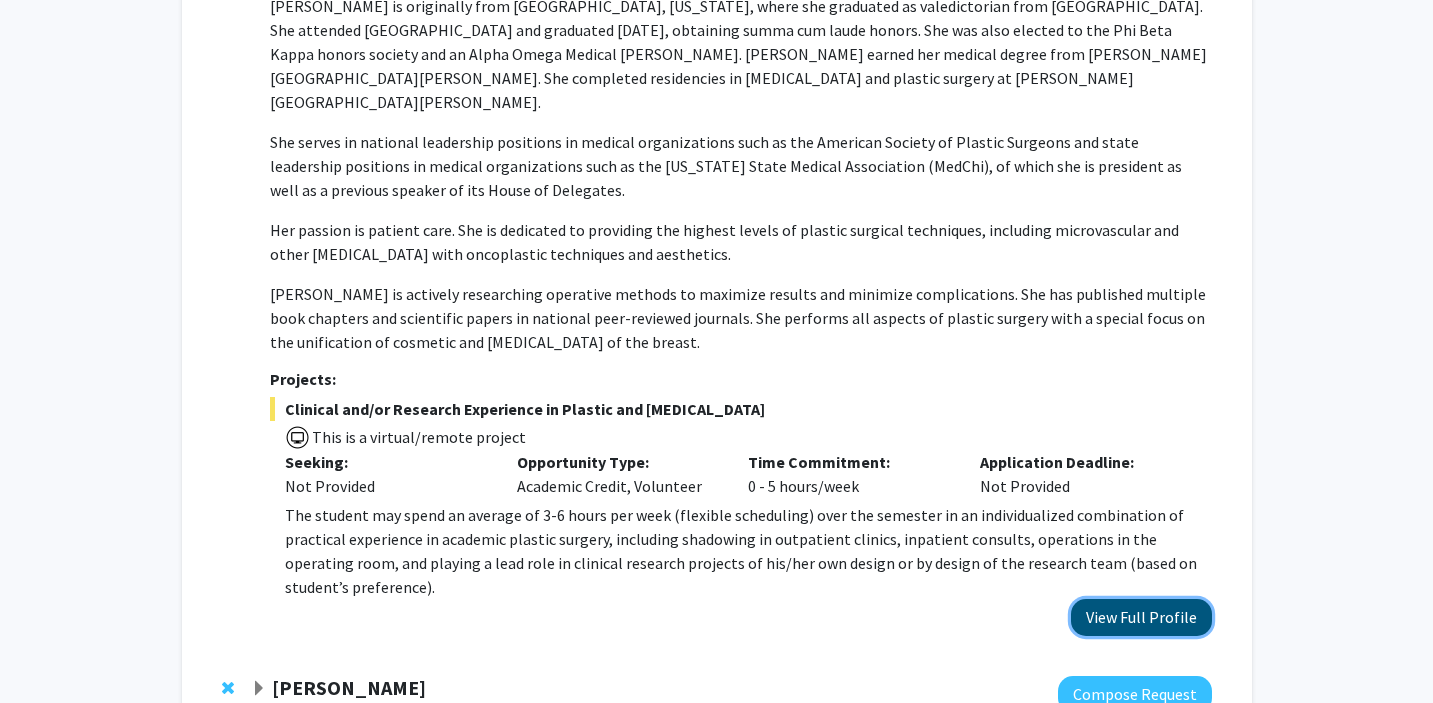 click on "View Full Profile" at bounding box center (1141, 617) 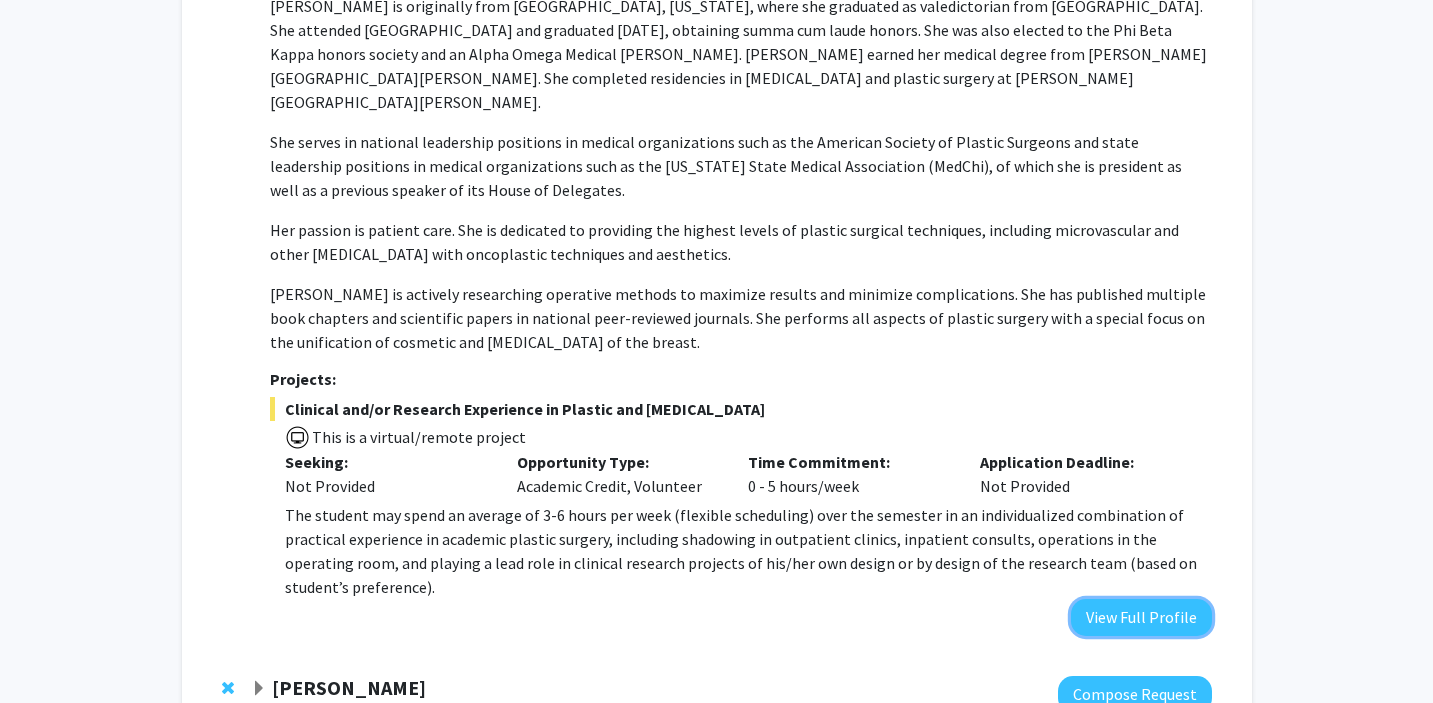 type 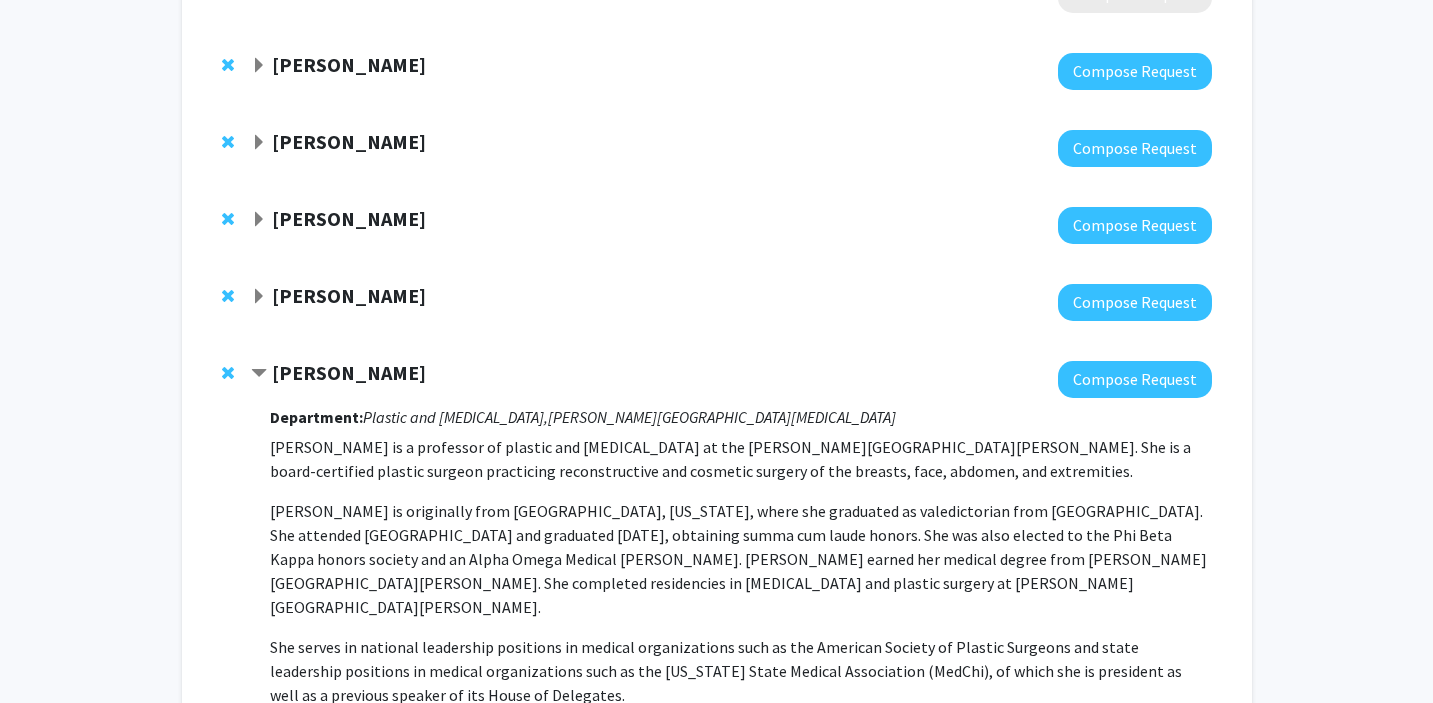 scroll, scrollTop: 1834, scrollLeft: 0, axis: vertical 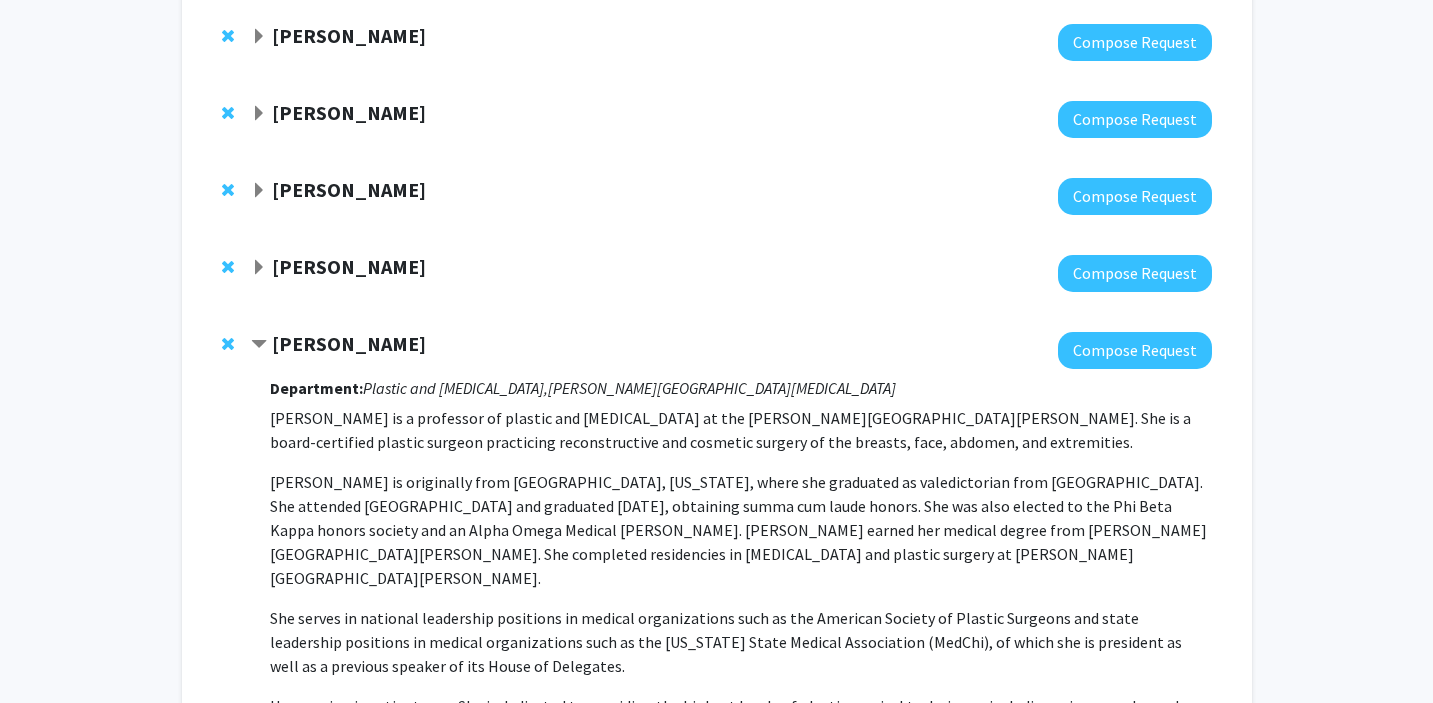click 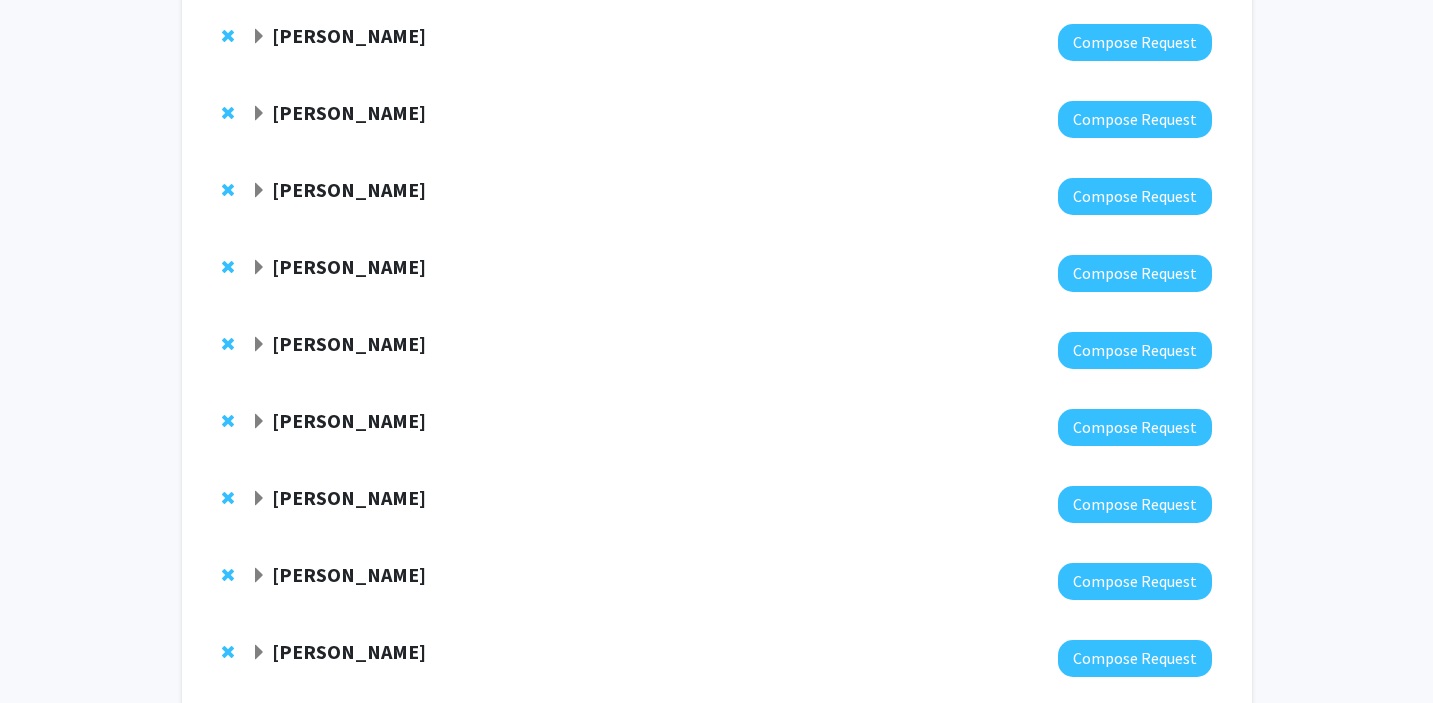 click 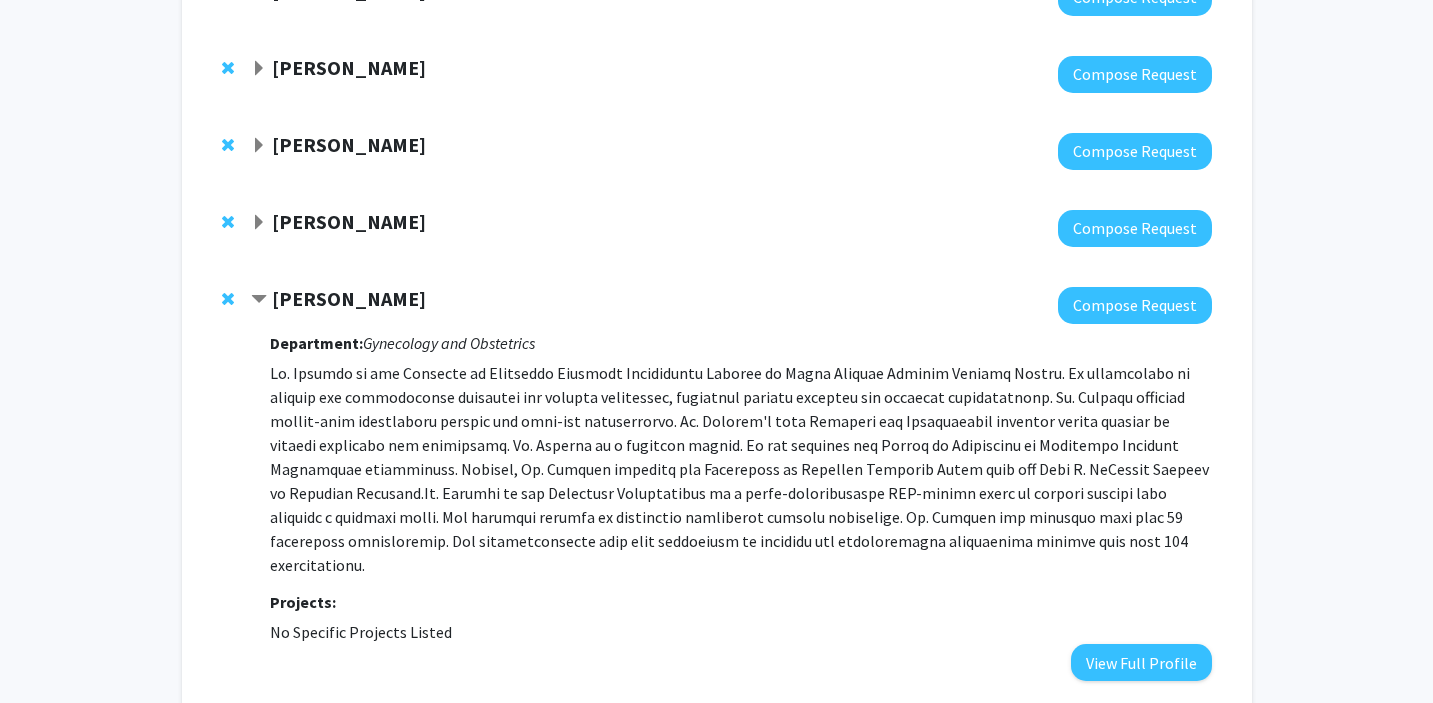 scroll, scrollTop: 2042, scrollLeft: 0, axis: vertical 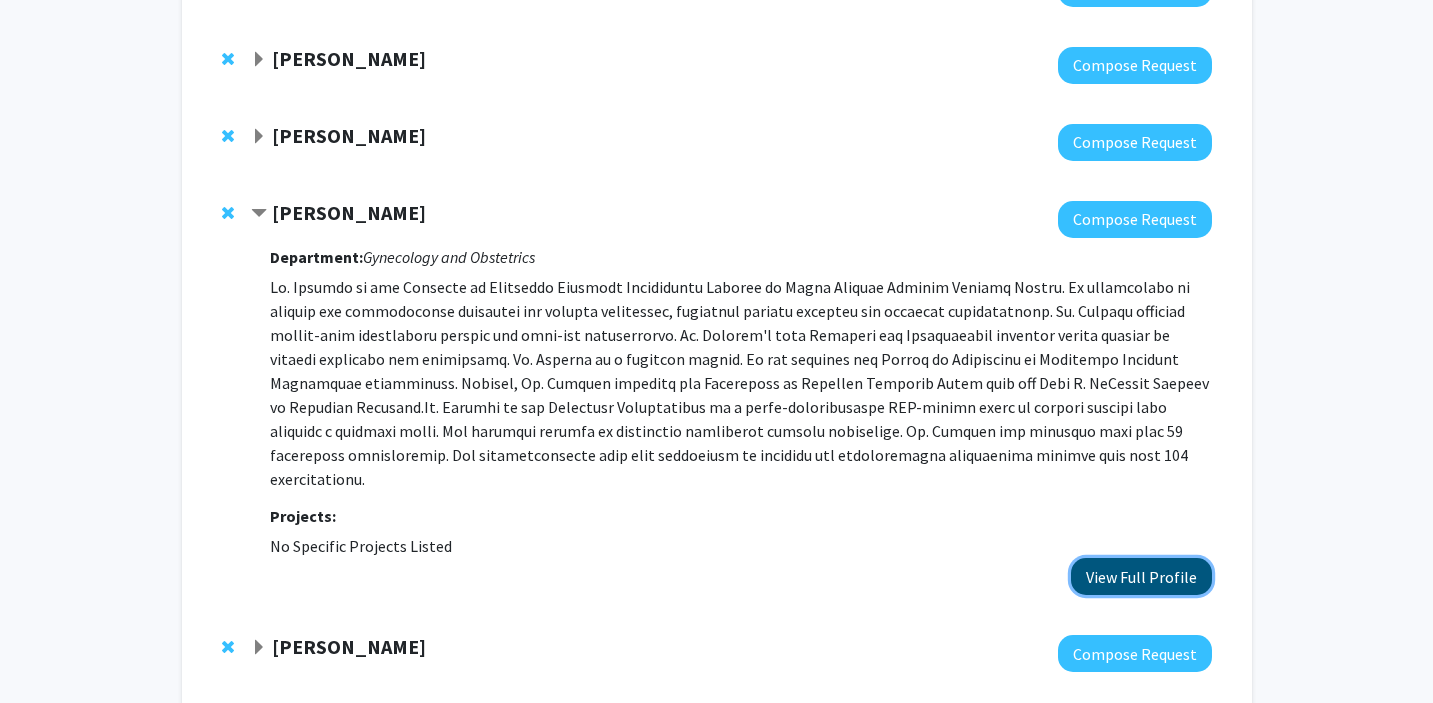 click on "View Full Profile" at bounding box center [1141, 576] 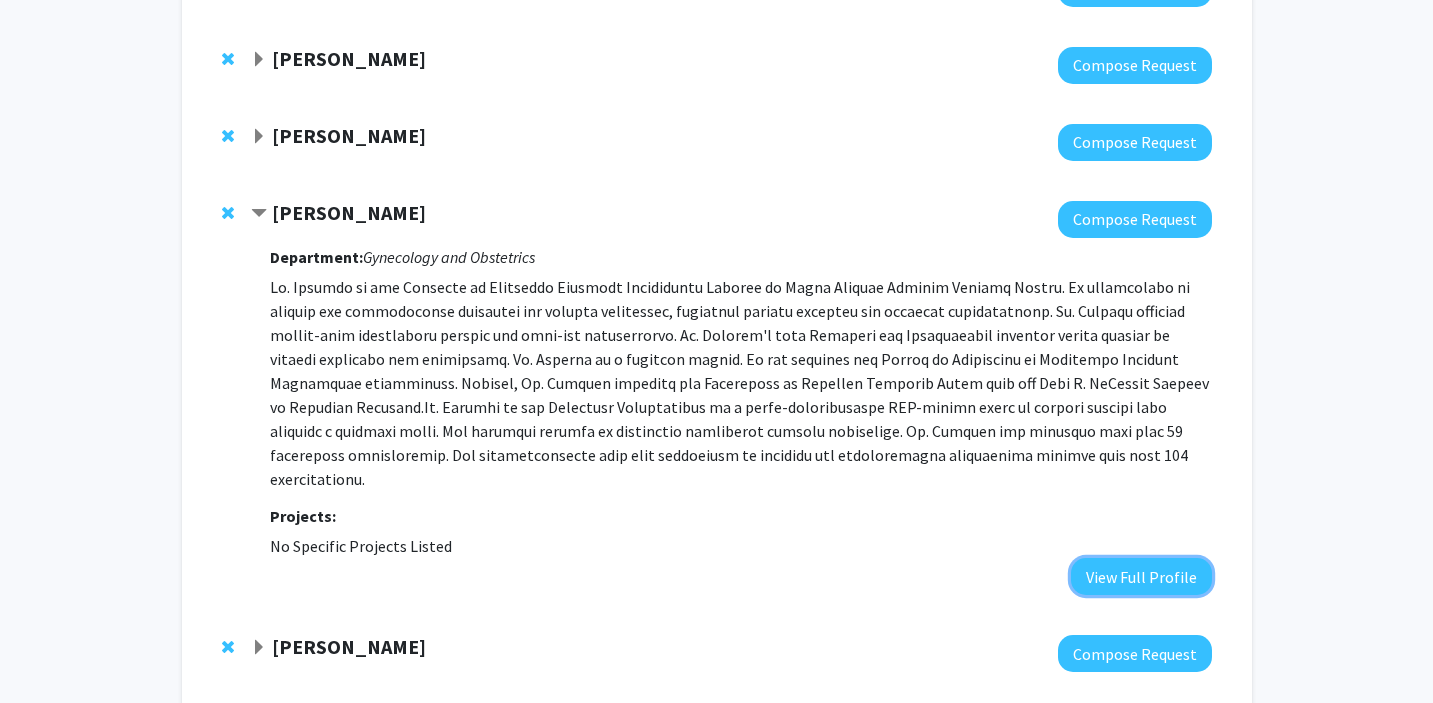 type 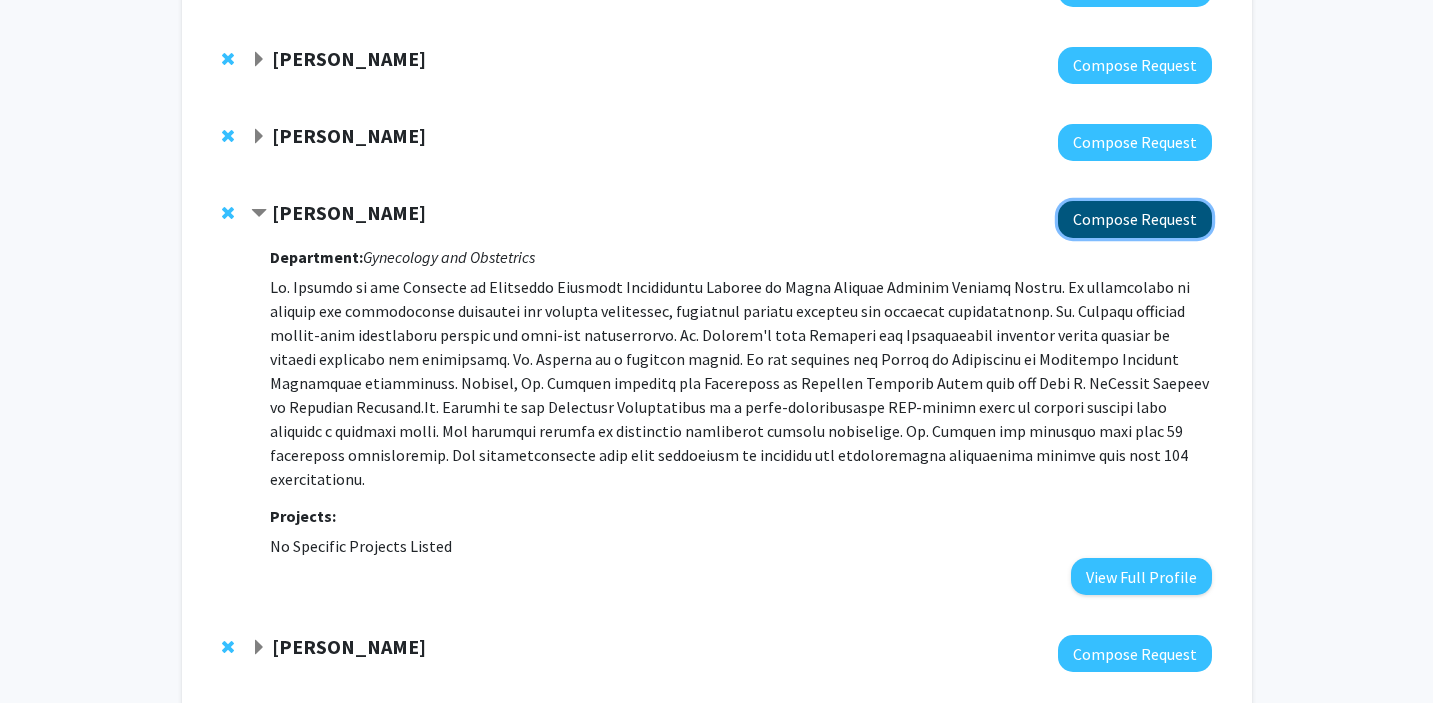 click on "Compose Request" 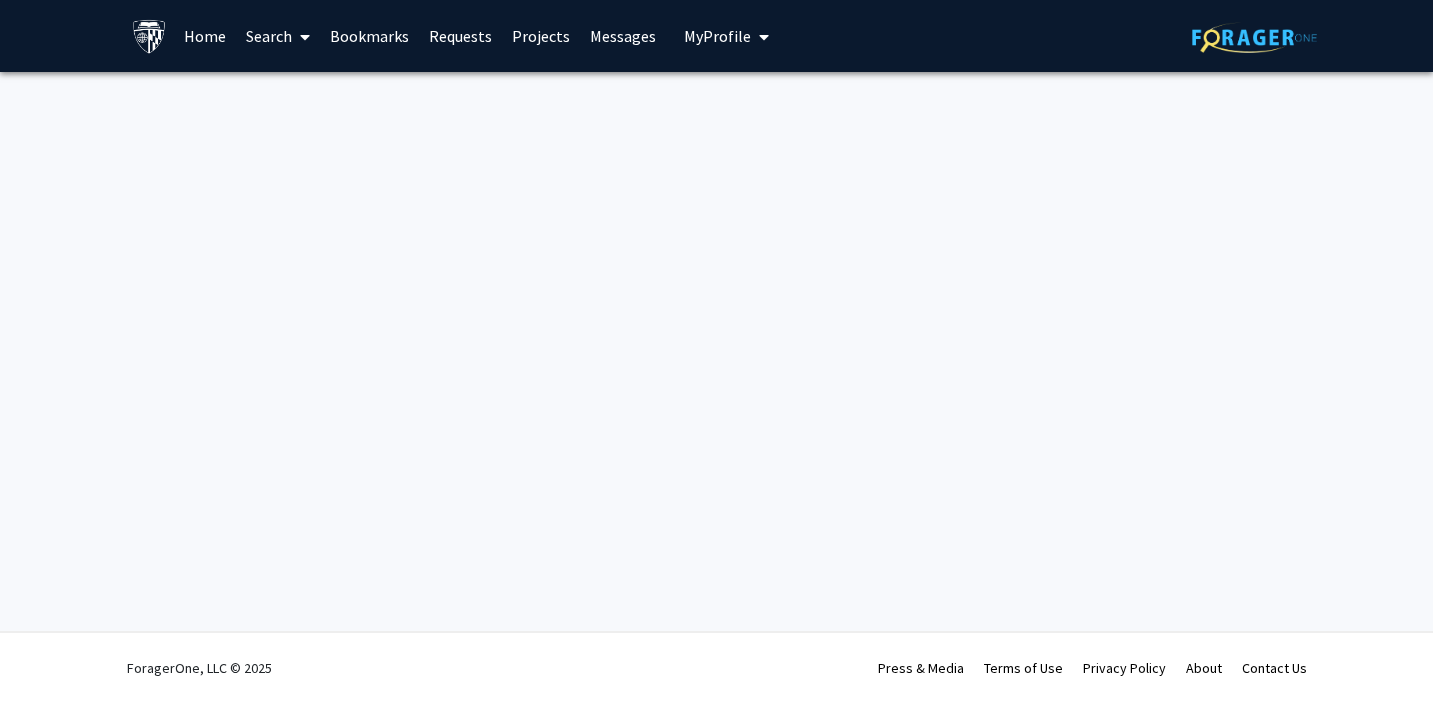 scroll, scrollTop: 0, scrollLeft: 0, axis: both 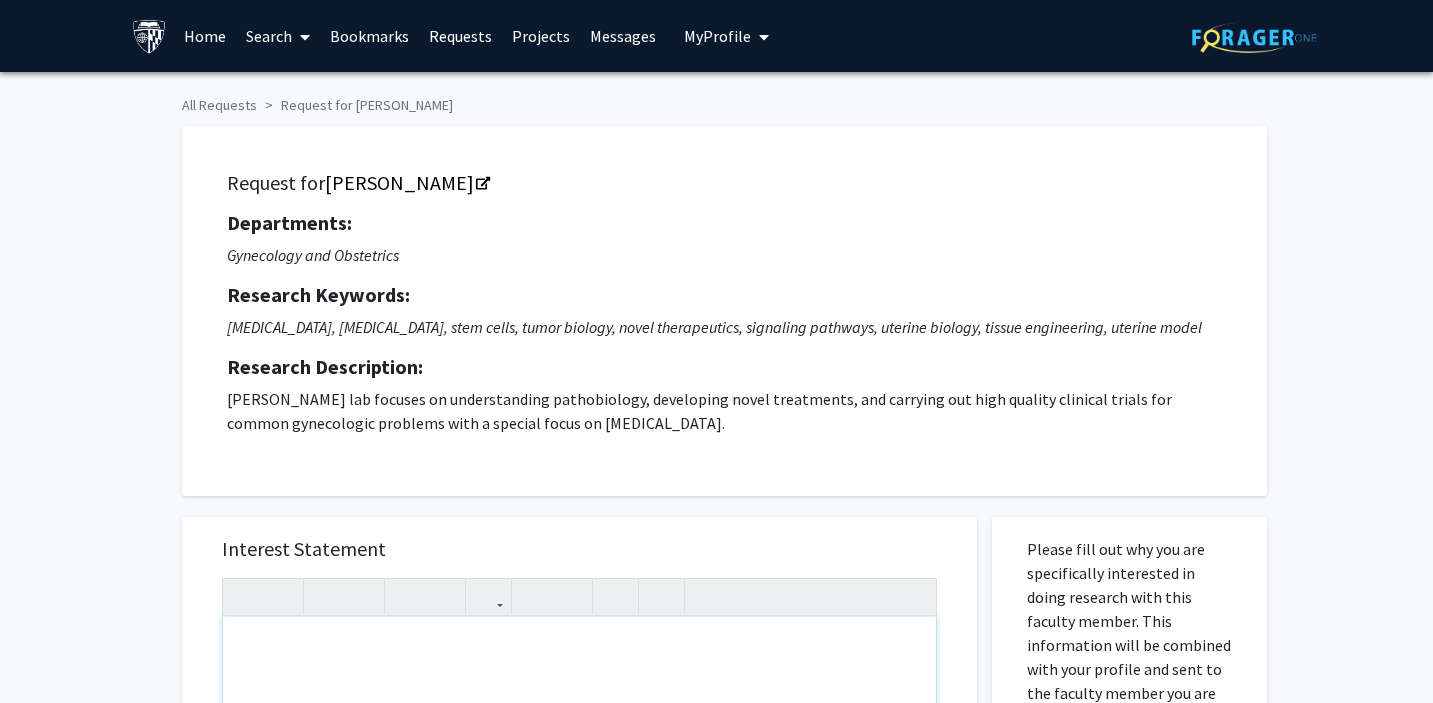 click at bounding box center (579, 846) 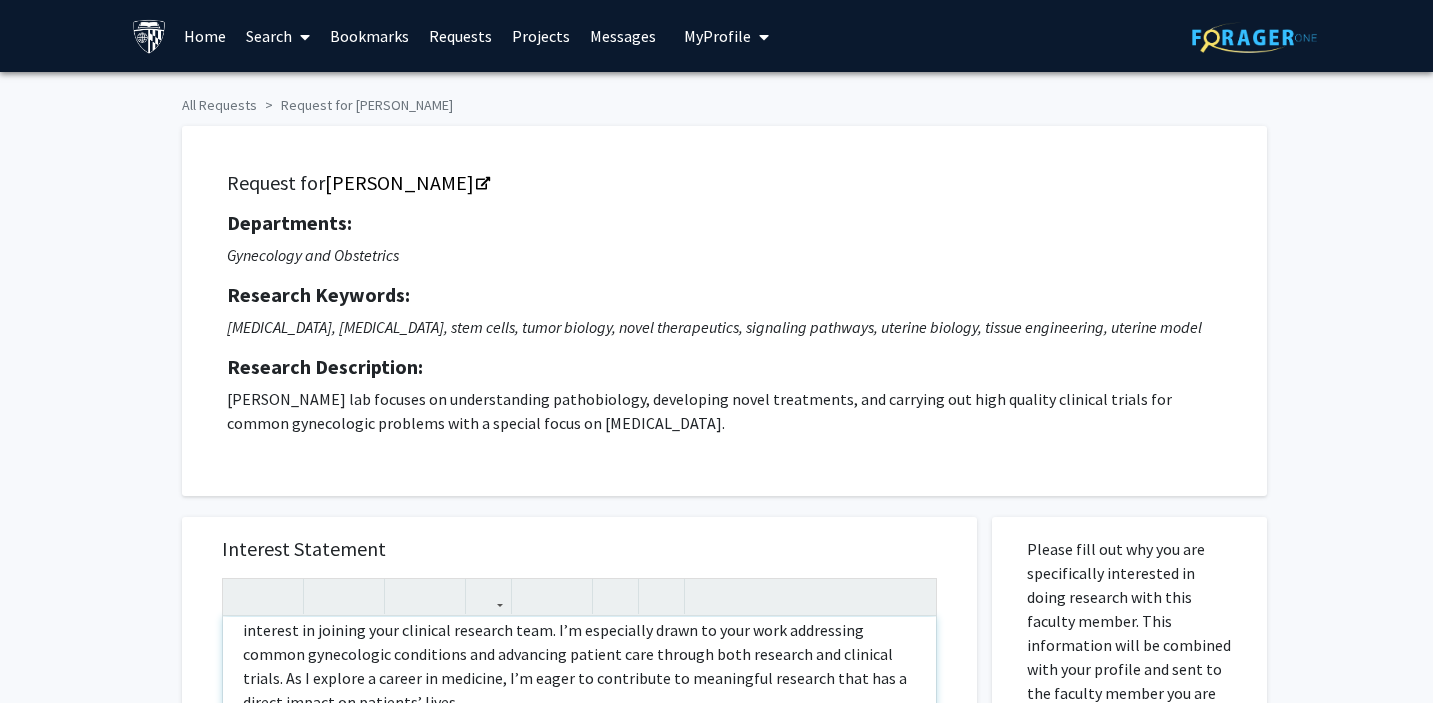 scroll, scrollTop: 0, scrollLeft: 0, axis: both 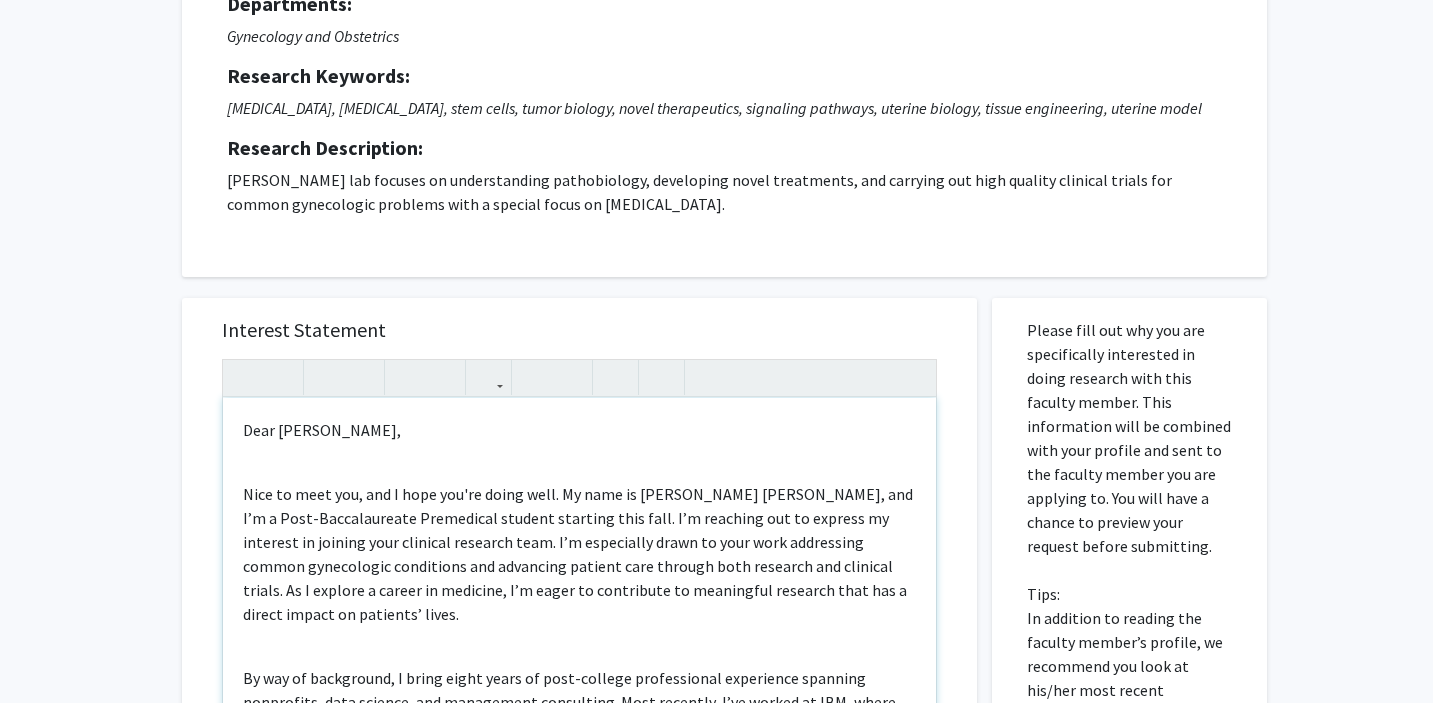 click on "Dear Dr. Borahay, Nice to meet you, and I hope you're doing well. My name is Connor Kresge, and I’m a Post-Baccalaureate Premedical student starting this fall. I’m reaching out to express my interest in joining your clinical research team. I’m especially drawn to your work addressing common gynecologic conditions and advancing patient care through both research and clinical trials. As I explore a career in medicine, I’m eager to contribute to meaningful research that has a direct impact on patients’ lives. I’ve attached my resume for more details, and I would welcome the chance to discuss how I could contribute—feel free to call me directly at (814) 380-3318 if easiest. I’ve also reached out via email in case that’s your preferred communication method. Thank you again for your time and consideration. Best, Connor Kresge" at bounding box center [579, 627] 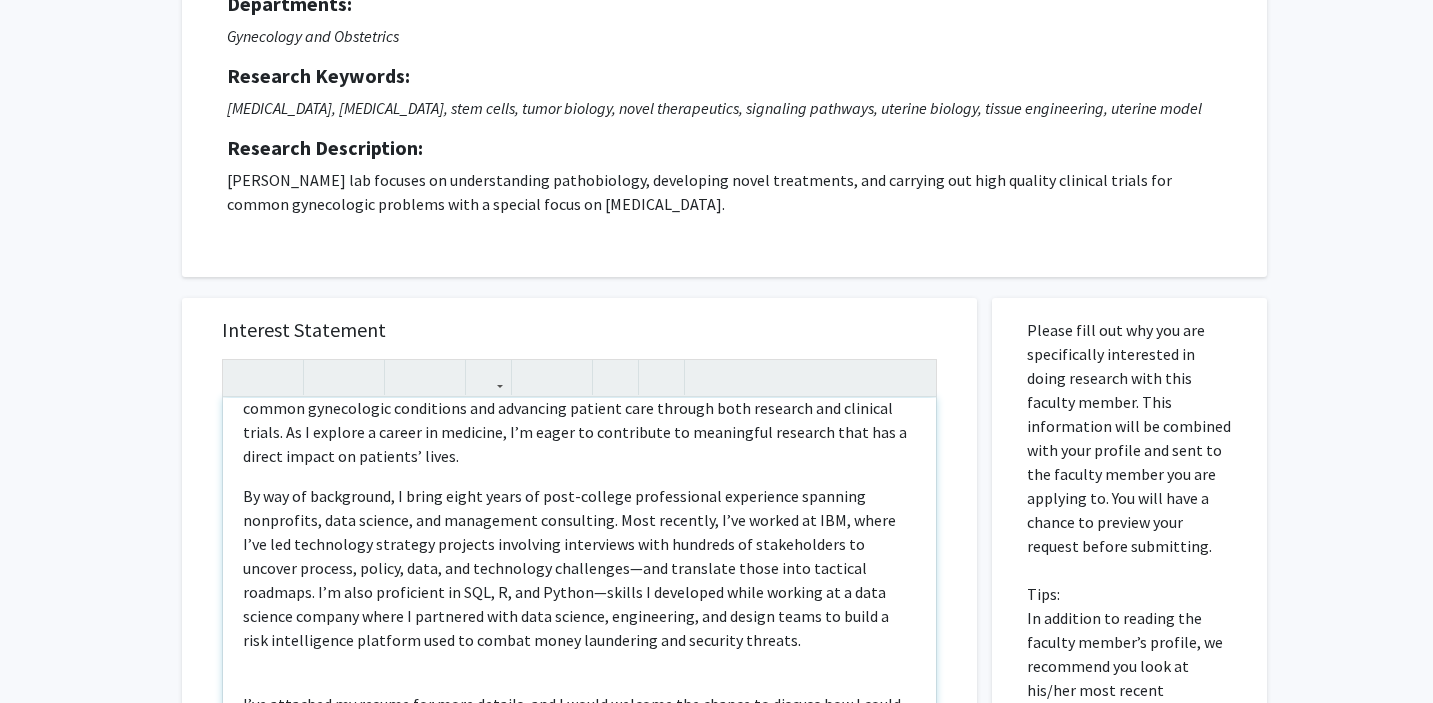 scroll, scrollTop: 171, scrollLeft: 0, axis: vertical 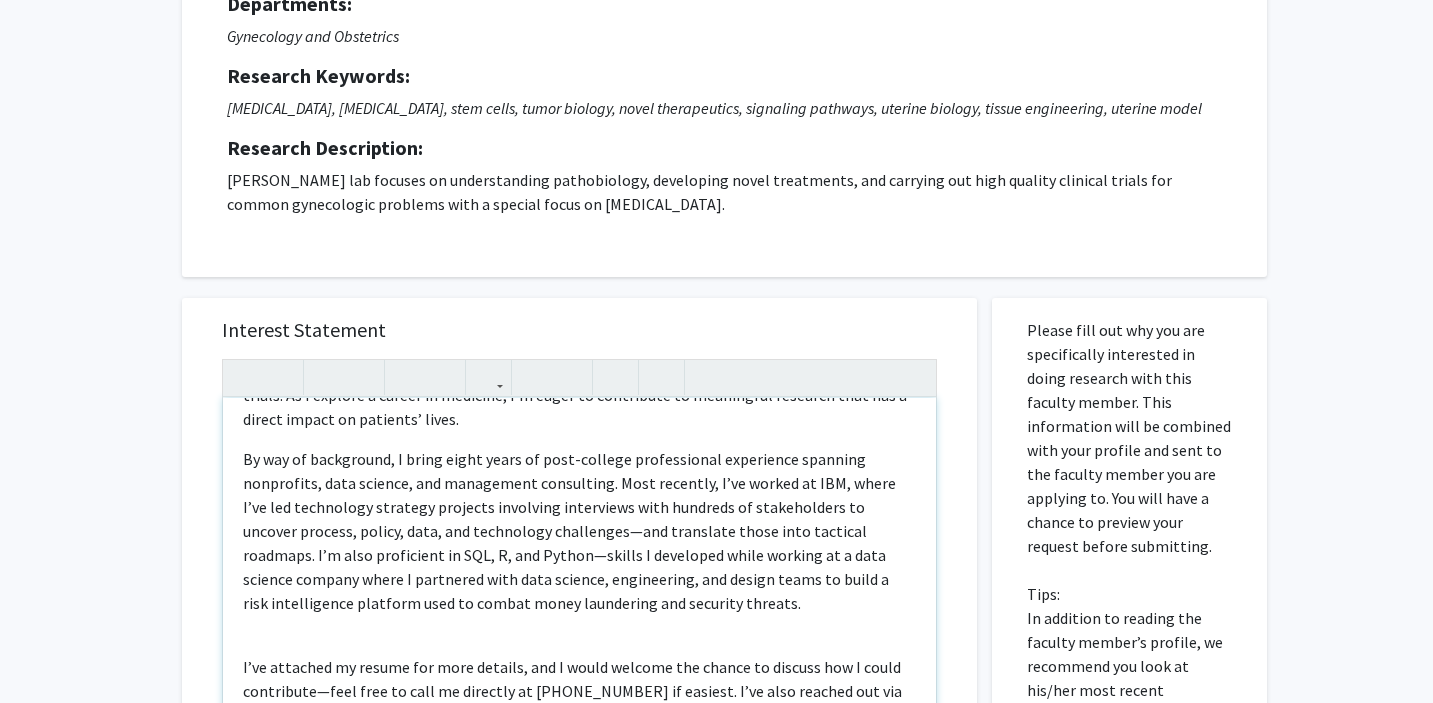 click on "Dear Dr. Borahay, Nice to meet you, and I hope you're doing well. My name is Connor Kresge, and I’m a Post-Baccalaureate Premedical student starting this fall. I’m reaching out to express my interest in joining your clinical research team. I’m especially drawn to your work addressing common gynecologic conditions and advancing patient care through both research and clinical trials. As I explore a career in medicine, I’m eager to contribute to meaningful research that has a direct impact on patients’ lives. I’ve attached my resume for more details, and I would welcome the chance to discuss how I could contribute—feel free to call me directly at (814) 380-3318 if easiest. I’ve also reached out via email in case that’s your preferred communication method. Thank you again for your time and consideration. Best, Connor Kresge" at bounding box center [579, 627] 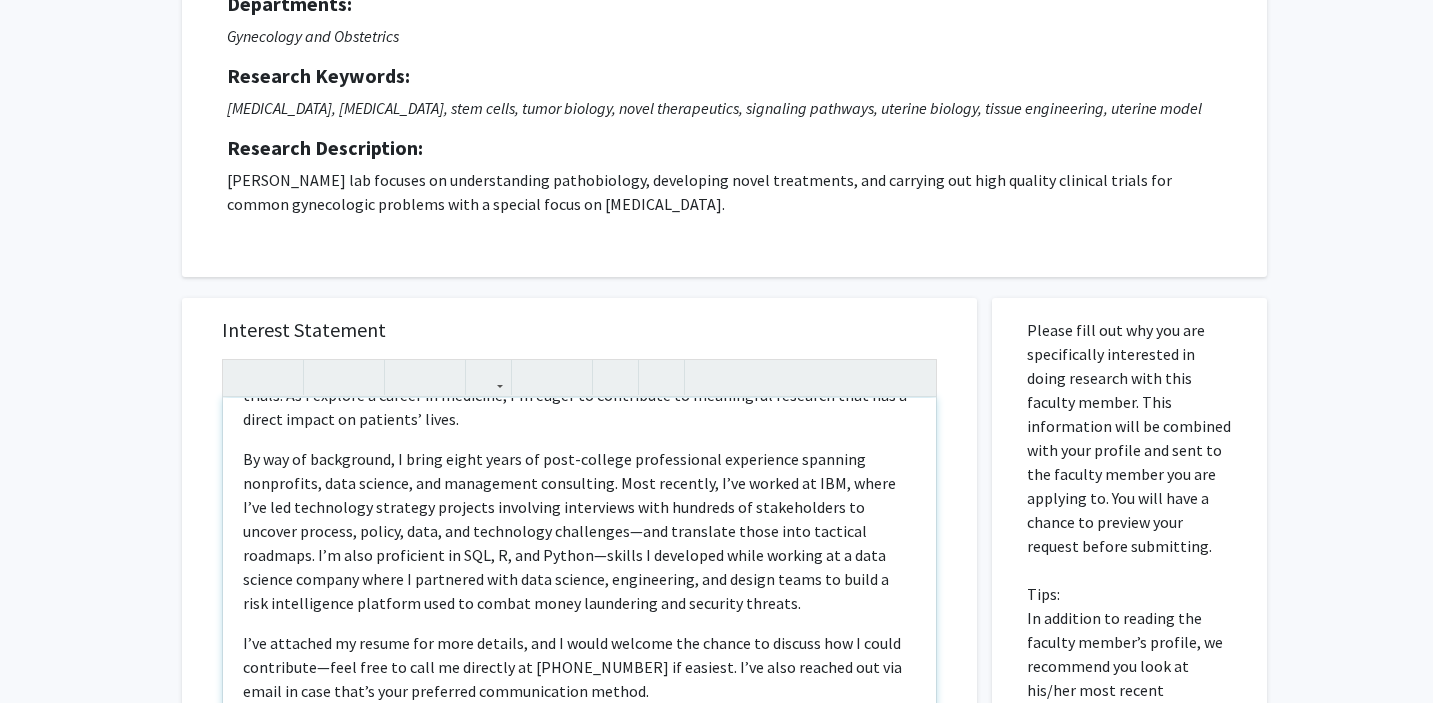 scroll, scrollTop: 198, scrollLeft: 0, axis: vertical 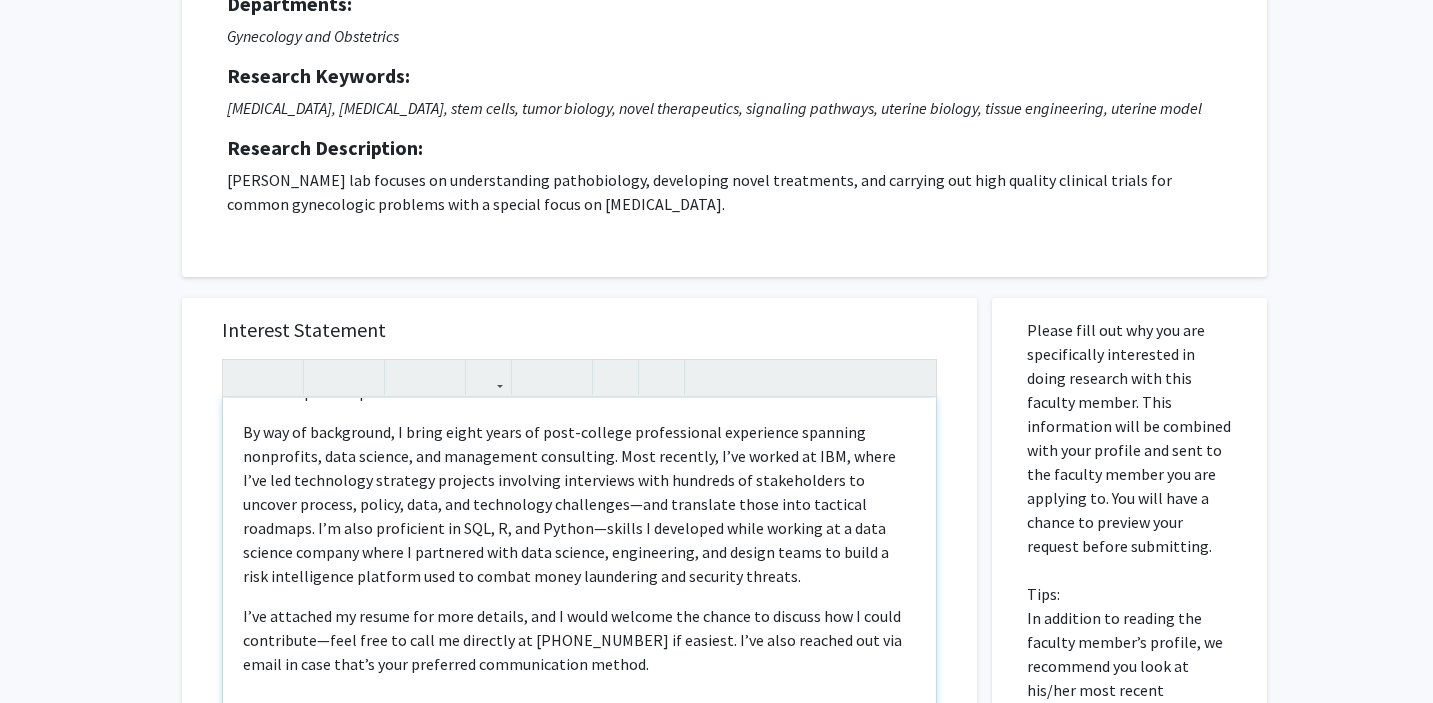 click on "Dear Dr. Borahay, Nice to meet you, and I hope you're doing well. My name is Connor Kresge, and I’m a Post-Baccalaureate Premedical student starting this fall. I’m reaching out to express my interest in joining your clinical research team. I’m especially drawn to your work addressing common gynecologic conditions and advancing patient care through both research and clinical trials. As I explore a career in medicine, I’m eager to contribute to meaningful research that has a direct impact on patients’ lives. I’ve attached my resume for more details, and I would welcome the chance to discuss how I could contribute—feel free to call me directly at (814) 380-3318 if easiest. I’ve also reached out via email in case that’s your preferred communication method. Thank you again for your time and consideration. Best, Connor Kresge" at bounding box center [579, 627] 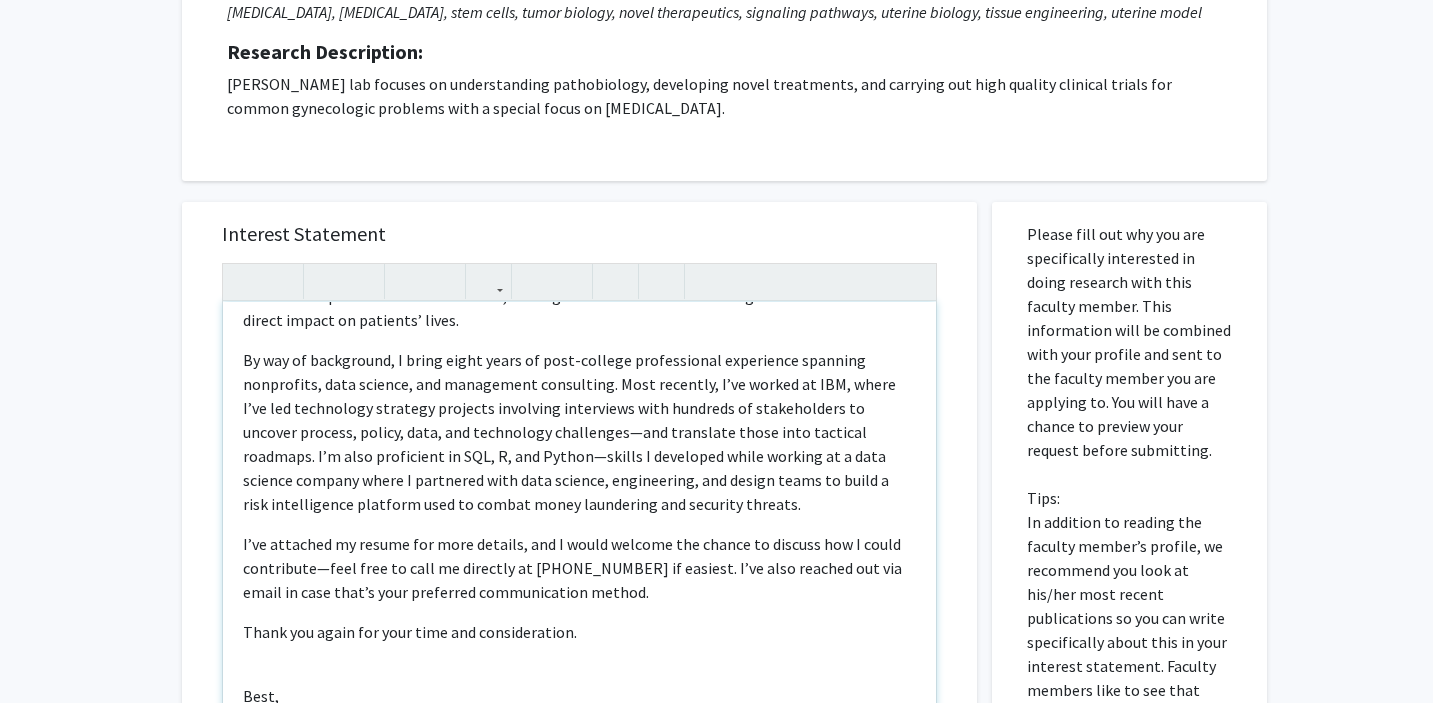 scroll, scrollTop: 345, scrollLeft: 0, axis: vertical 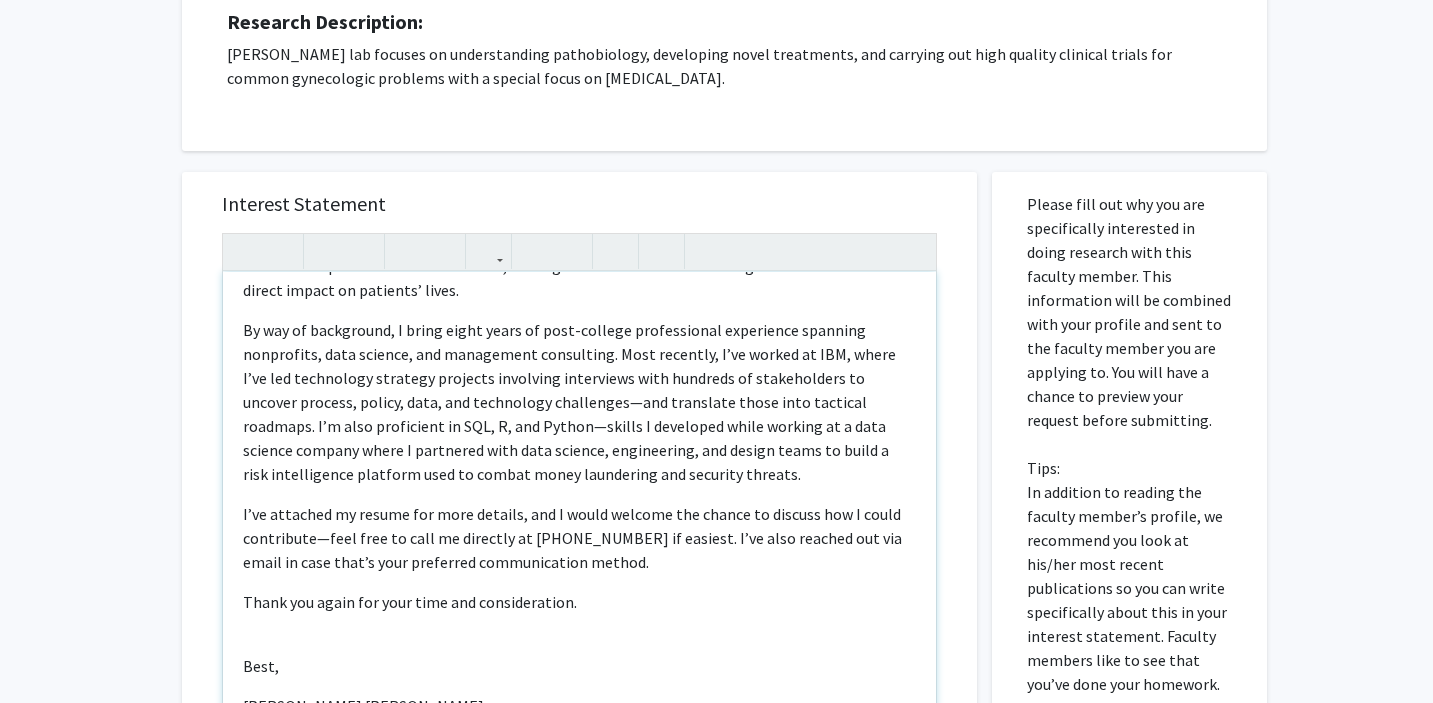 click on "Dear Dr. Borahay, Nice to meet you, and I hope you're doing well. My name is Connor Kresge, and I’m a Post-Baccalaureate Premedical student starting this fall. I’m reaching out to express my interest in joining your clinical research team. I’m especially drawn to your work addressing common gynecologic conditions and advancing patient care through both research and clinical trials. As I explore a career in medicine, I’m eager to contribute to meaningful research that has a direct impact on patients’ lives. I’ve attached my resume for more details, and I would welcome the chance to discuss how I could contribute—feel free to call me directly at (814) 380-3318 if easiest. I’ve also reached out via email in case that’s your preferred communication method. Thank you again for your time and consideration. Best, Connor Kresge" at bounding box center [579, 501] 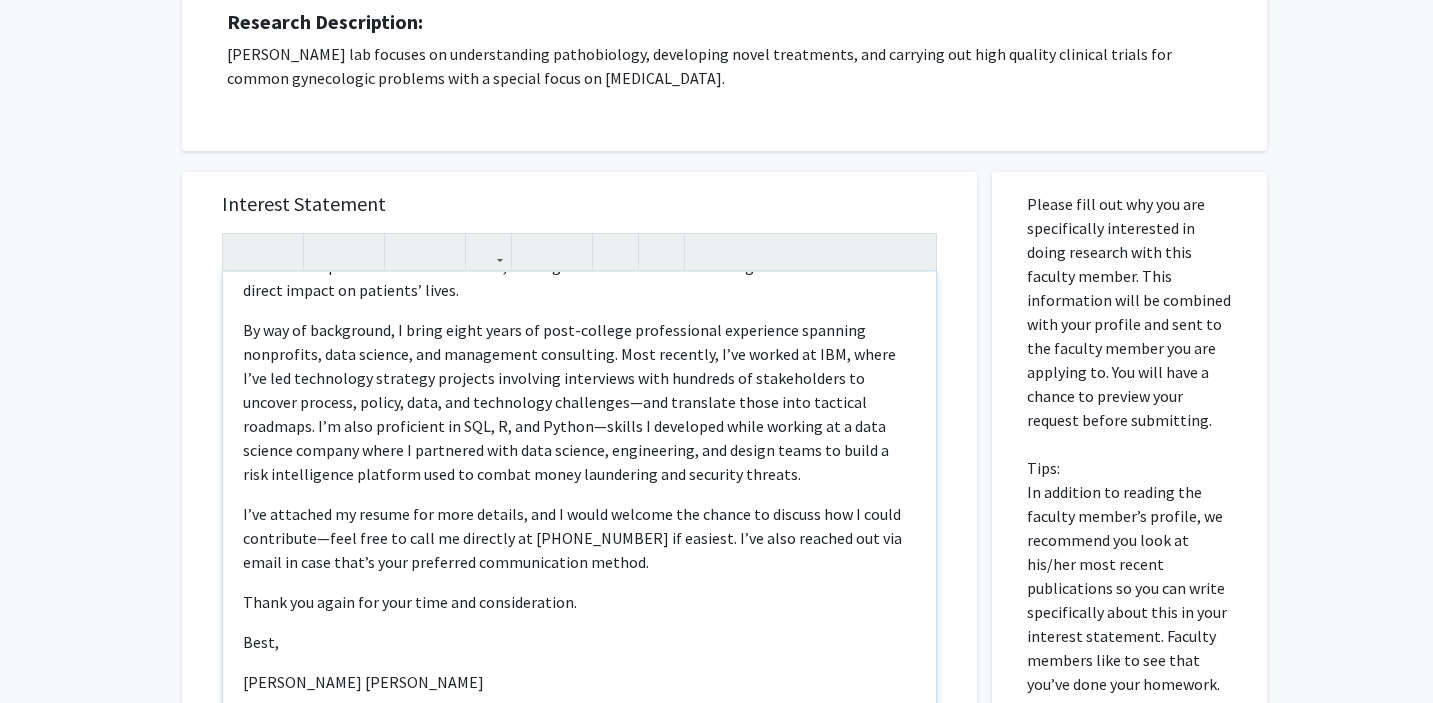 type on "<p>Dear Dr. Borahay,</p><p>Nice to meet you, and I hope you're doing well. My name is Connor Kresge, and I’m a Post-Baccalaureate Premedical student starting this fall. I’m reaching out to express my interest in joining your clinical research team. I’m especially drawn to your work addressing common gynecologic conditions and advancing patient care through both research and clinical trials. As I explore a career in medicine, I’m eager to contribute to meaningful research that has a direct impact on patients’ lives.</p><p>By way of background, I bring eight years of post-college professional experience spanning nonprofits, data science, and management consulting. Most recently, I’ve worked at IBM, where I’ve led technology strategy projects involving interviews with hundreds of stakeholders to uncover process, policy, data, and technology challenges—and translate those into tactical roadmaps. I’m also proficient in SQL, R, and Python—skills I developed while working at a data science company where I partner..." 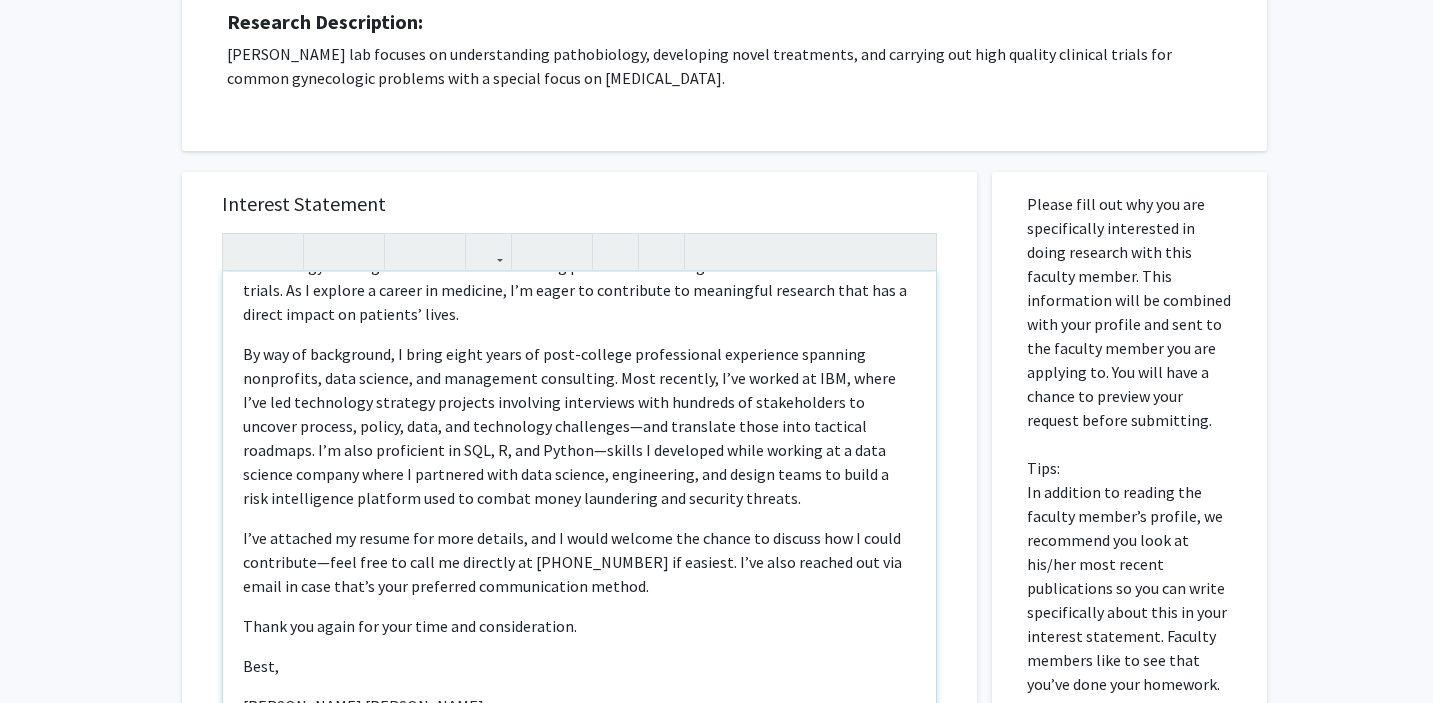 click on "Dear Dr. Borahay, Nice to meet you, and I hope you're doing well. My name is Connor Kresge, and I’m a Post-Baccalaureate Premedical student starting this fall. I’m reaching out to express my interest in joining your clinical research team. I’m especially drawn to your work addressing common gynecologic conditions and advancing patient care through both research and clinical trials. As I explore a career in medicine, I’m eager to contribute to meaningful research that has a direct impact on patients’ lives. I’ve attached my resume for more details, and I would welcome the chance to discuss how I could contribute—feel free to call me directly at (814) 380-3318 if easiest. I’ve also reached out via email in case that’s your preferred communication method. Thank you again for your time and consideration. Best, Connor Kresge" at bounding box center [579, 501] 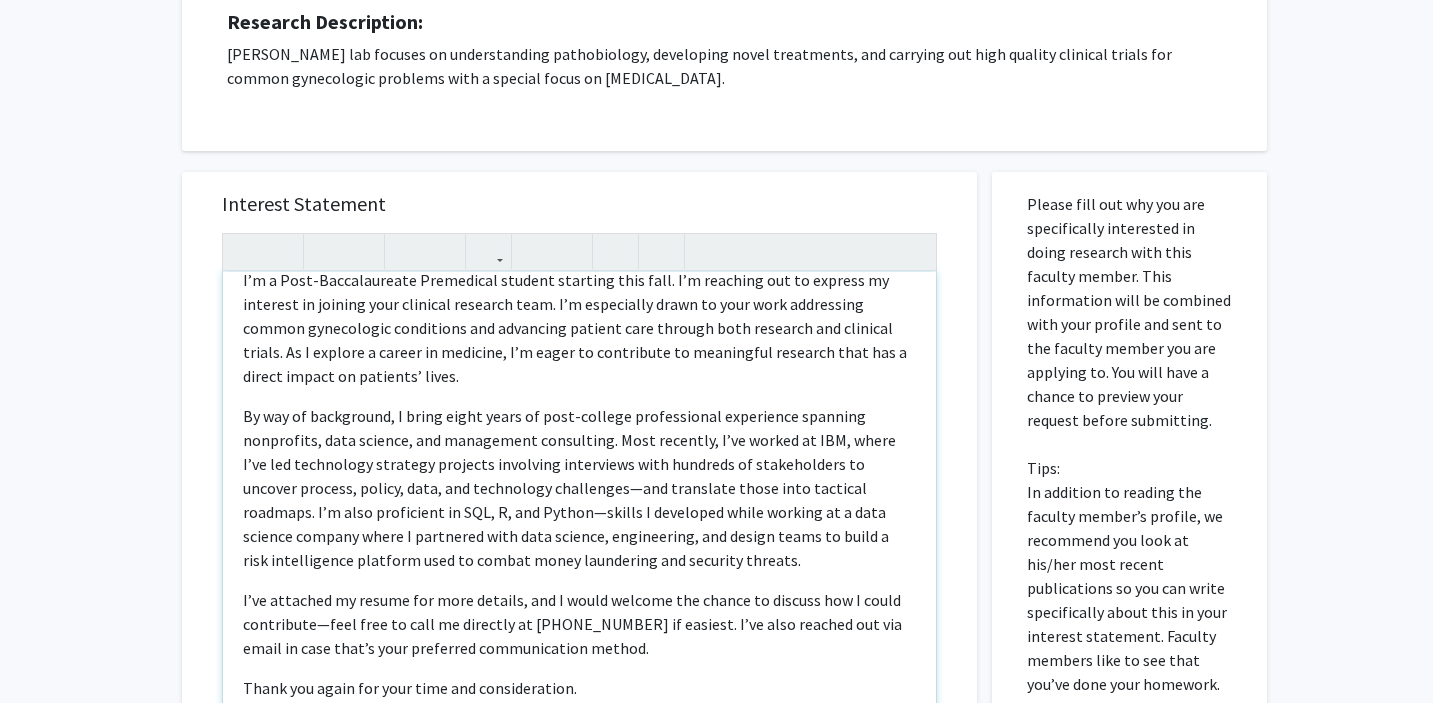 scroll, scrollTop: 150, scrollLeft: 0, axis: vertical 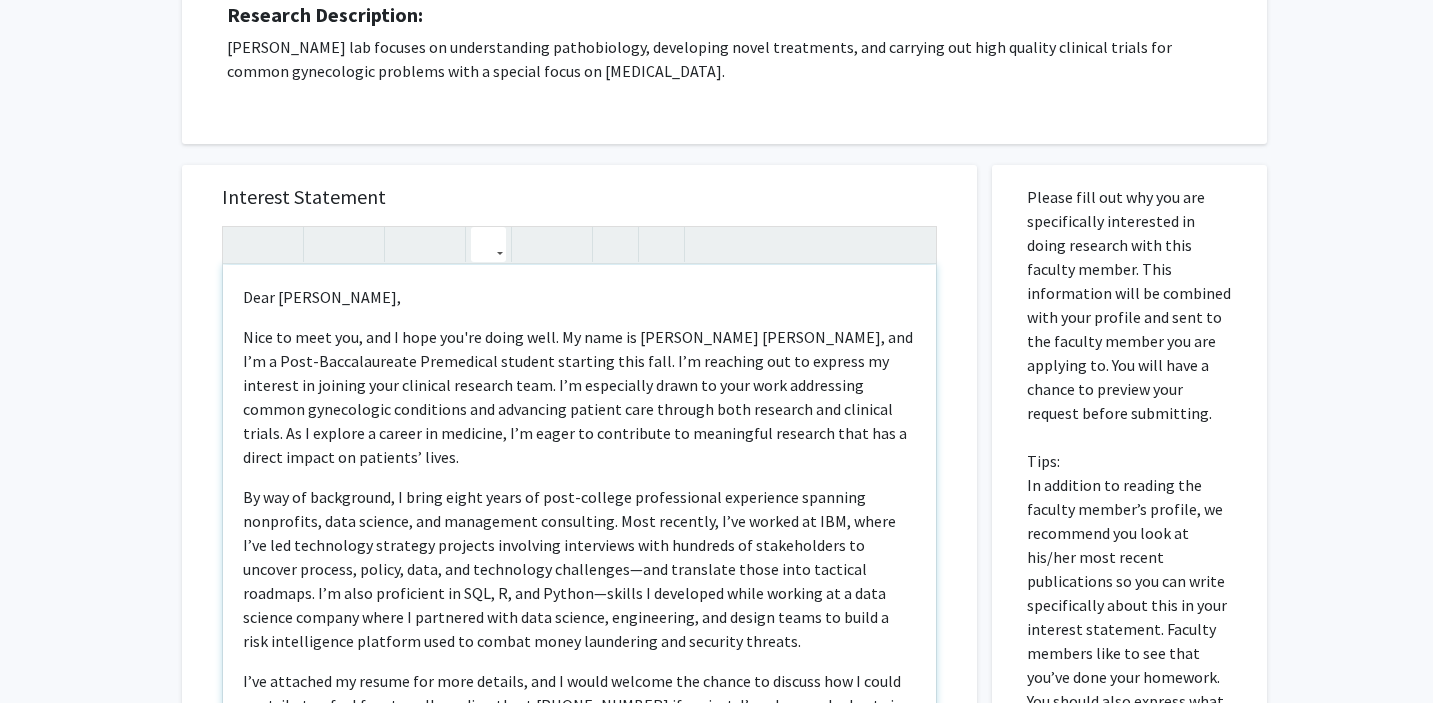 click at bounding box center [488, 244] 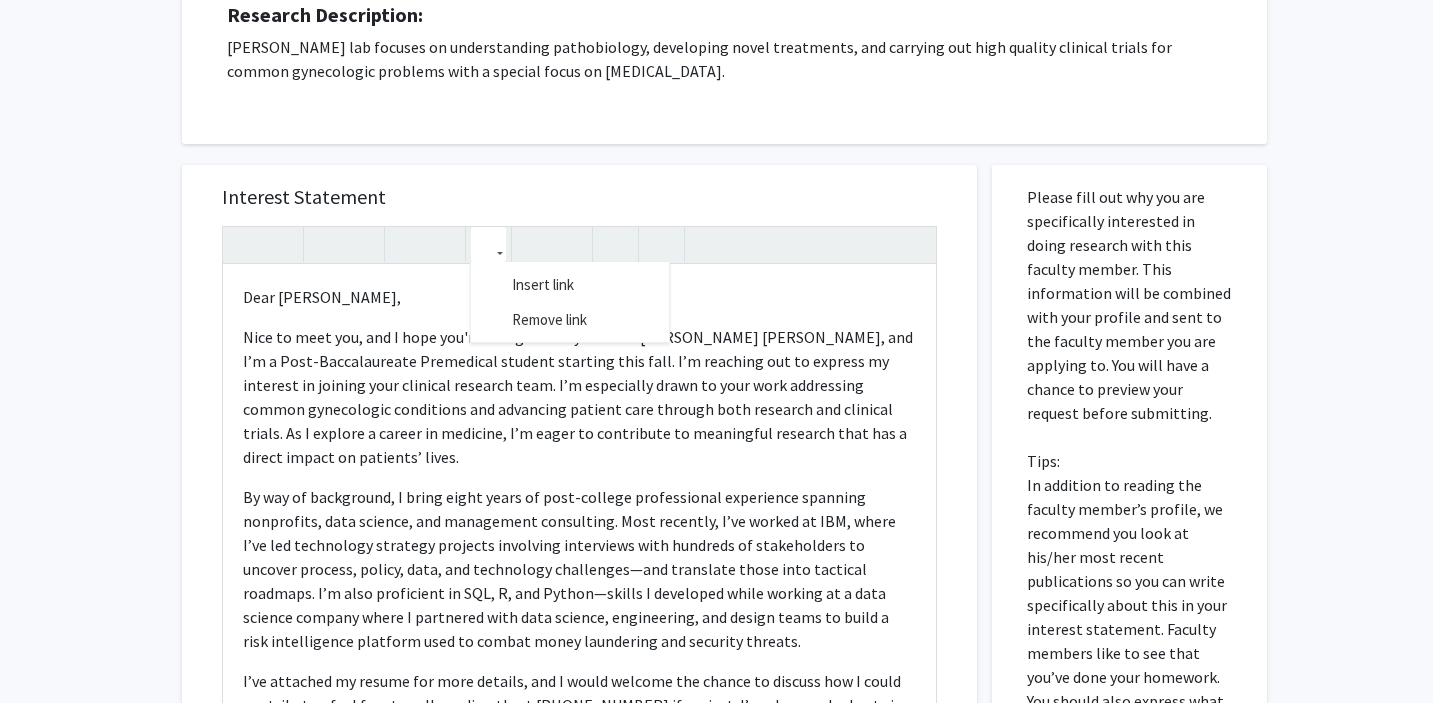 click on "Interest Statement" at bounding box center (579, 197) 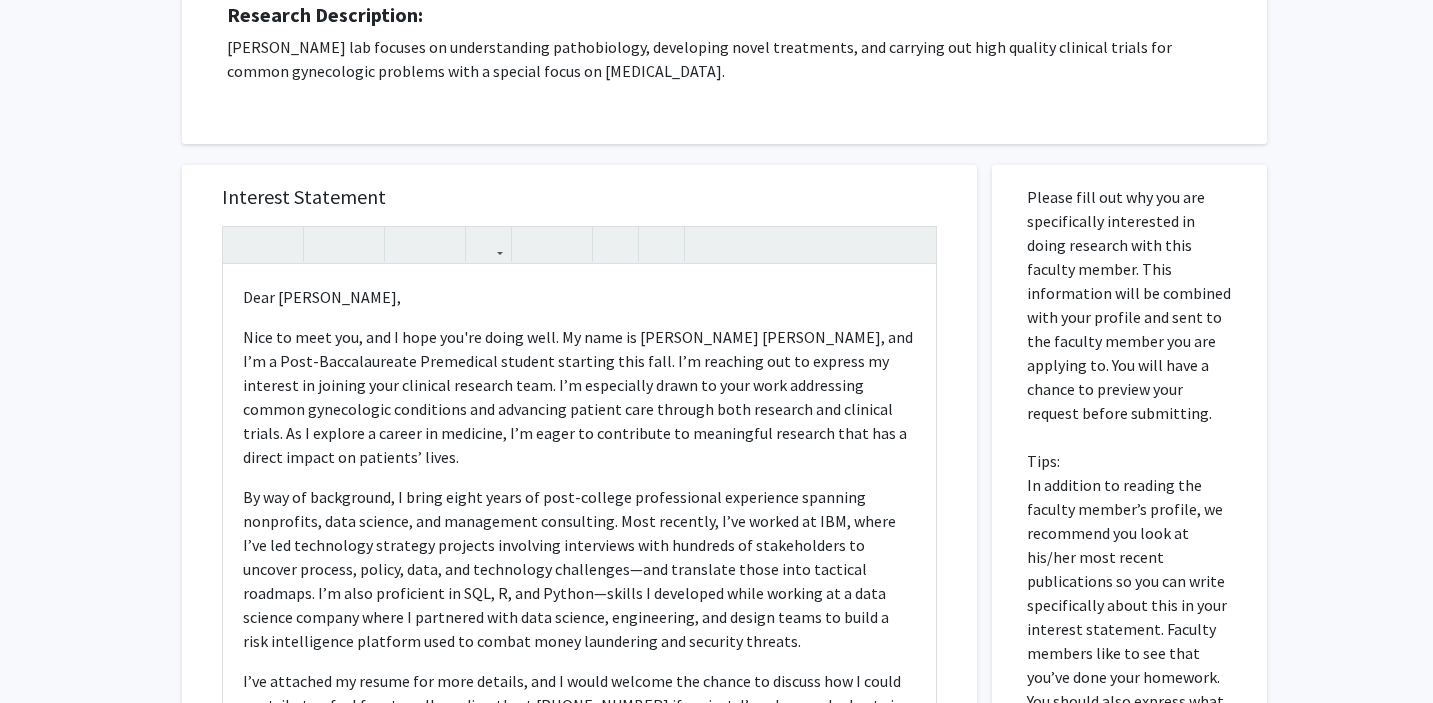 click at bounding box center [579, 245] 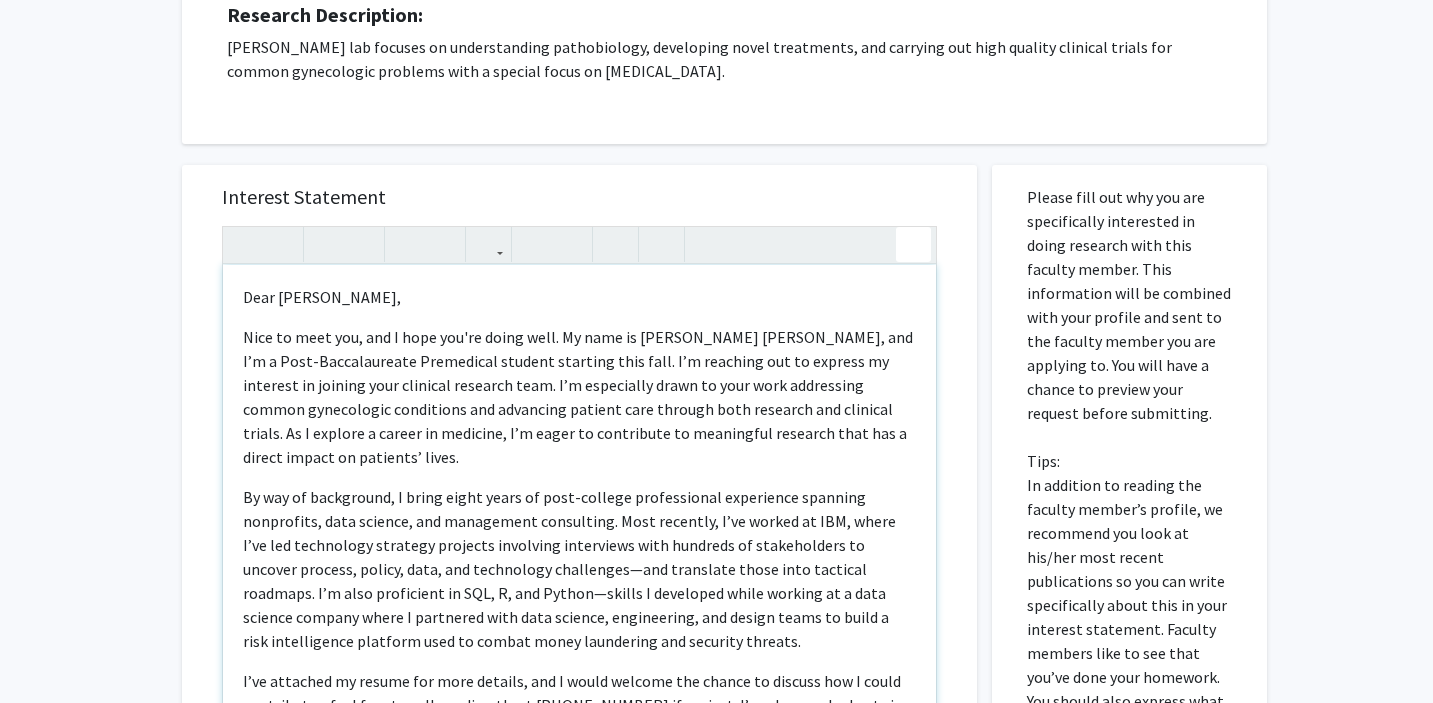 click on "Dear Dr. Borahay, Nice to meet you, and I hope you're doing well. My name is Connor Kresge, and I’m a Post-Baccalaureate Premedical student starting this fall. I’m reaching out to express my interest in joining your clinical research team. I’m especially drawn to your work addressing common gynecologic conditions and advancing patient care through both research and clinical trials. As I explore a career in medicine, I’m eager to contribute to meaningful research that has a direct impact on patients’ lives. I’ve attached my resume for more details, and I would welcome the chance to discuss how I could contribute—feel free to call me directly at (814) 380-3318 if easiest. I’ve also reached out via email in case that’s your preferred communication method. Thank you again for your time and consideration. Best, Connor Kresge Insert link Remove link" at bounding box center (579, 475) 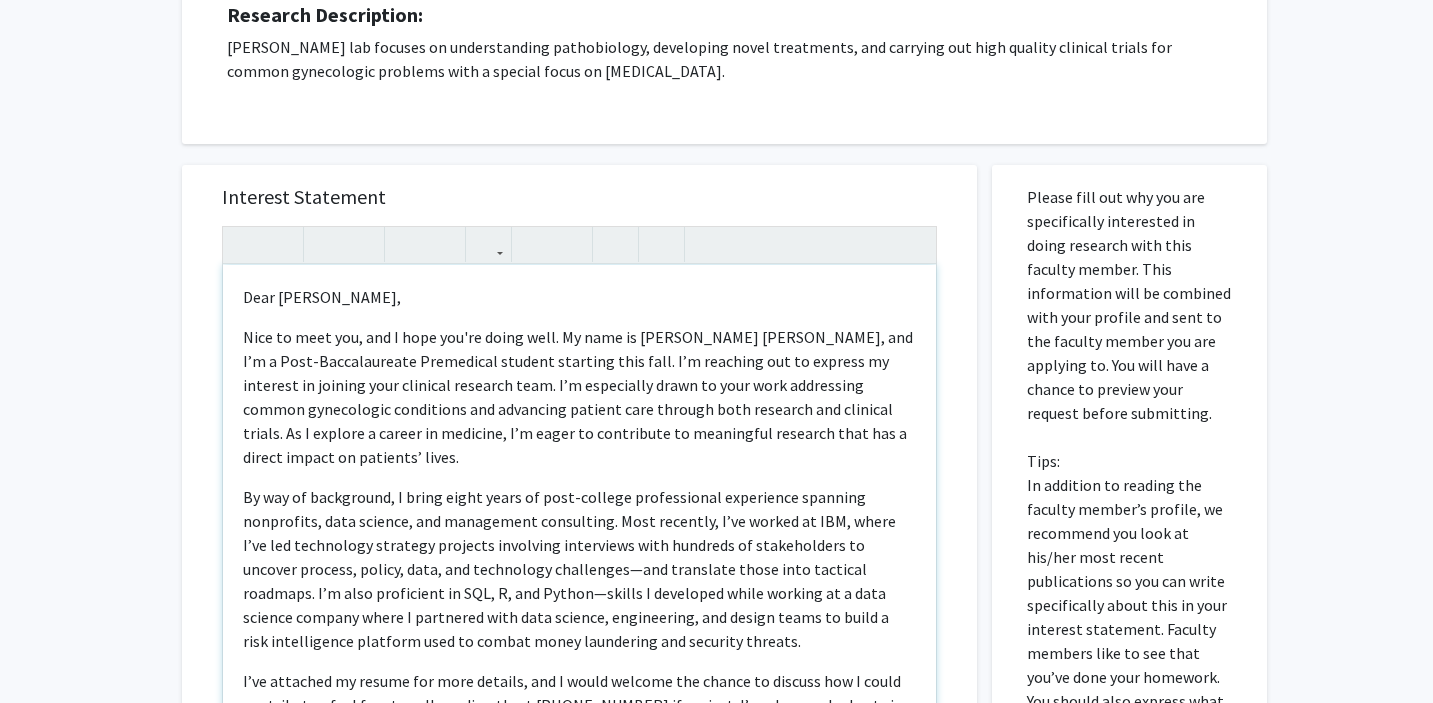 click on "All Requests  Request for Mostafa Borahay   Request for   Mostafa Borahay  Departments:  Gynecology and Obstetrics  Research Keywords: uterine fibroids, endometriosis, stem cells, tumor biology, novel therapeutics, signaling pathways, uterine biology, tissue engineering, uterine model Research Description: Dr. Borahay's lab focuses on understanding pathobiology, developing novel treatments, and carrying out high quality clinical trials for common gynecologic problems with a special focus on uterine fibroids. Interest Statement Dear Dr. Borahay, I’ve attached my resume for more details, and I would welcome the chance to discuss how I could contribute—feel free to call me directly at (814) 380-3318 if easiest. I’ve also reached out via email in case that’s your preferred communication method. Thank you again for your time and consideration. Best, Connor Kresge Insert link Remove link  Cancel   Save   Preview & Submit   Tips:" 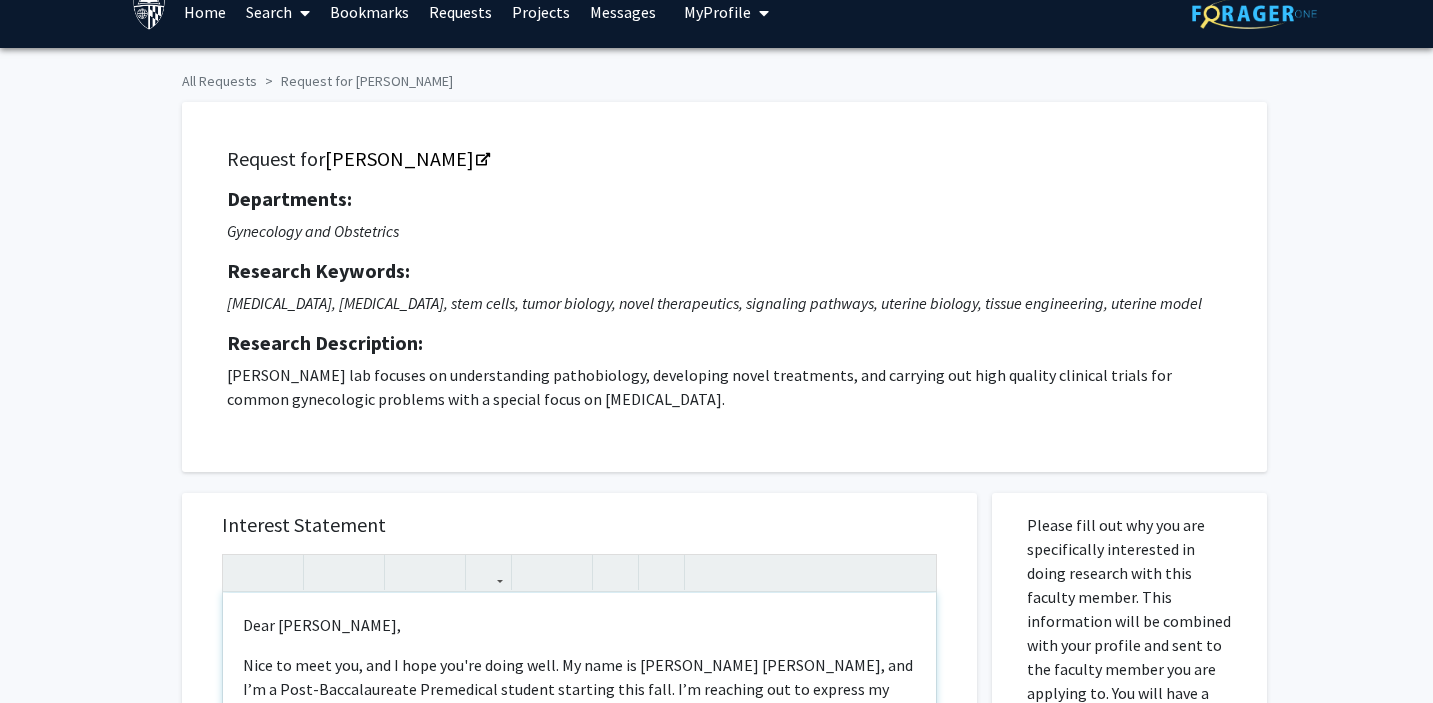 scroll, scrollTop: 0, scrollLeft: 0, axis: both 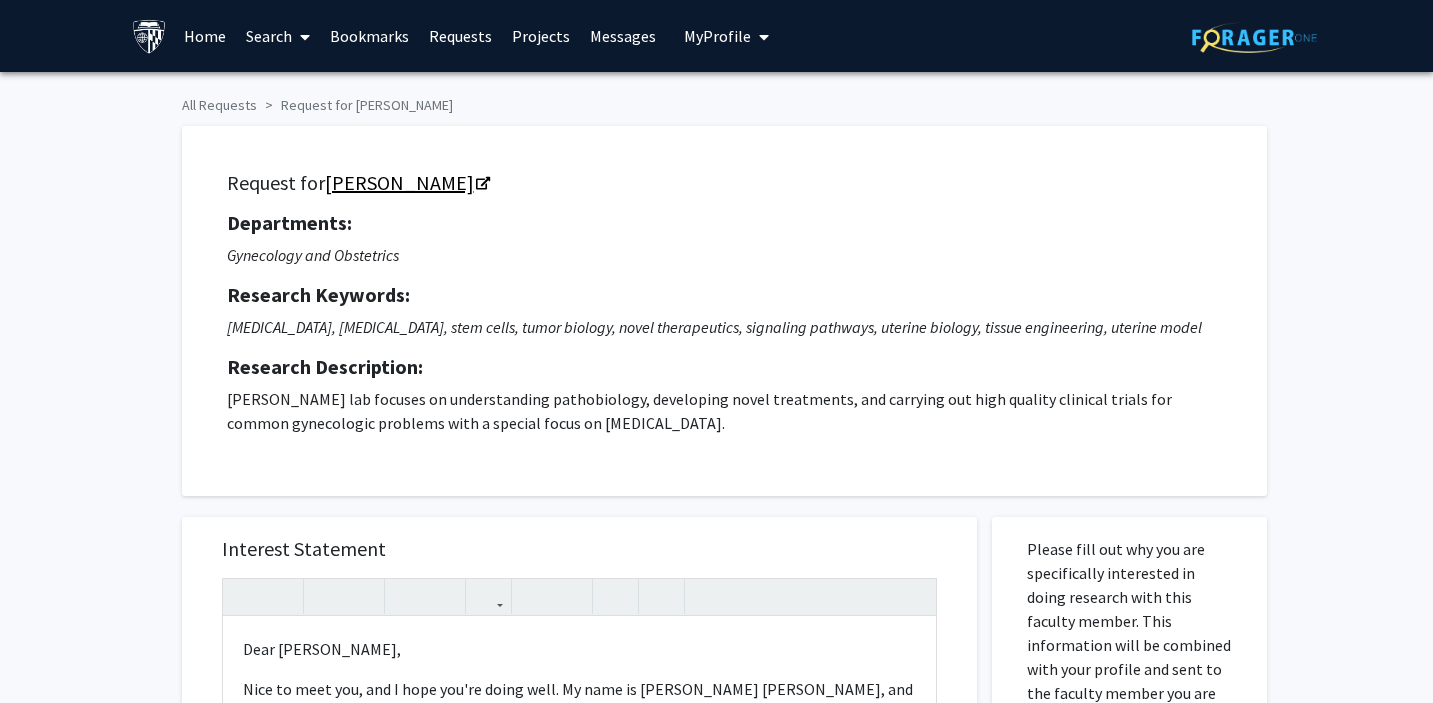 click on "Mostafa Borahay" 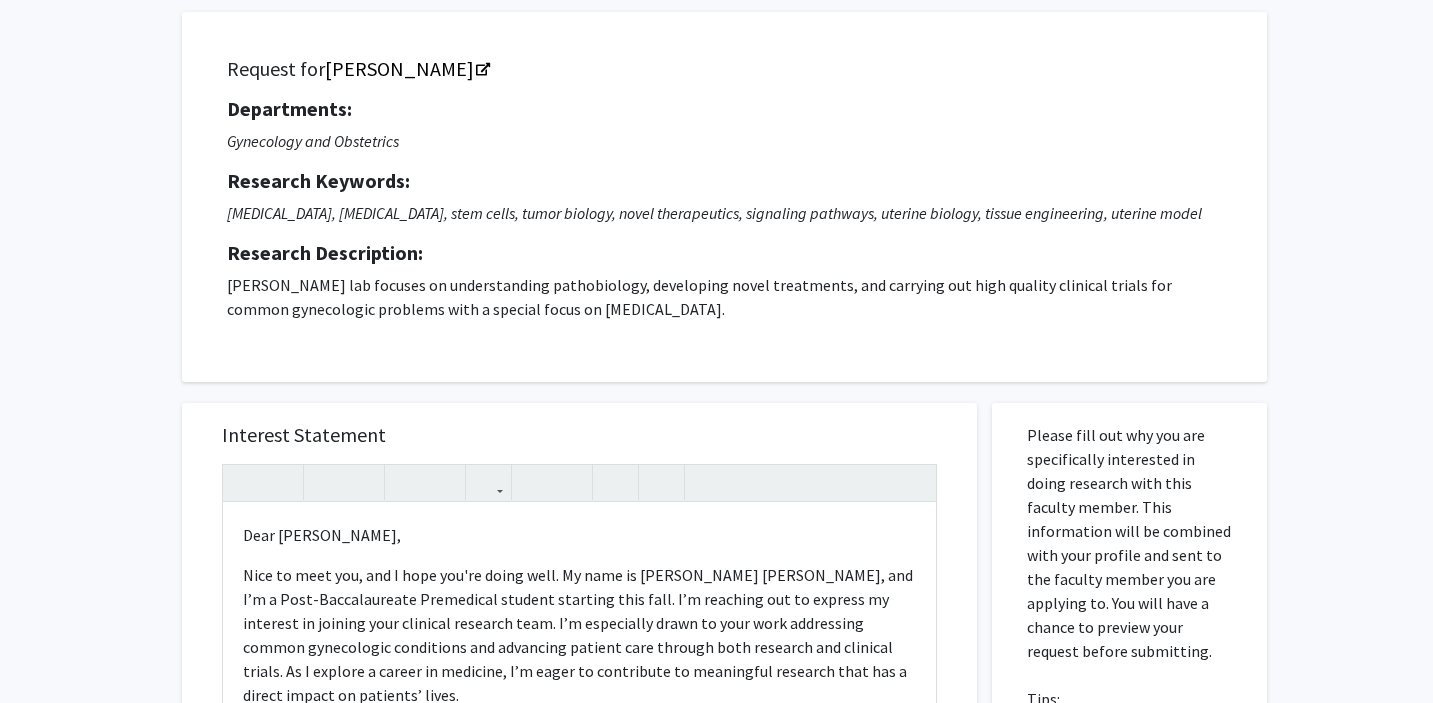 scroll, scrollTop: 0, scrollLeft: 0, axis: both 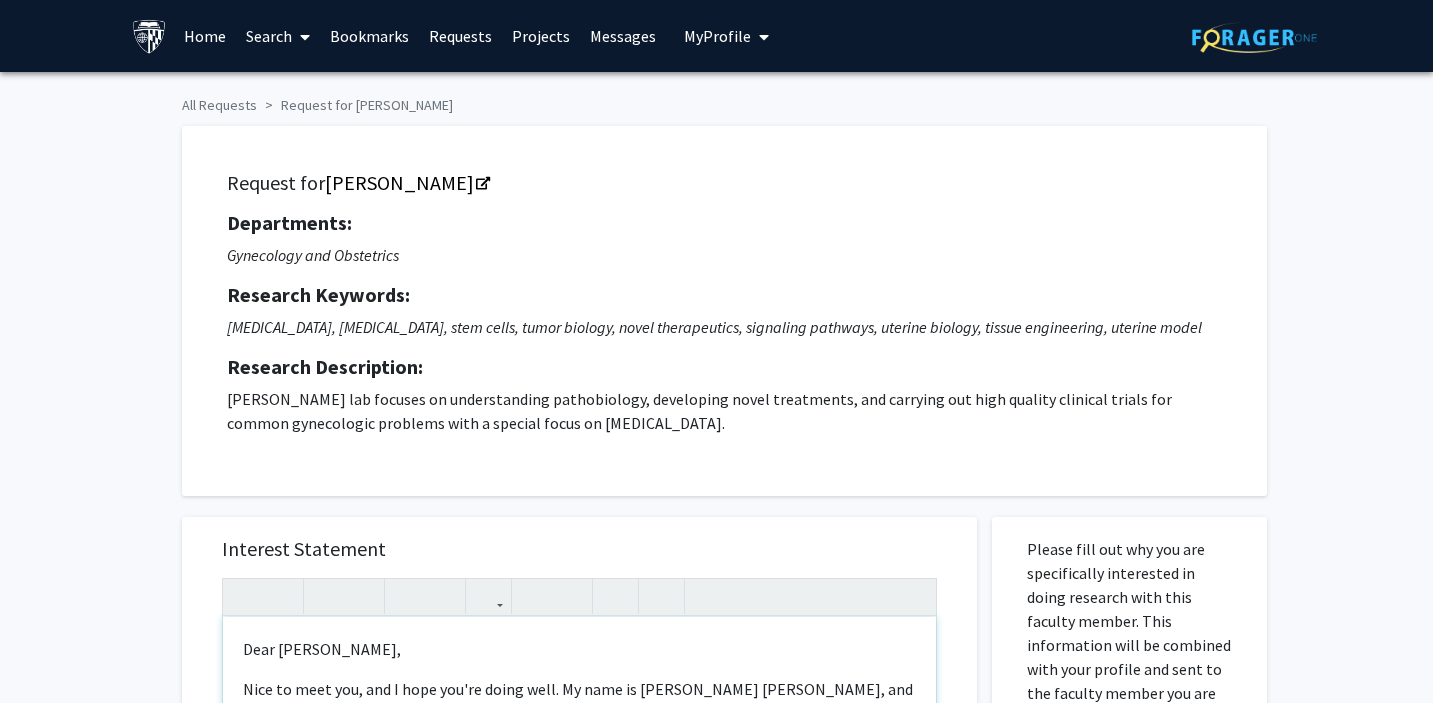 click on "Dear Dr. Borahay," at bounding box center [579, 649] 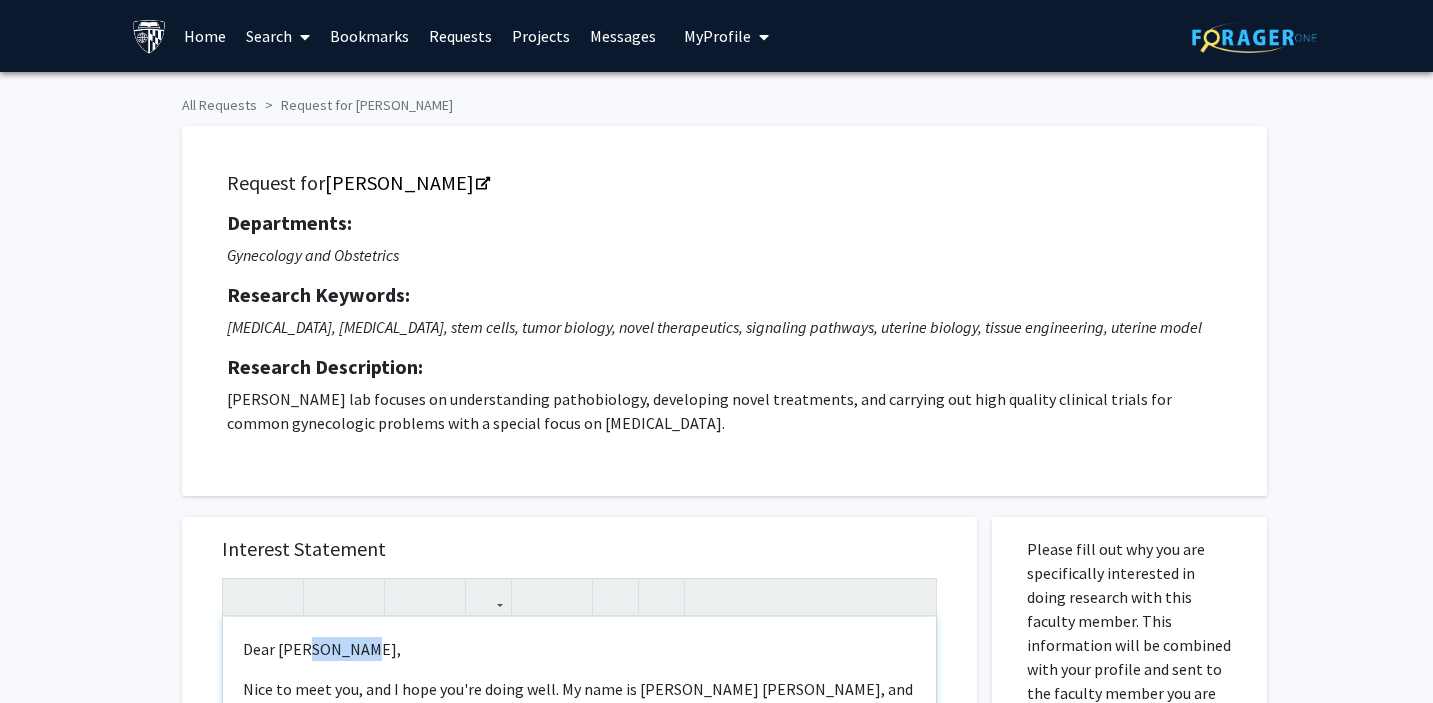 click on "Dear Dr. Borahay," at bounding box center [579, 649] 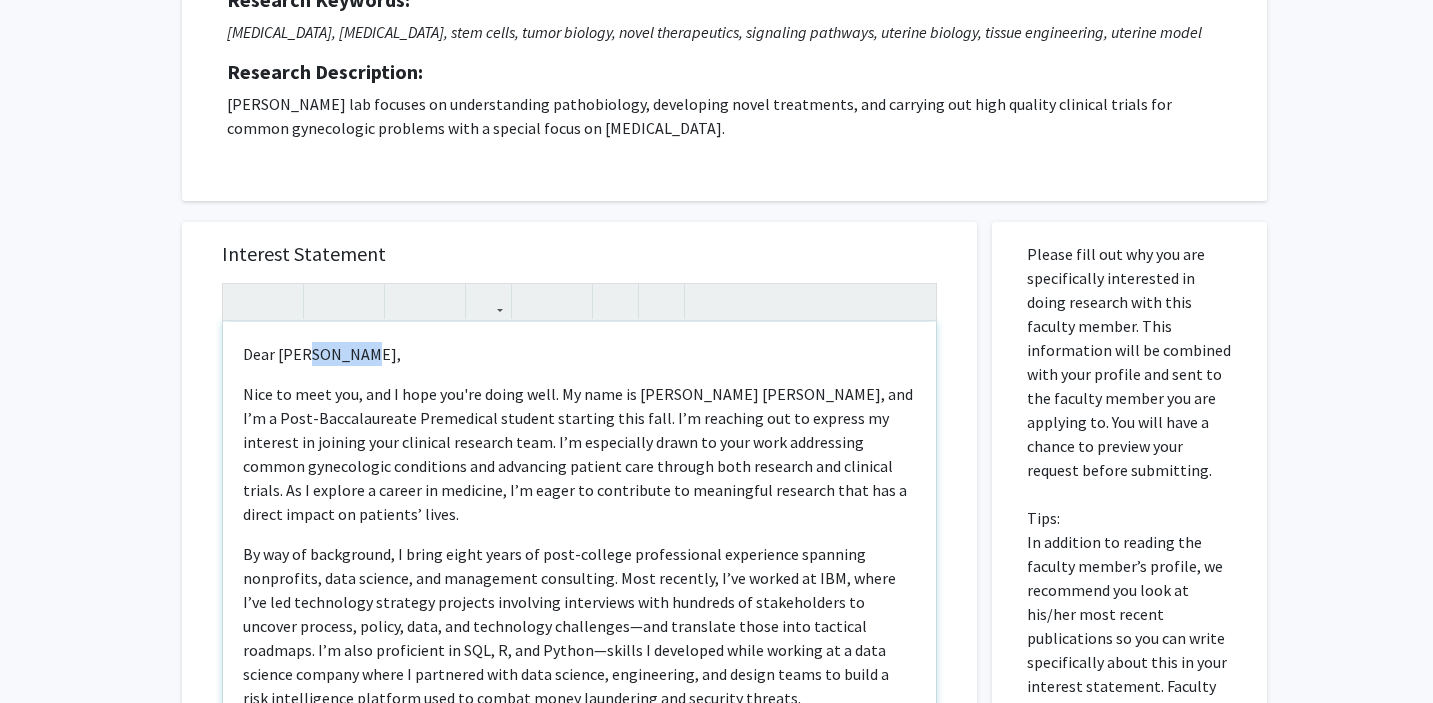 scroll, scrollTop: 348, scrollLeft: 0, axis: vertical 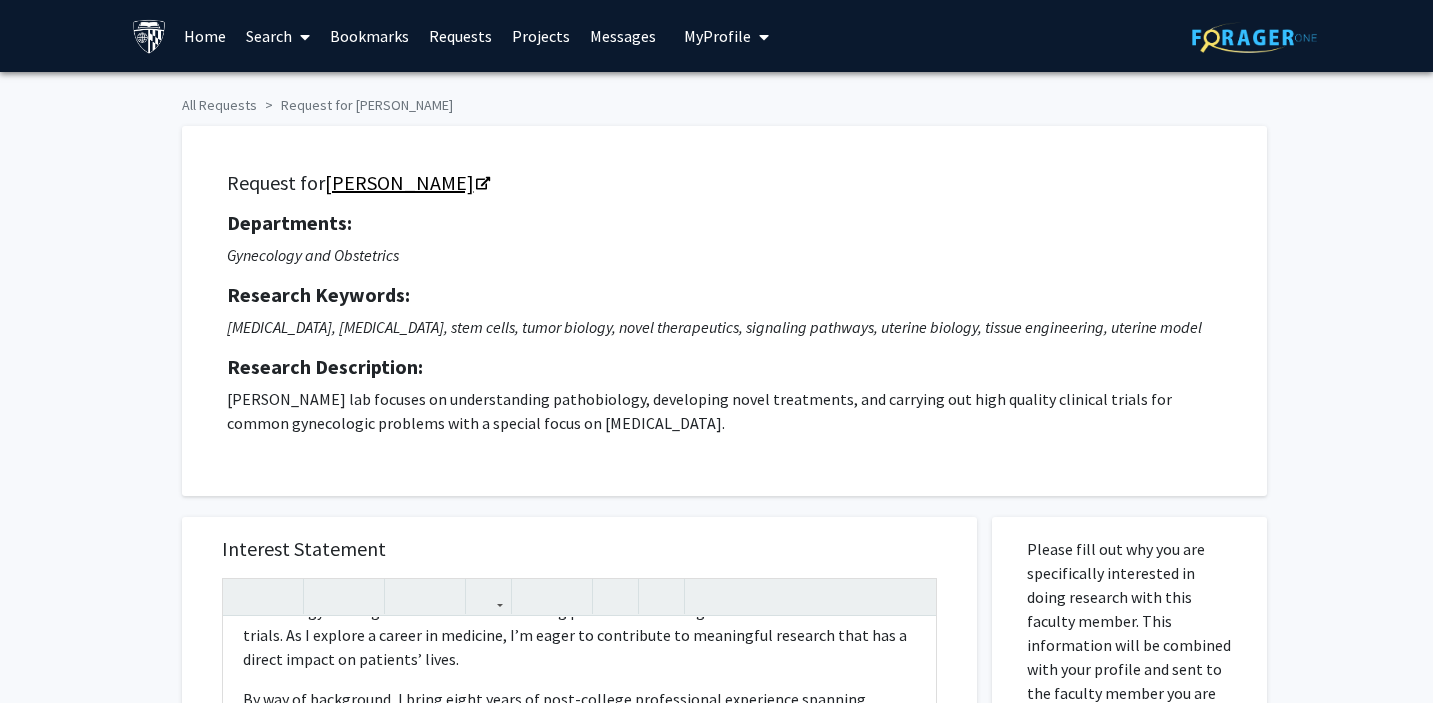 click on "Mostafa Borahay" 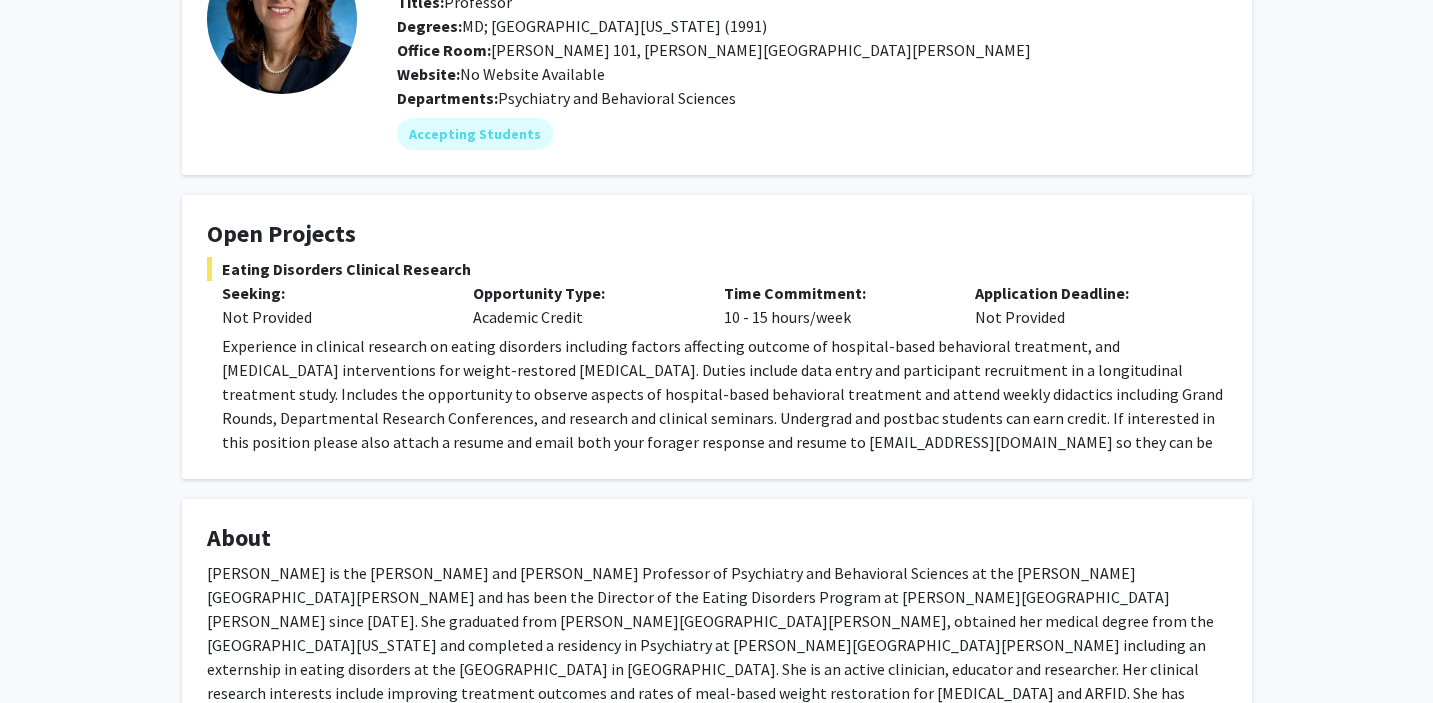 scroll, scrollTop: 0, scrollLeft: 0, axis: both 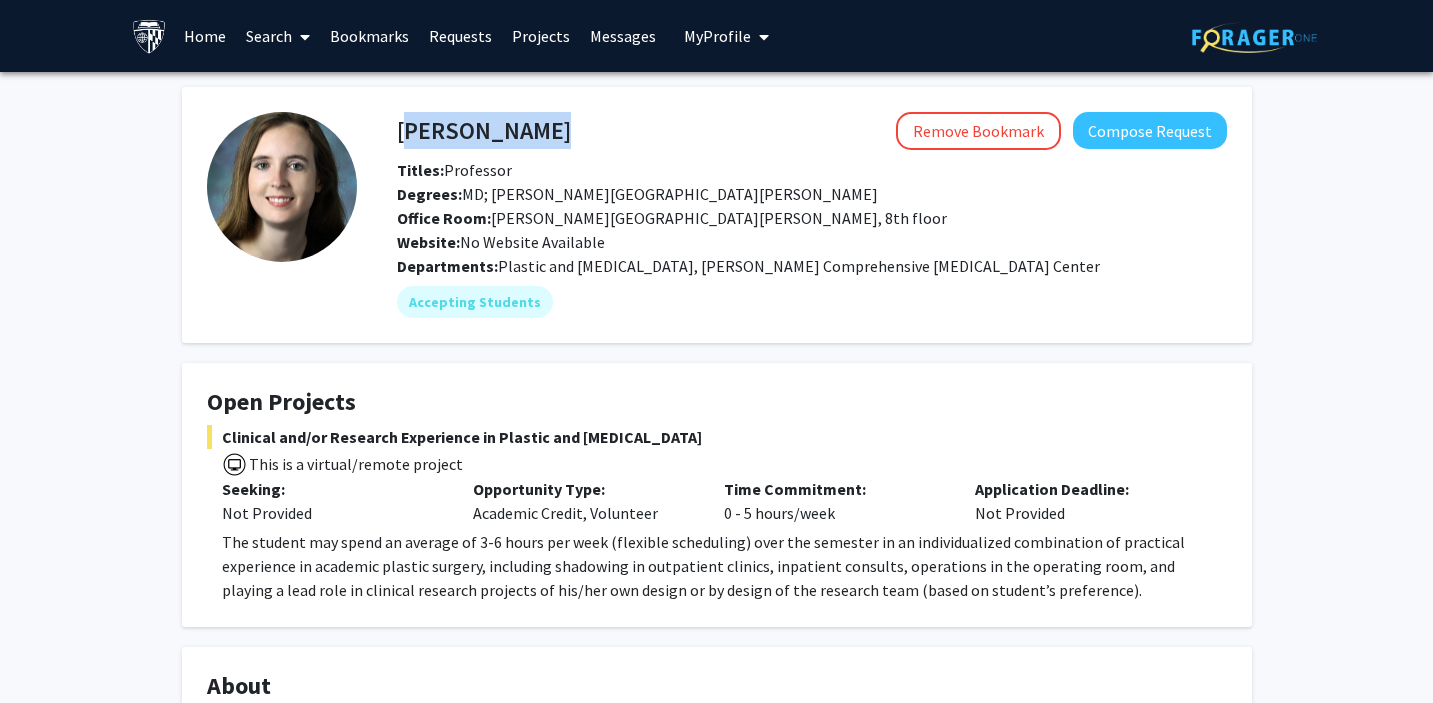 drag, startPoint x: 584, startPoint y: 139, endPoint x: 398, endPoint y: 129, distance: 186.26862 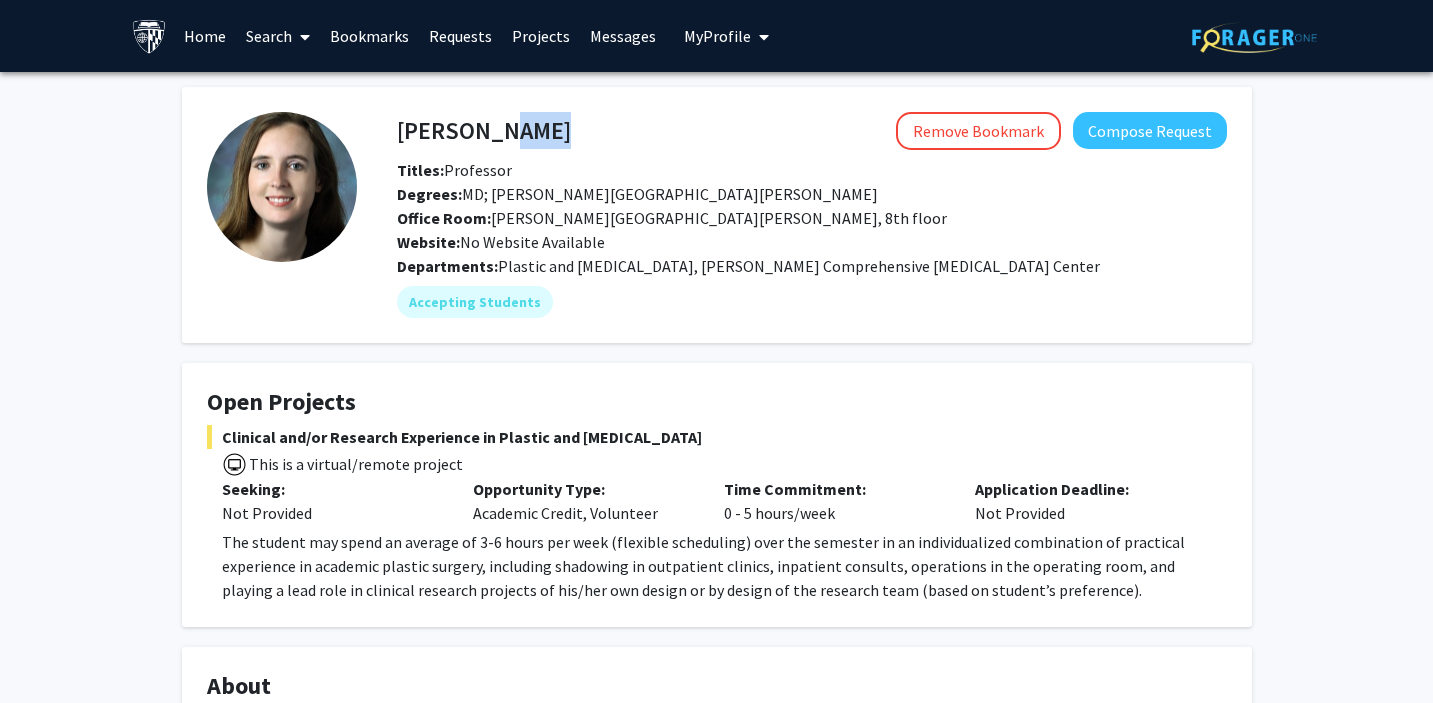 drag, startPoint x: 580, startPoint y: 130, endPoint x: 487, endPoint y: 130, distance: 93 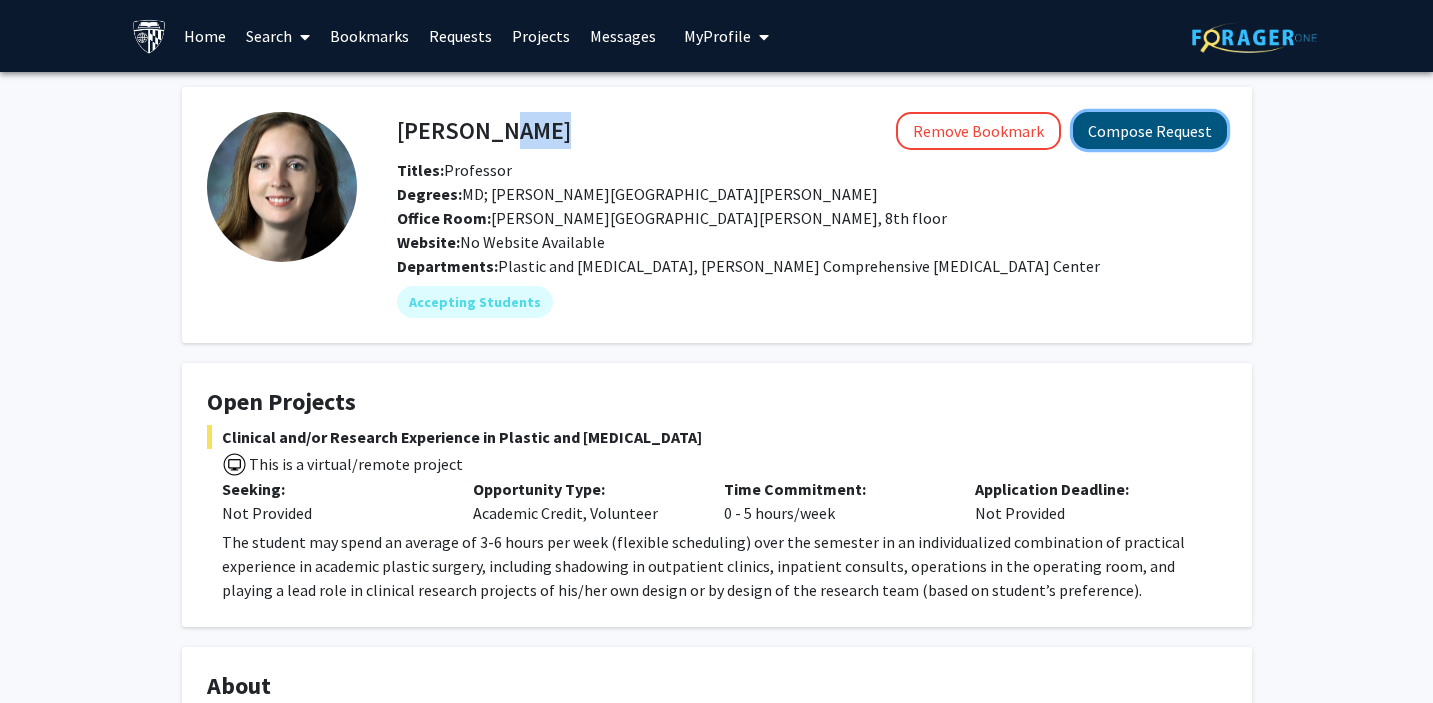 click on "Compose Request" 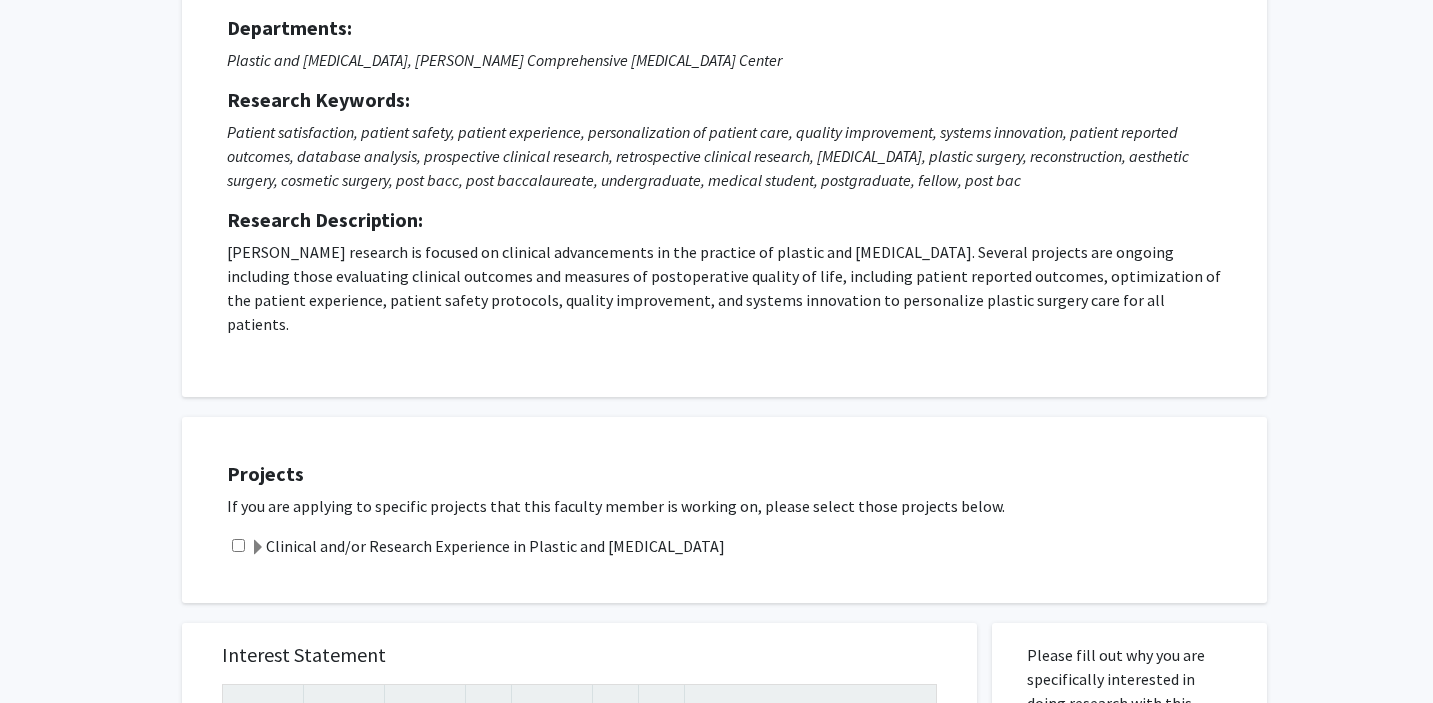 scroll, scrollTop: 337, scrollLeft: 0, axis: vertical 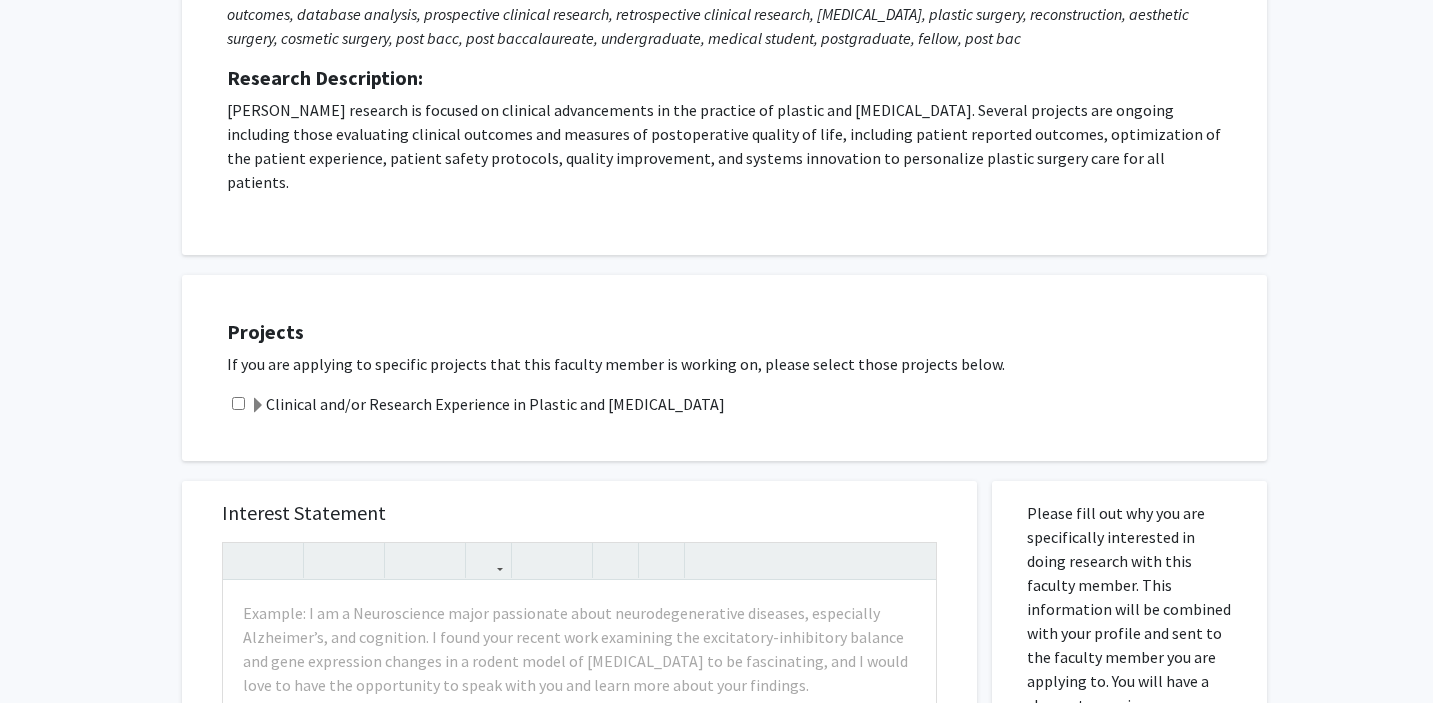 click 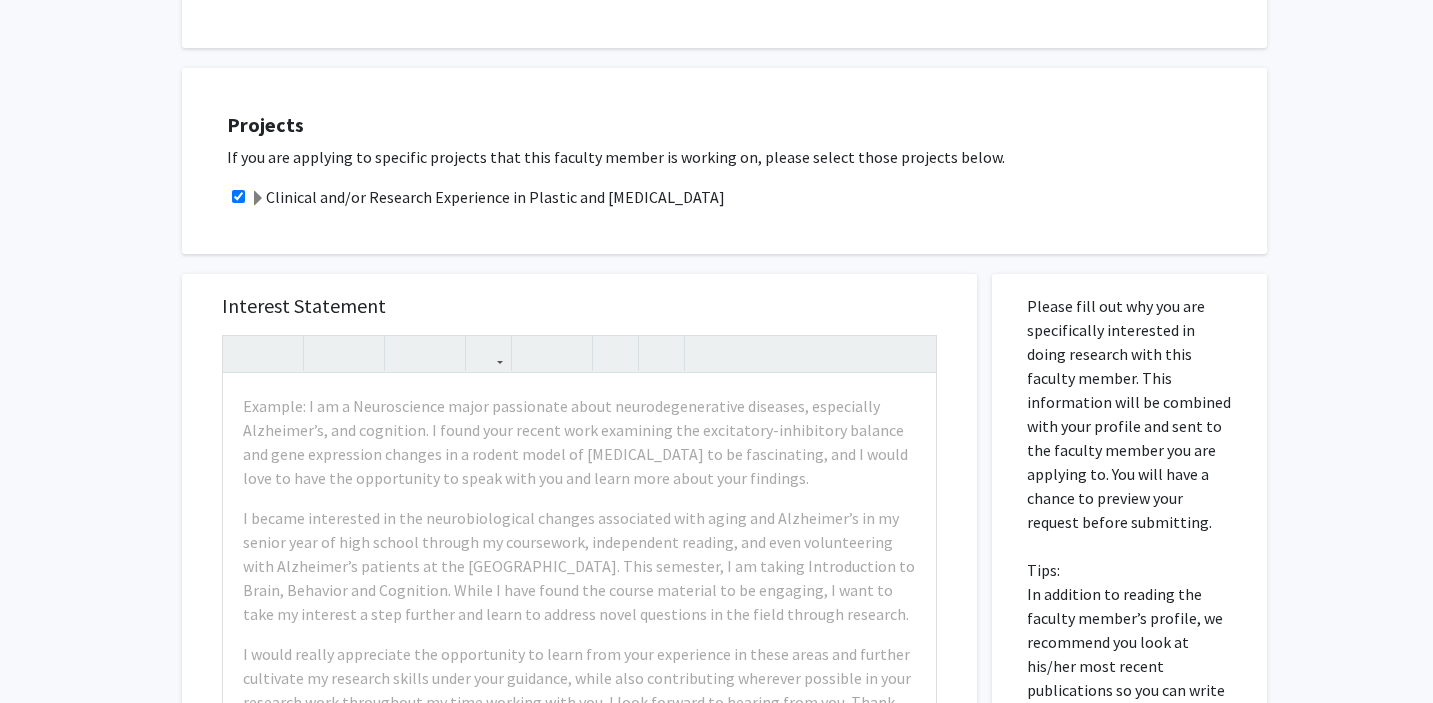 scroll, scrollTop: 632, scrollLeft: 0, axis: vertical 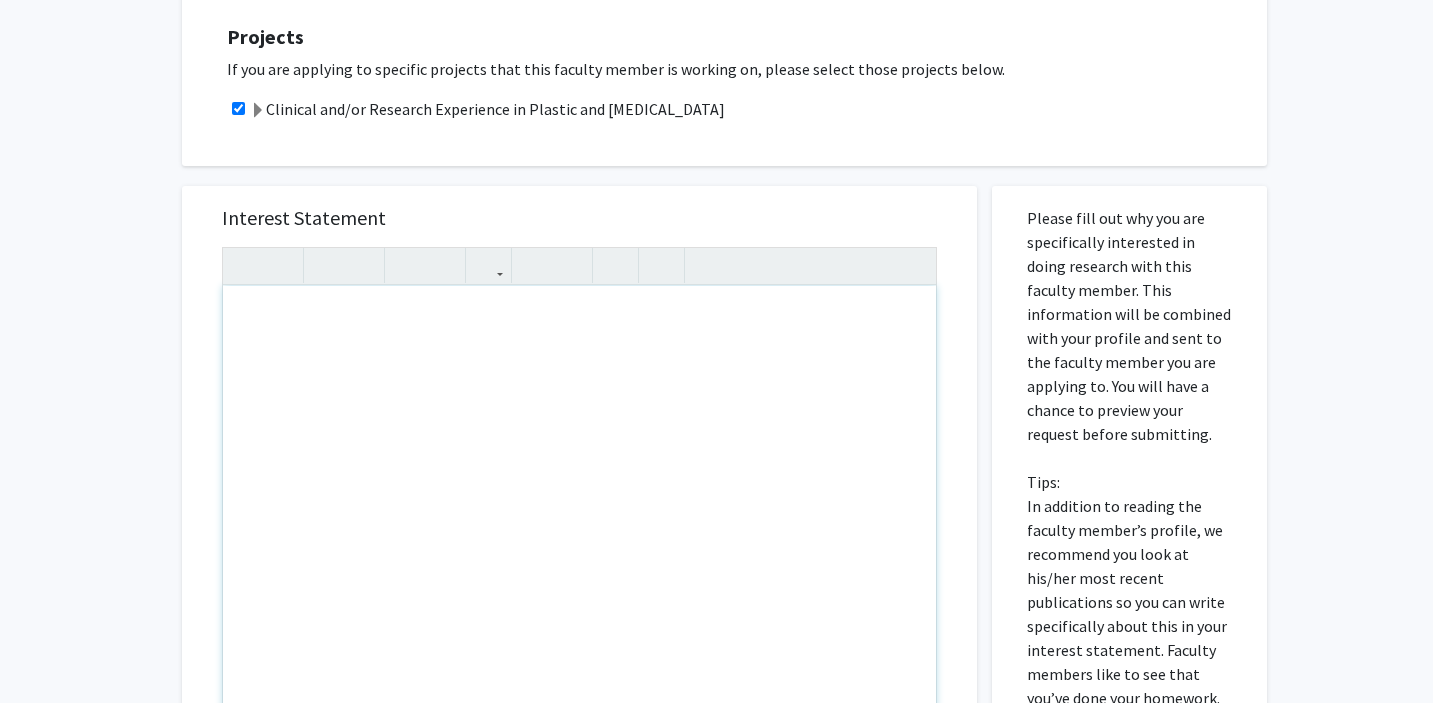 click at bounding box center (579, 515) 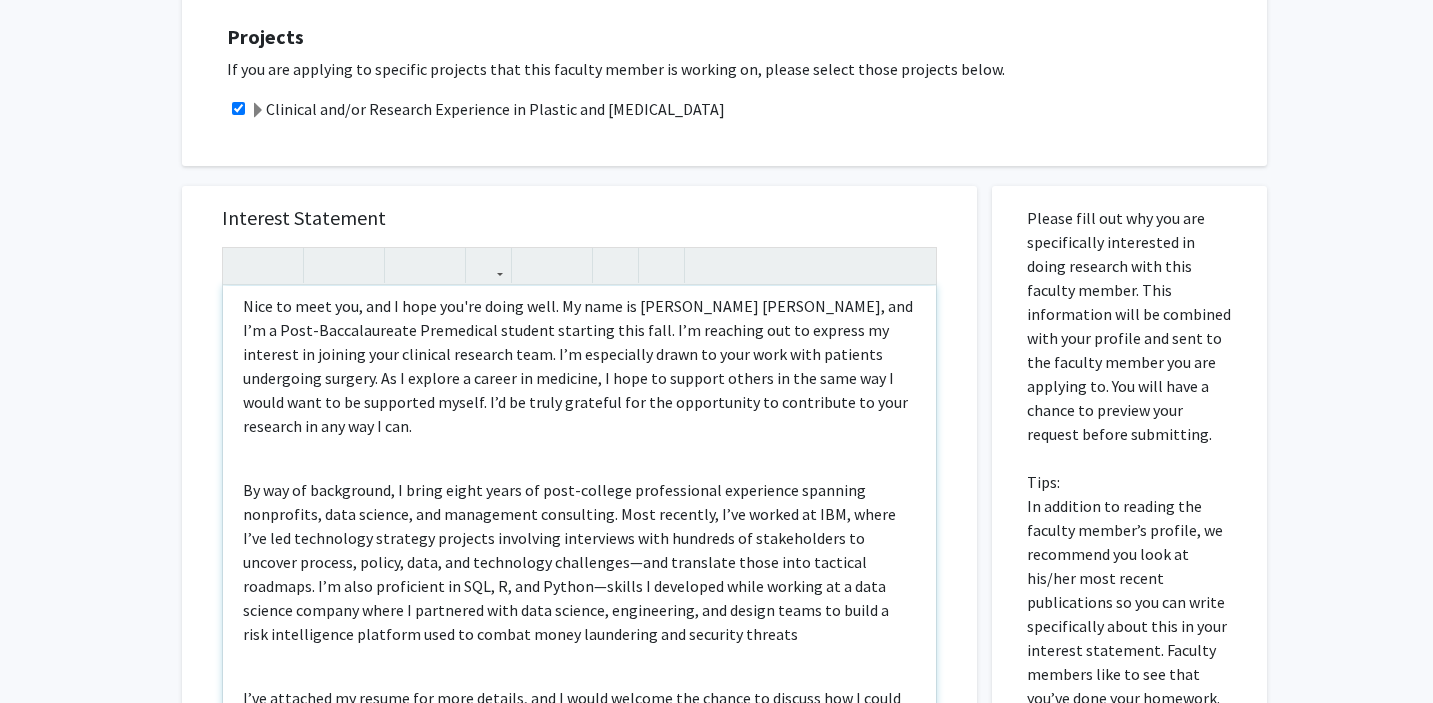 scroll, scrollTop: 0, scrollLeft: 0, axis: both 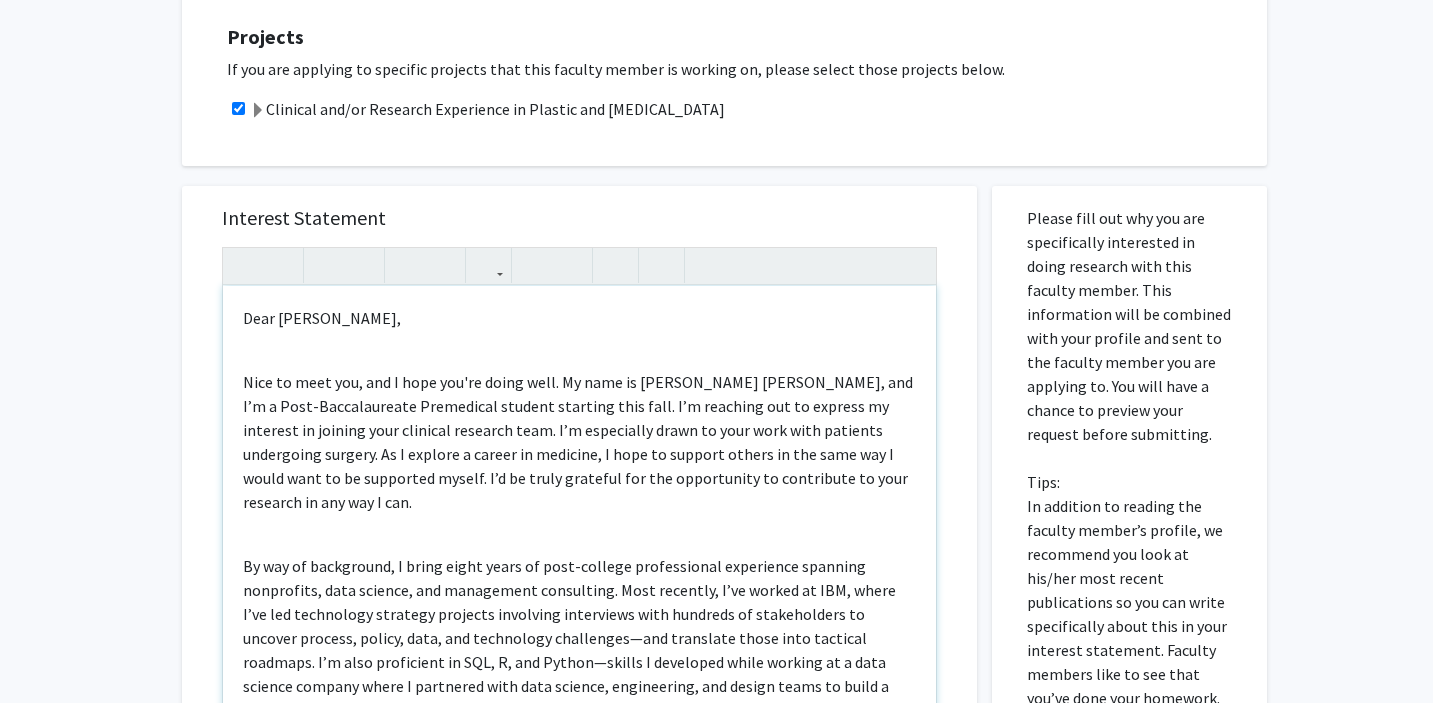 click on "Dear Dr. Manahan, Nice to meet you, and I hope you're doing well. My name is Connor Kresge, and I’m a Post-Baccalaureate Premedical student starting this fall. I’m reaching out to express my interest in joining your clinical research team. I’m especially drawn to your work with patients undergoing surgery. As I explore a career in medicine, I hope to support others in the same way I would want to be supported myself. I’d be truly grateful for the opportunity to contribute to your research in any way I can. I’ve attached my resume for more details, and I would welcome the chance to discuss how I could contribute - feel free to call me directly at (814) 380-3318 if easiest. I've also reached out via email in case that is your preferred communication method. Thank you again for your time and consideration. Best, Connor Kresge" at bounding box center [579, 515] 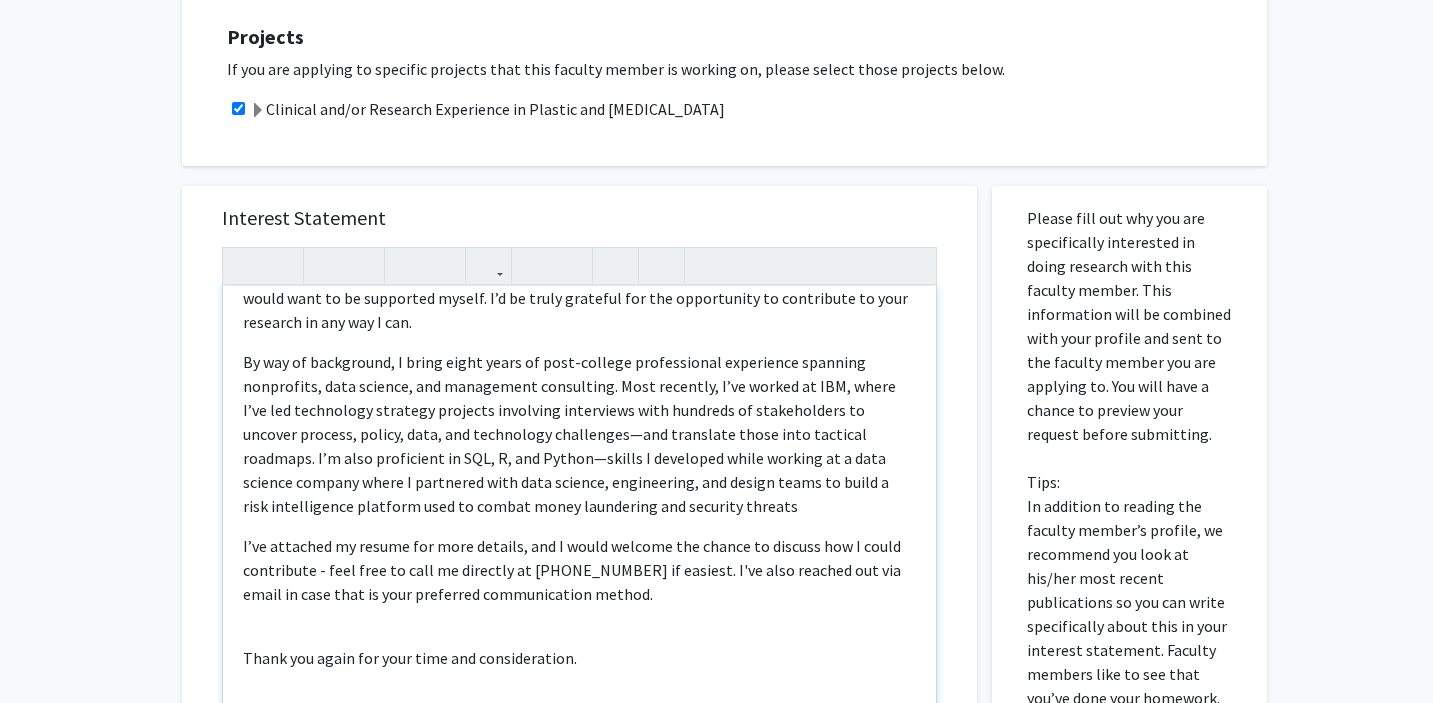 scroll, scrollTop: 198, scrollLeft: 0, axis: vertical 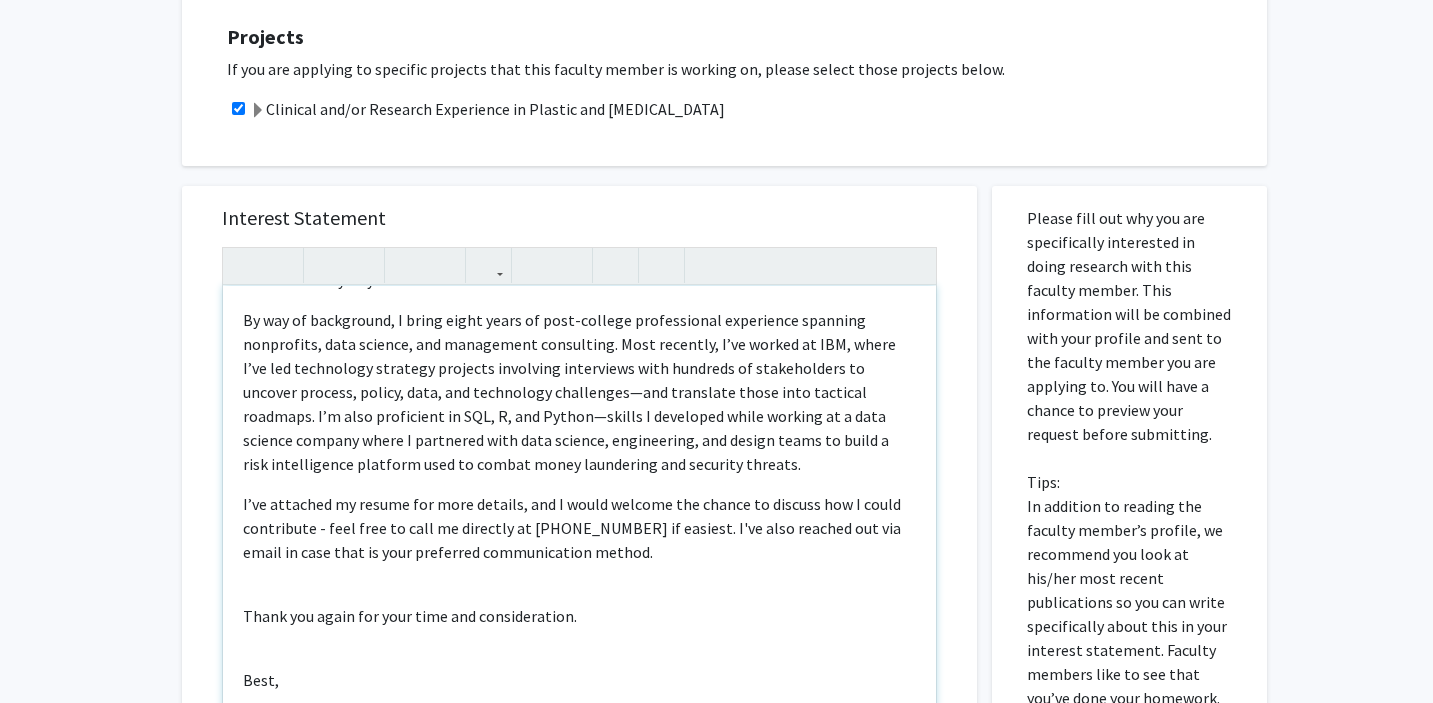 click on "Dear Dr. Manahan, Nice to meet you, and I hope you're doing well. My name is Connor Kresge, and I’m a Post-Baccalaureate Premedical student starting this fall. I’m reaching out to express my interest in joining your clinical research team. I’m especially drawn to your work with patients undergoing surgery. As I explore a career in medicine, I hope to support others in the same way I would want to be supported myself. I’d be truly grateful for the opportunity to contribute to your research in any way I can. I’ve attached my resume for more details, and I would welcome the chance to discuss how I could contribute - feel free to call me directly at (814) 380-3318 if easiest. I've also reached out via email in case that is your preferred communication method. Thank you again for your time and consideration. Best, Connor Kresge" at bounding box center [579, 515] 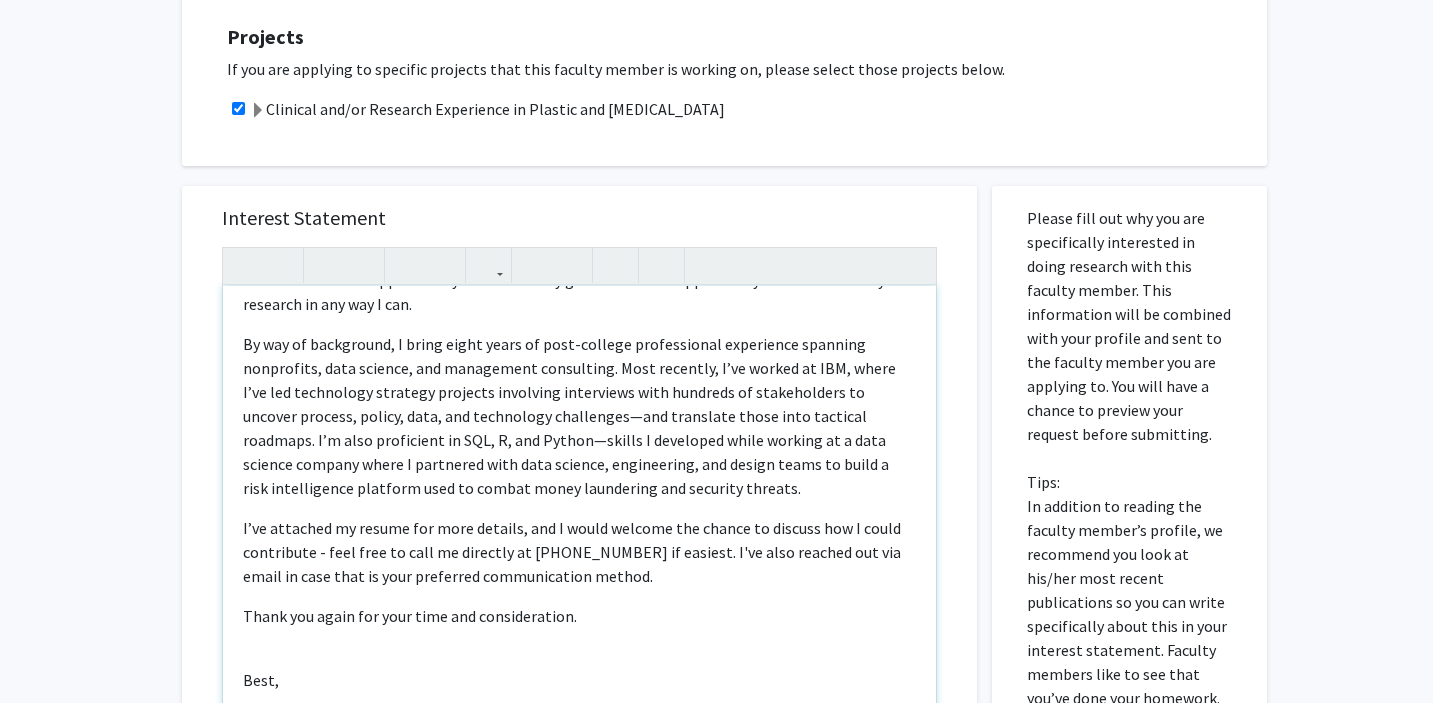 scroll, scrollTop: 150, scrollLeft: 0, axis: vertical 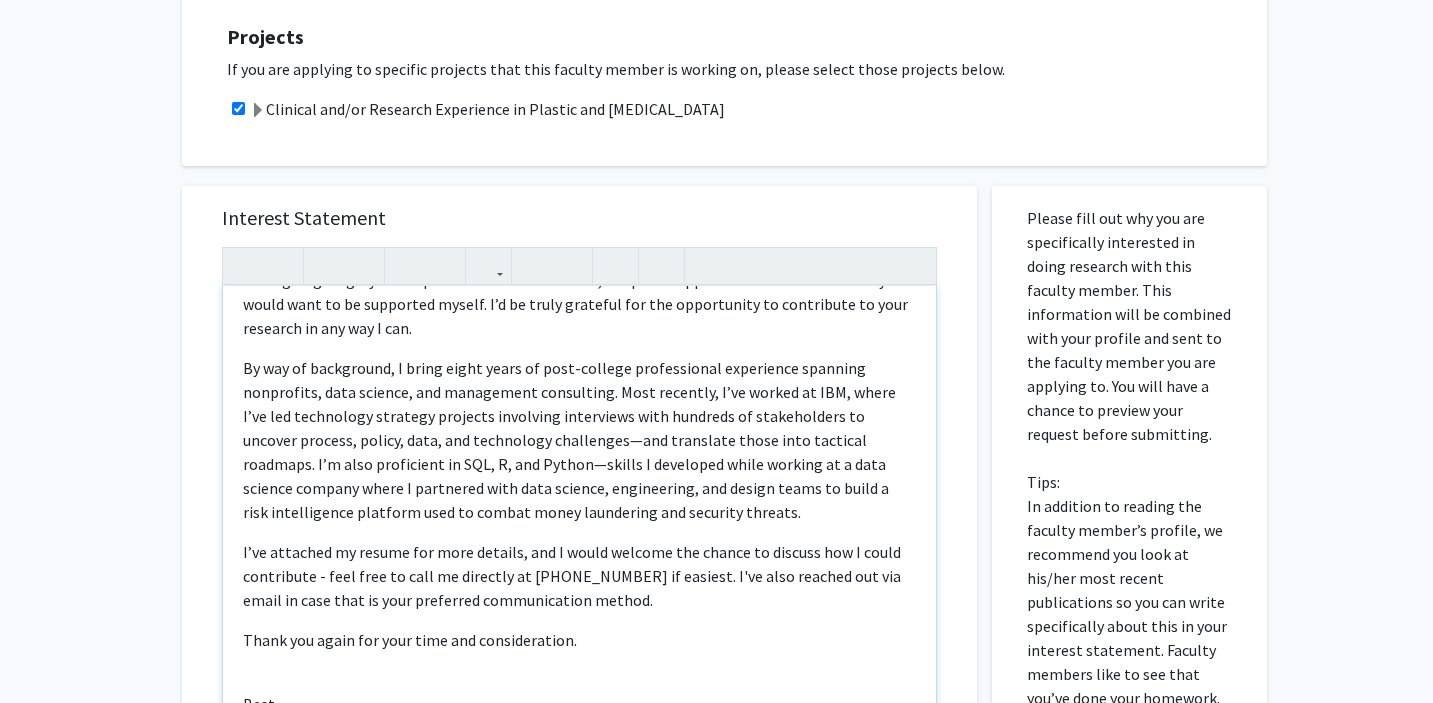 type on "<p>Dear Dr. Manahan,</p><p>Nice to meet you, and I hope you're doing well. My name is Connor Kresge, and I’m a Post-Baccalaureate Premedical student starting this fall. I’m reaching out to express my interest in joining your clinical research team. I’m especially drawn to your work with patients undergoing surgery. As I explore a career in medicine, I hope to support others in the same way I would want to be supported myself. I’d be truly grateful for the opportunity to contribute to your research in any way I can.</p><p>By way of background, I bring eight years of post-college professional experience spanning nonprofits, data science, and management consulting. Most recently, I’ve worked at IBM, where I’ve led technology strategy projects involving interviews with hundreds of stakeholders to uncover process, policy, data, and technology challenges—and translate those into tactical roadmaps. I’m also proficient in SQL, R, and Python—skills I developed while working at a data science company where I partner..." 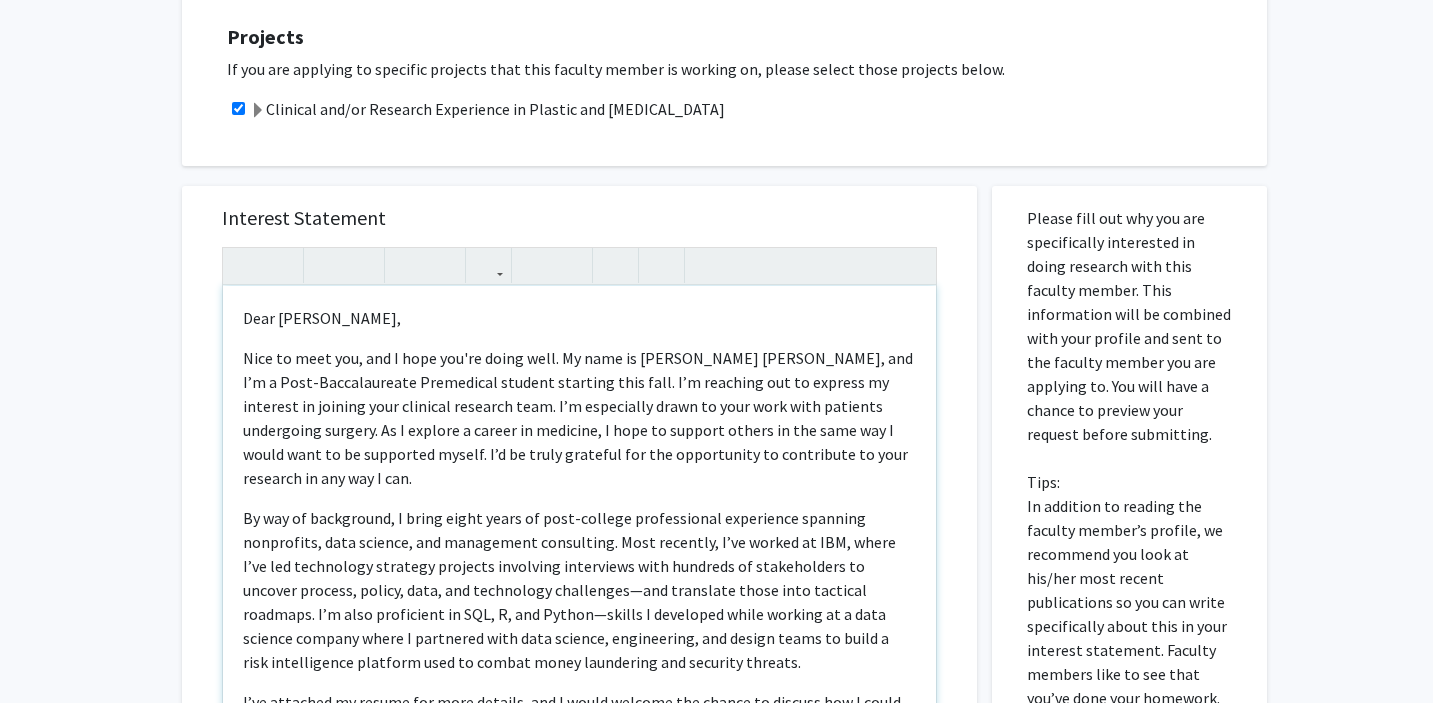 scroll, scrollTop: 150, scrollLeft: 0, axis: vertical 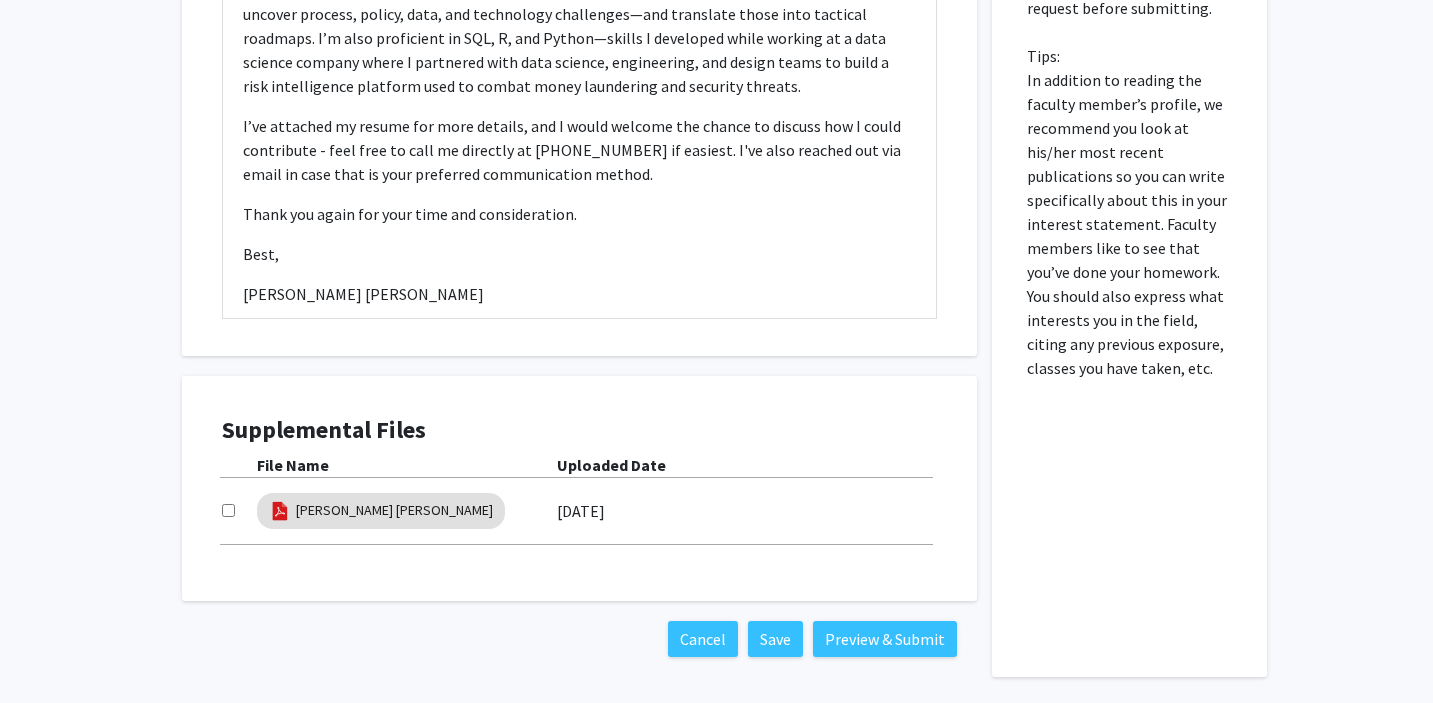 click at bounding box center (228, 510) 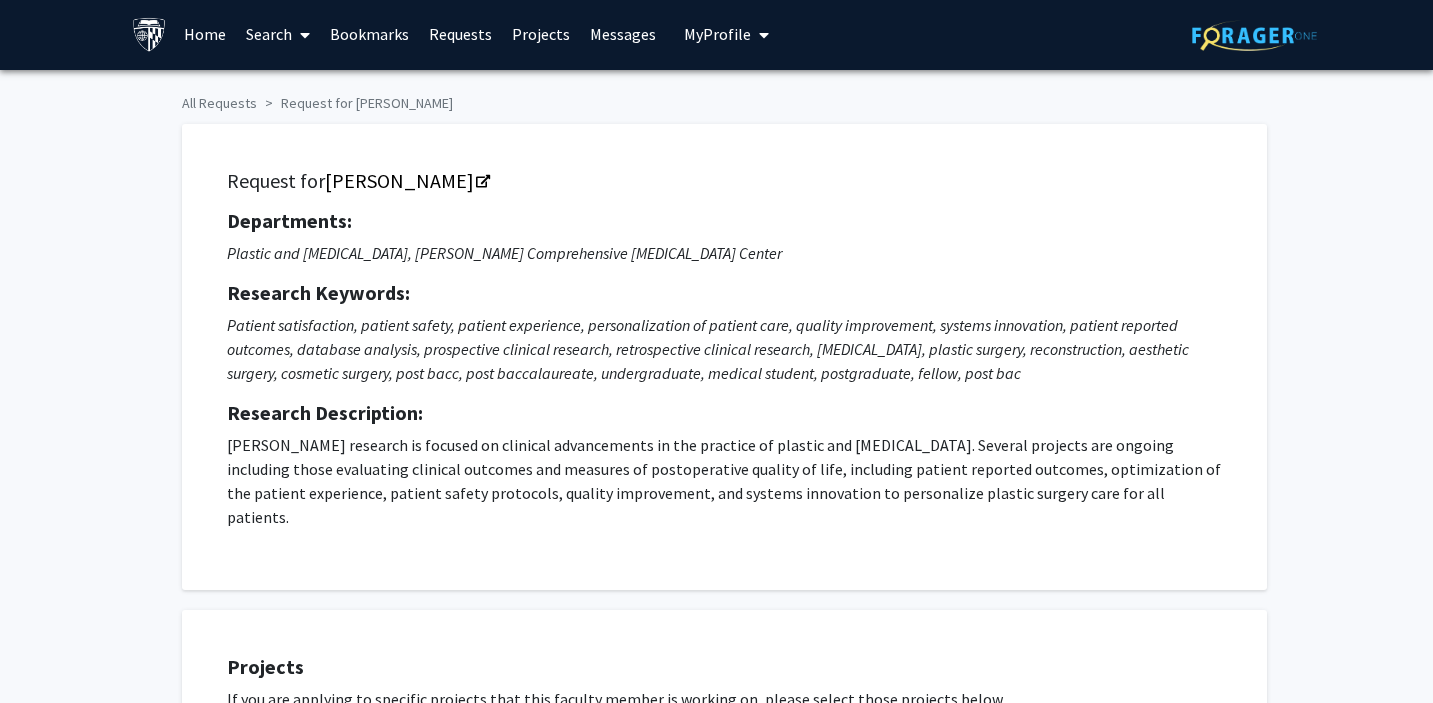 scroll, scrollTop: 0, scrollLeft: 0, axis: both 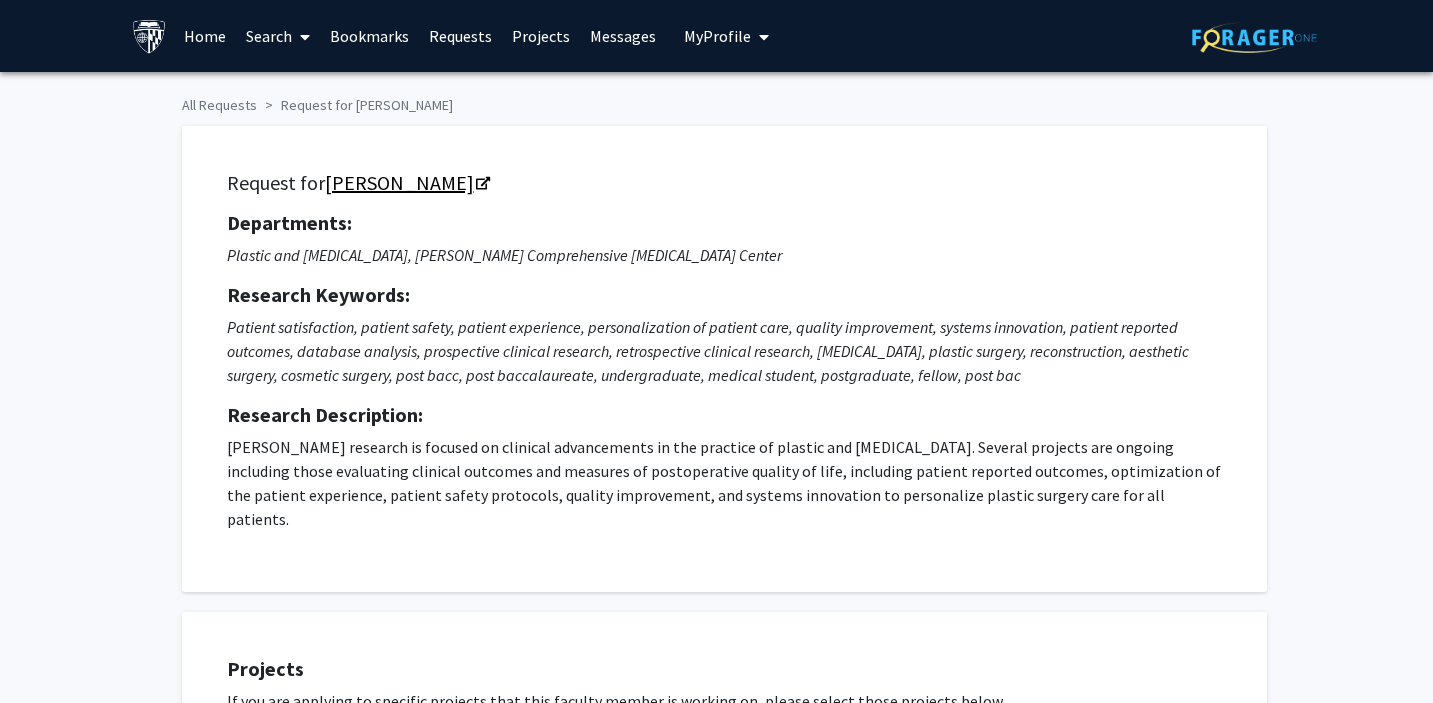 click 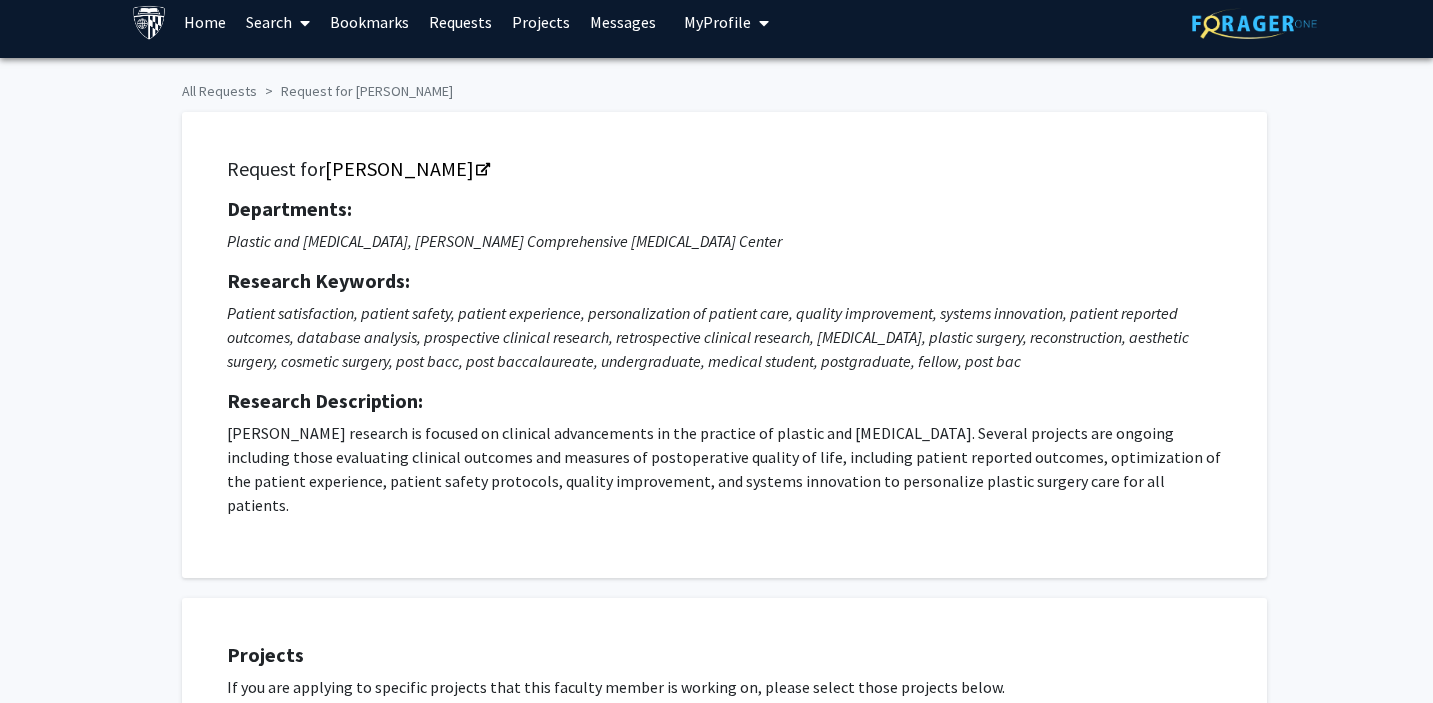 scroll, scrollTop: 0, scrollLeft: 0, axis: both 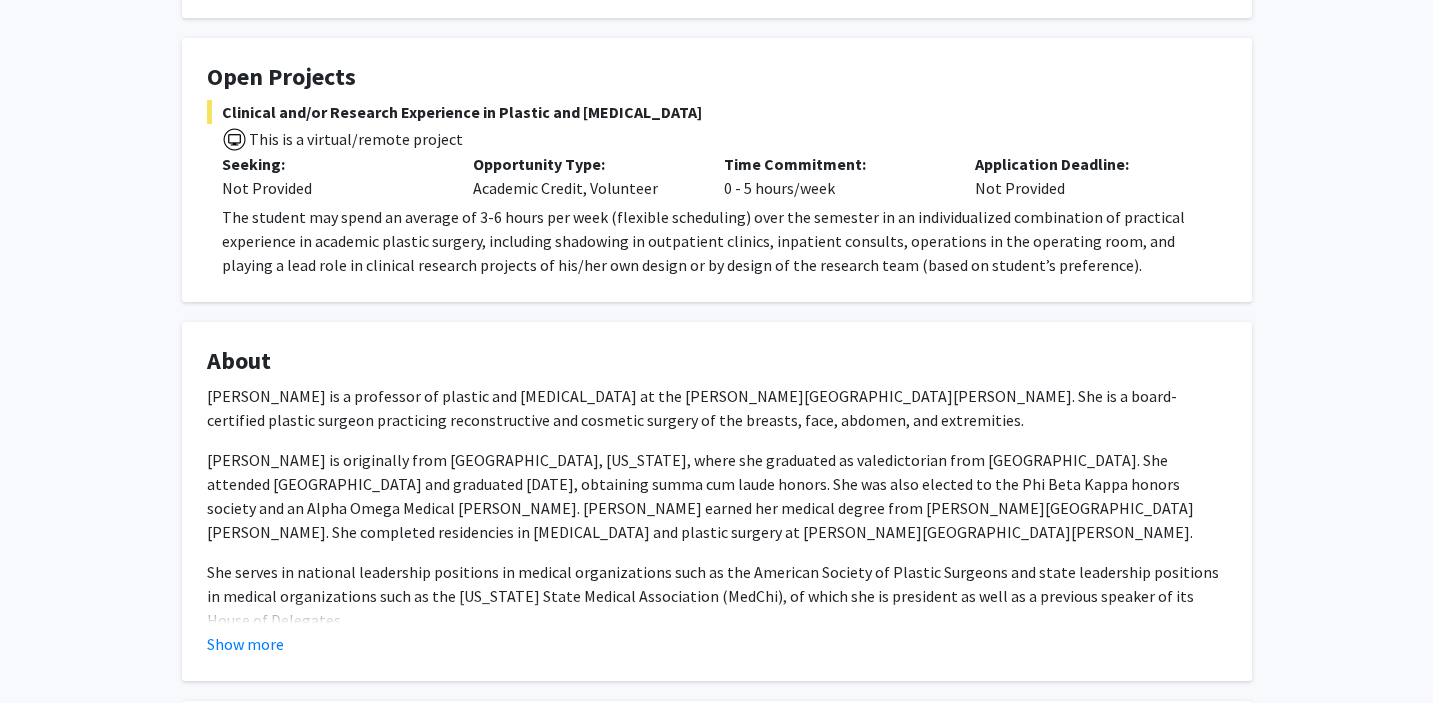 click on "[PERSON_NAME] is a professor of plastic and [MEDICAL_DATA] at the [PERSON_NAME][GEOGRAPHIC_DATA][PERSON_NAME]. She is a board-certified plastic surgeon practicing reconstructive and cosmetic surgery of the breasts, face, abdomen, and extremities.
[PERSON_NAME] is originally from [GEOGRAPHIC_DATA], [US_STATE], where she graduated as valedictorian from [GEOGRAPHIC_DATA]. She attended [GEOGRAPHIC_DATA] and graduated [DATE], obtaining summa cum laude honors. She was also elected to the Phi Beta Kappa honors society and an Alpha Omega Medical [PERSON_NAME]. [PERSON_NAME] earned her medical degree from [PERSON_NAME][GEOGRAPHIC_DATA][PERSON_NAME]. She completed residencies in [MEDICAL_DATA] and plastic surgery at [PERSON_NAME][GEOGRAPHIC_DATA][PERSON_NAME].
Her passion is patient care. She is dedicated to providing the highest levels of plastic surgical techniques, including microvascular and other [MEDICAL_DATA] with oncoplastic techniques and aesthetics.
Show more" 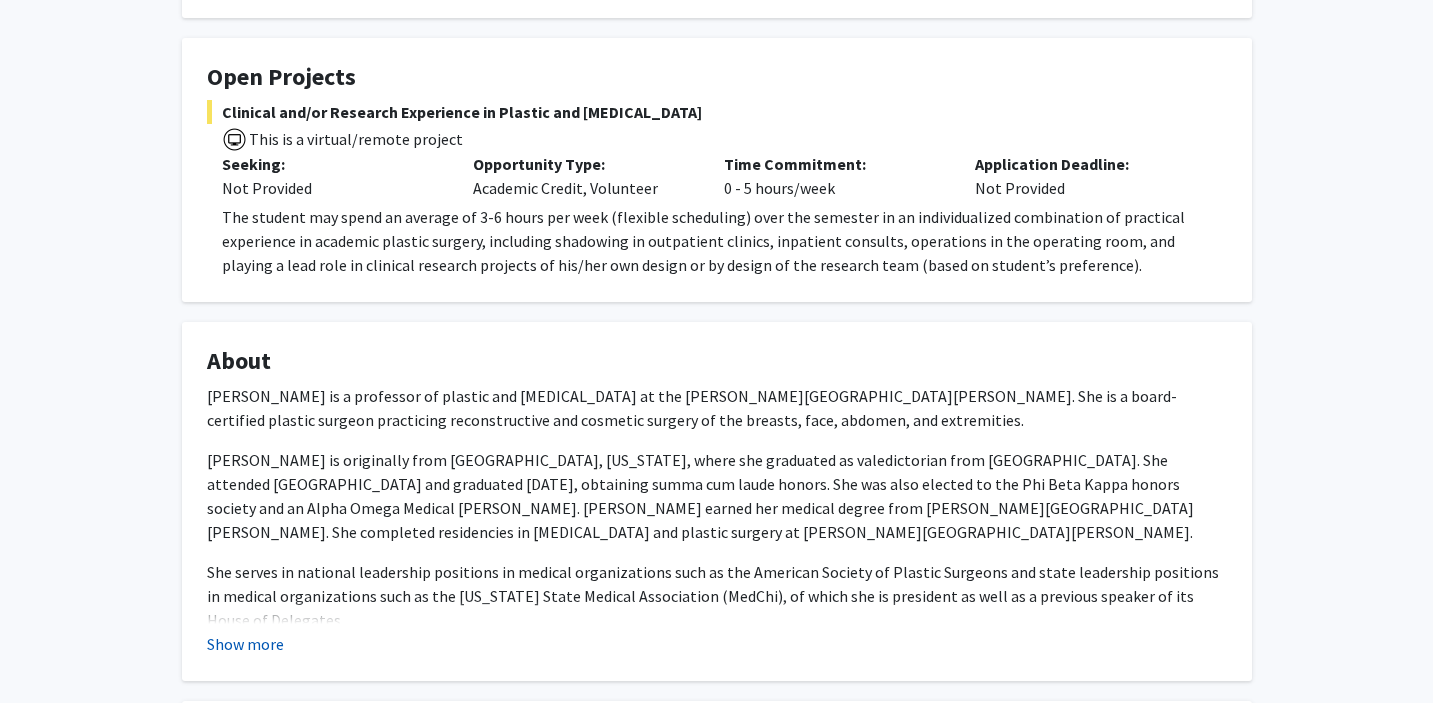 click on "Show more" 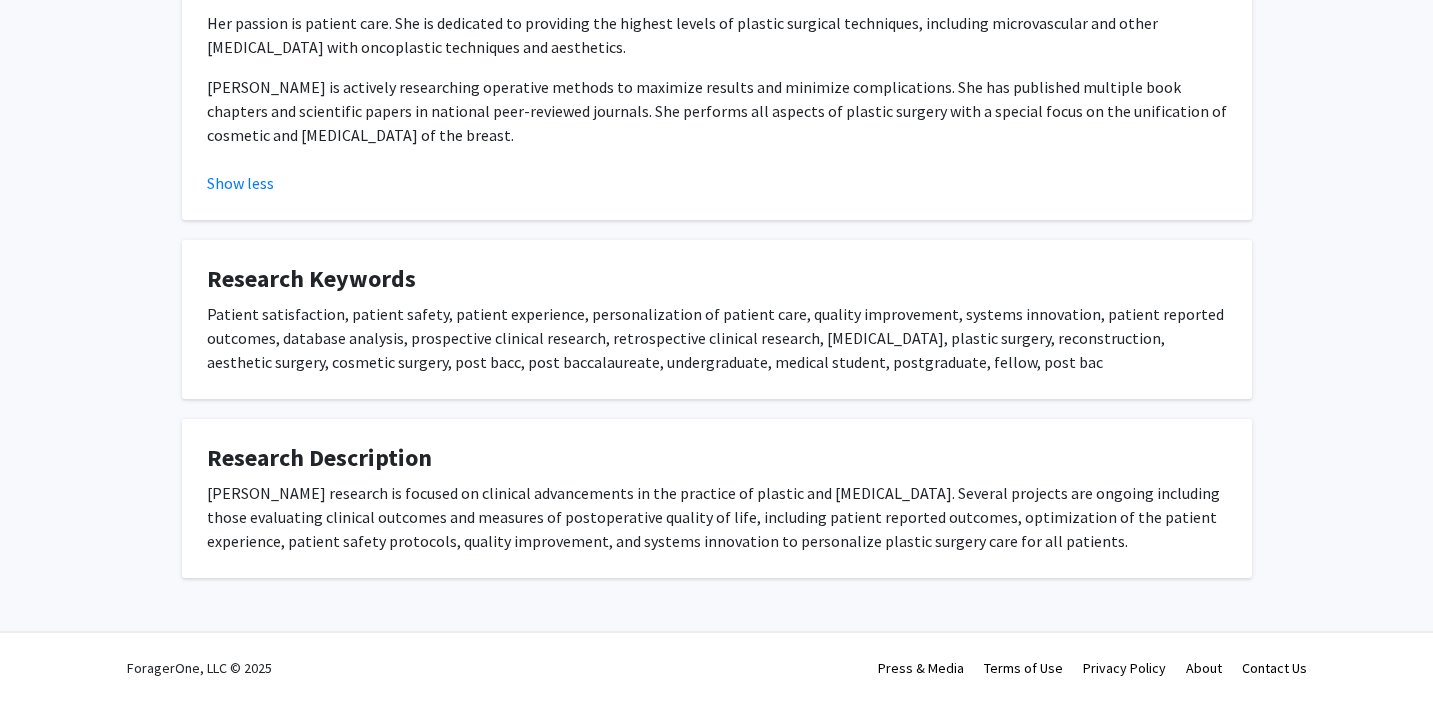scroll, scrollTop: 0, scrollLeft: 0, axis: both 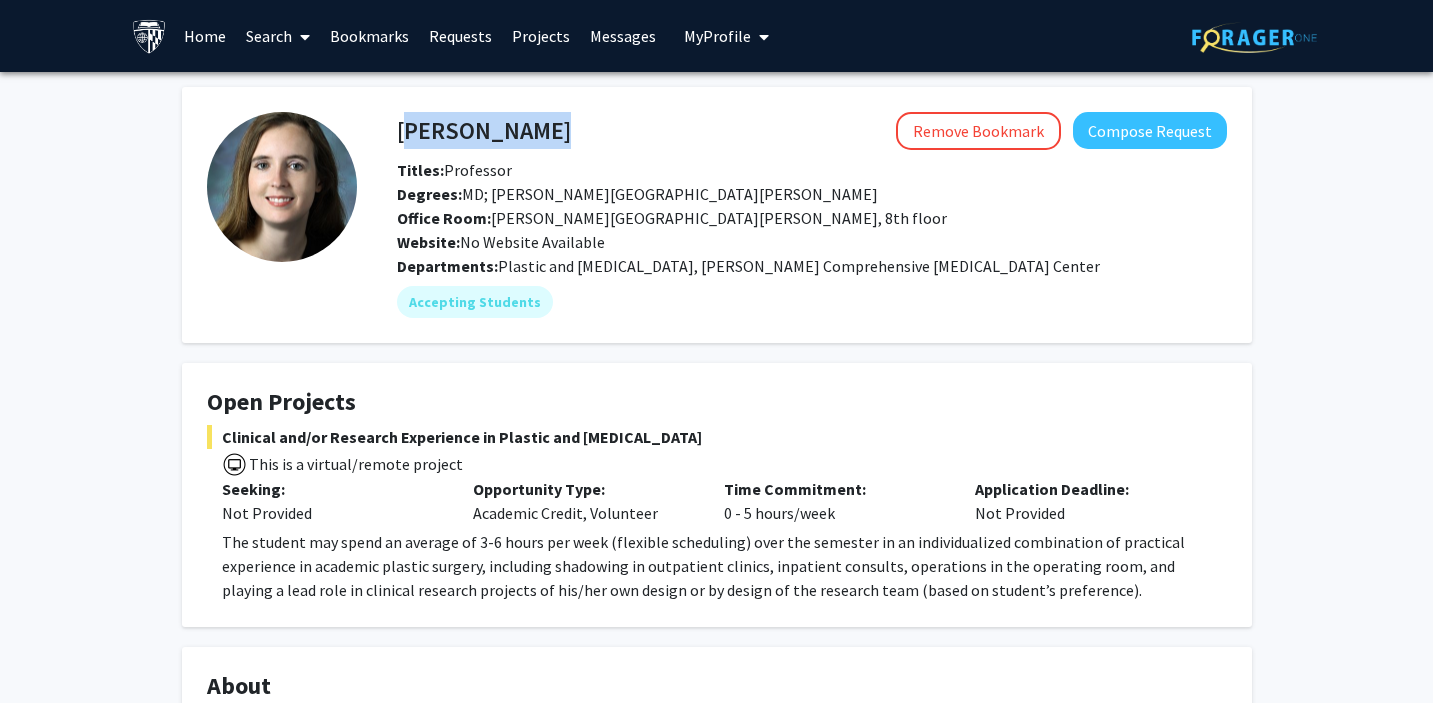 drag, startPoint x: 579, startPoint y: 128, endPoint x: 398, endPoint y: 121, distance: 181.13531 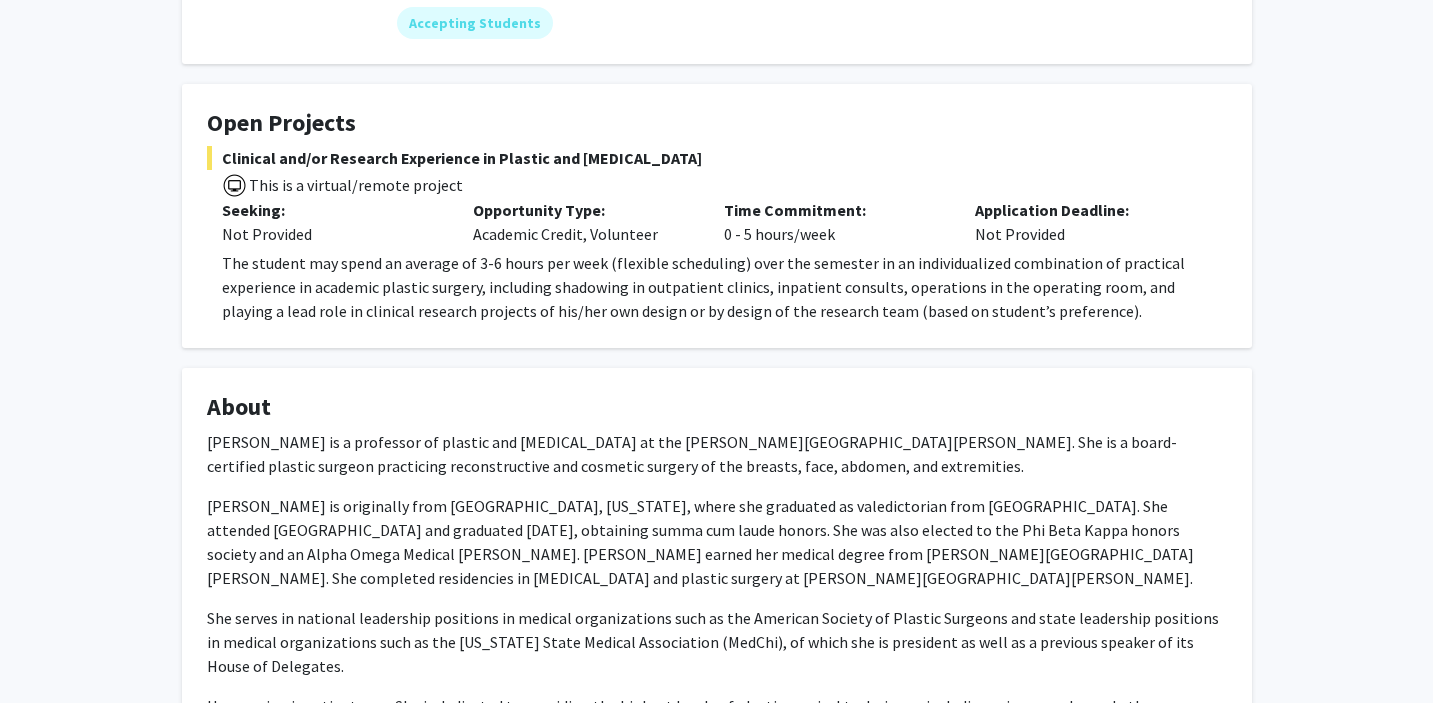 scroll, scrollTop: 0, scrollLeft: 0, axis: both 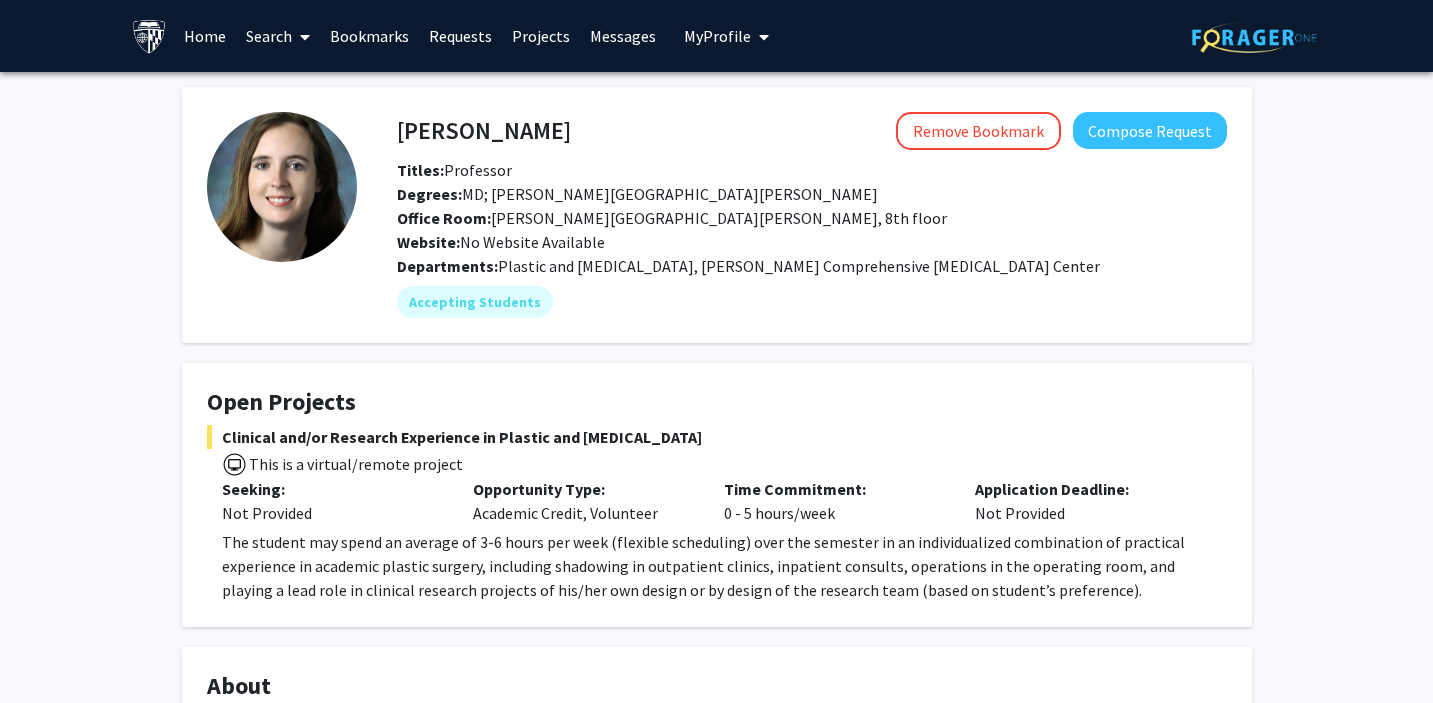click on "Clinical and/or Research Experience in Plastic and Reconstructive Surgery" 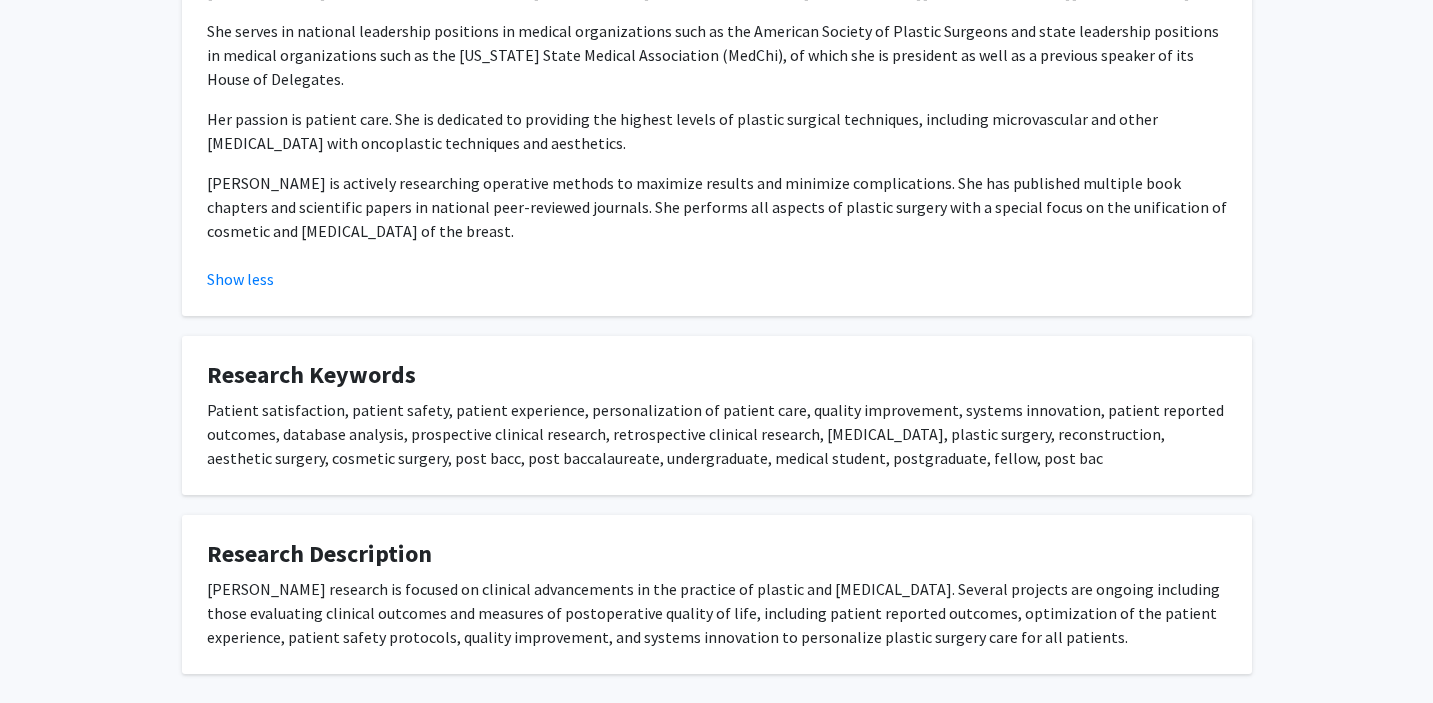 scroll, scrollTop: 962, scrollLeft: 0, axis: vertical 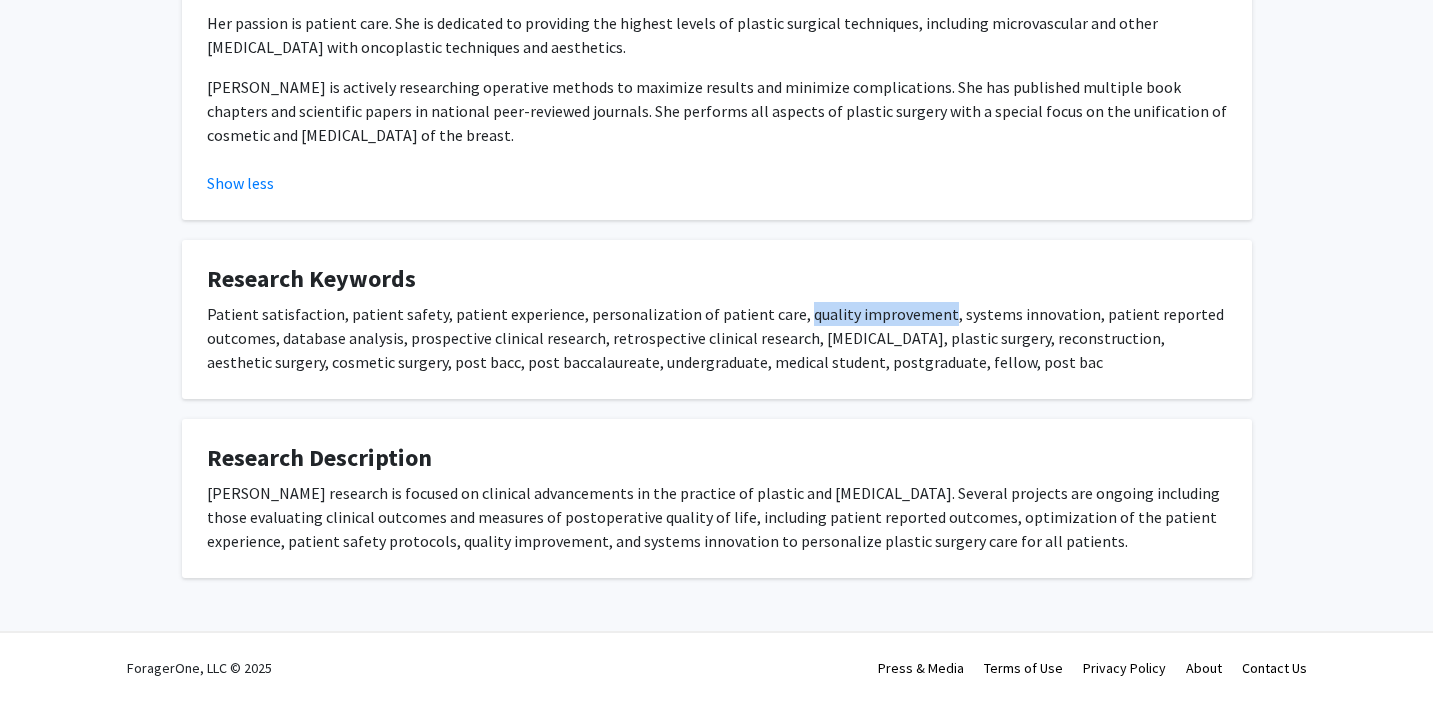 drag, startPoint x: 920, startPoint y: 310, endPoint x: 782, endPoint y: 316, distance: 138.13037 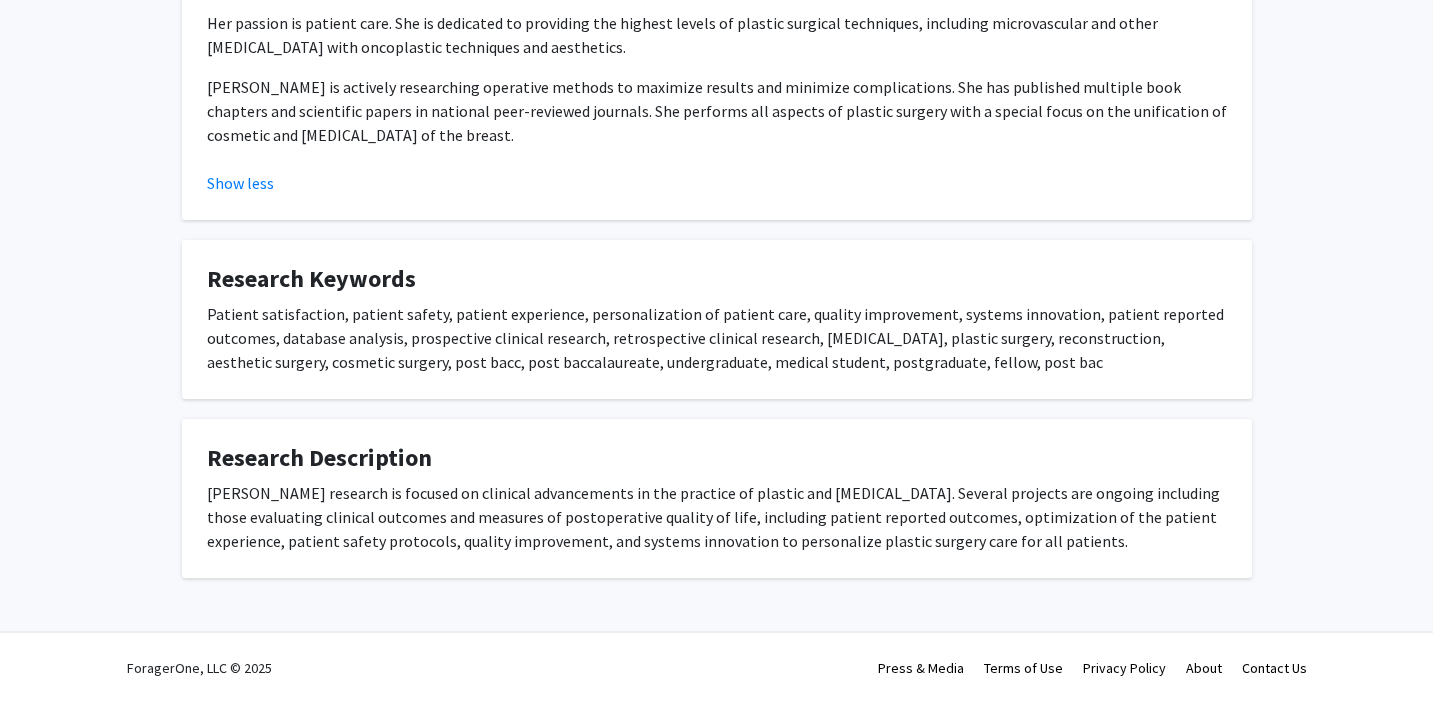 drag, startPoint x: 926, startPoint y: 312, endPoint x: 1050, endPoint y: 311, distance: 124.004036 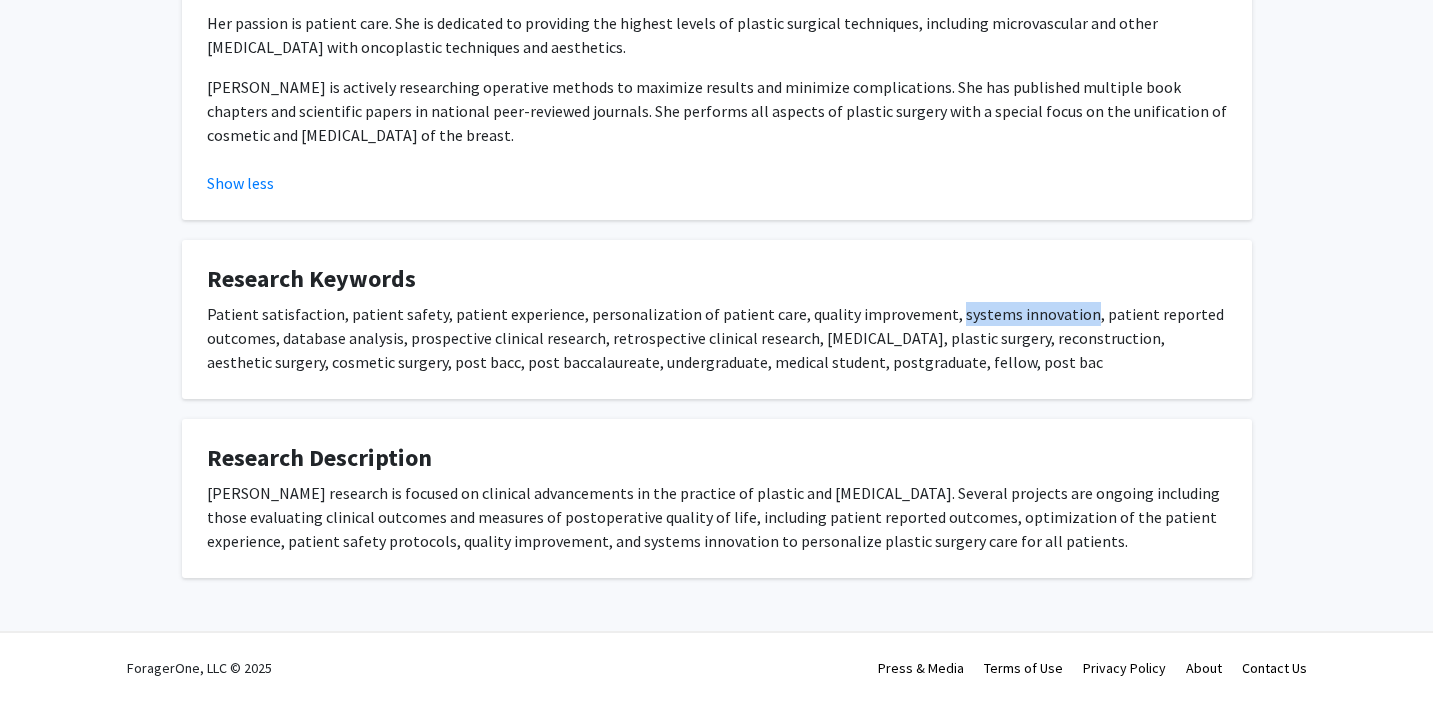drag, startPoint x: 1056, startPoint y: 314, endPoint x: 930, endPoint y: 310, distance: 126.06348 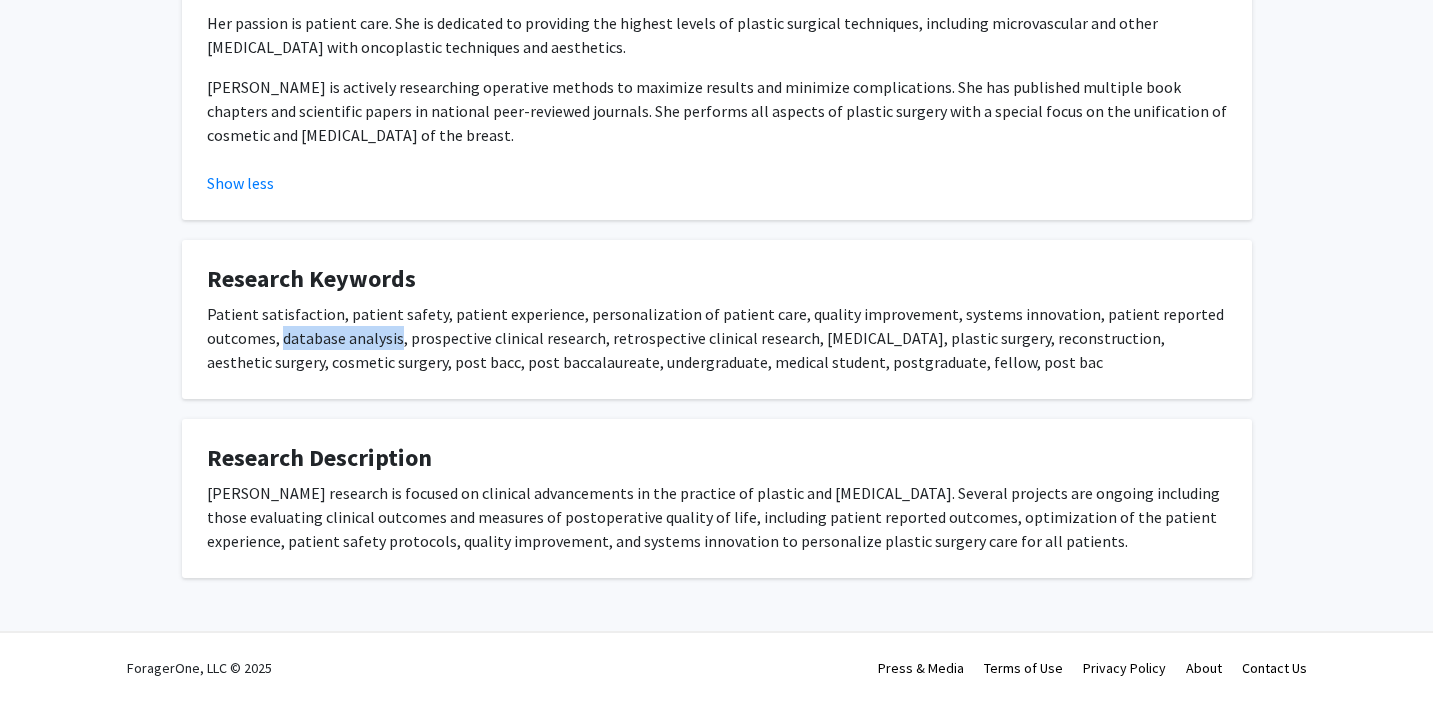 drag, startPoint x: 399, startPoint y: 338, endPoint x: 283, endPoint y: 335, distance: 116.03879 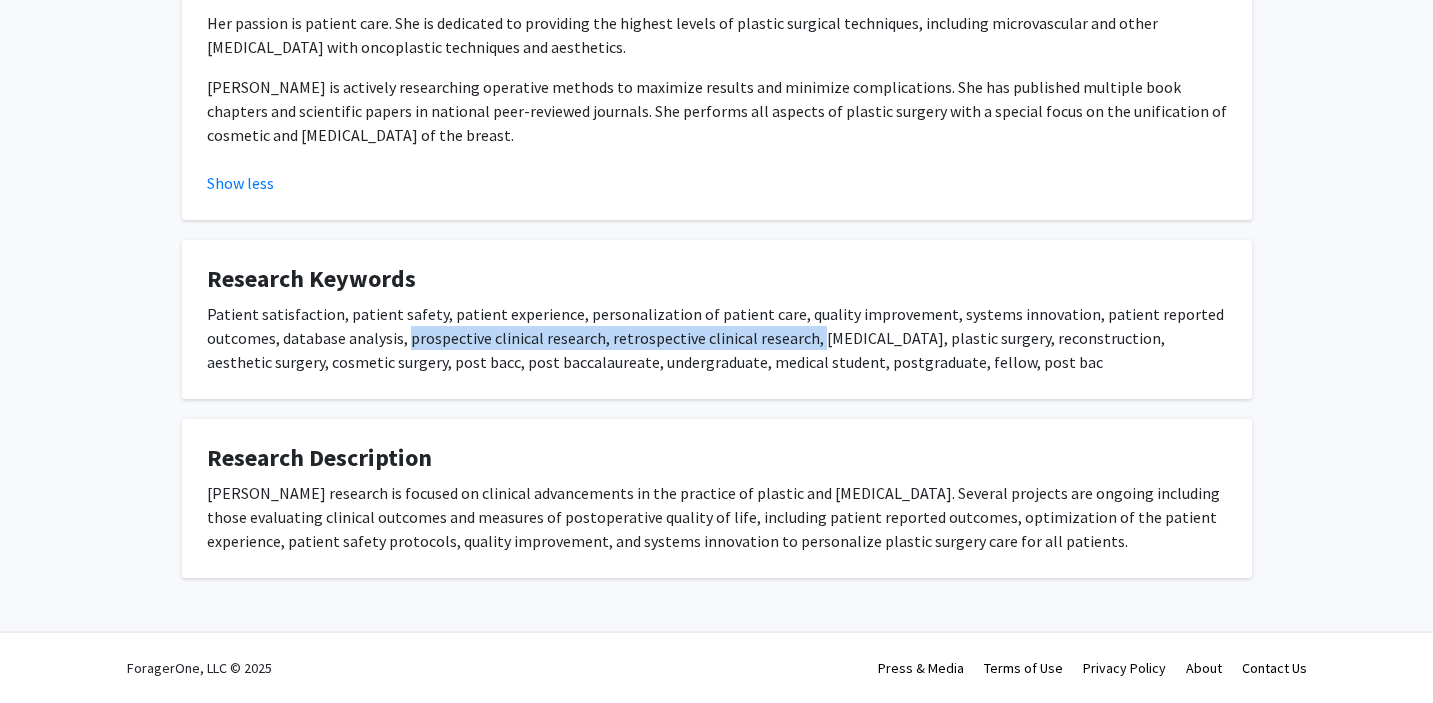 drag, startPoint x: 806, startPoint y: 339, endPoint x: 407, endPoint y: 331, distance: 399.0802 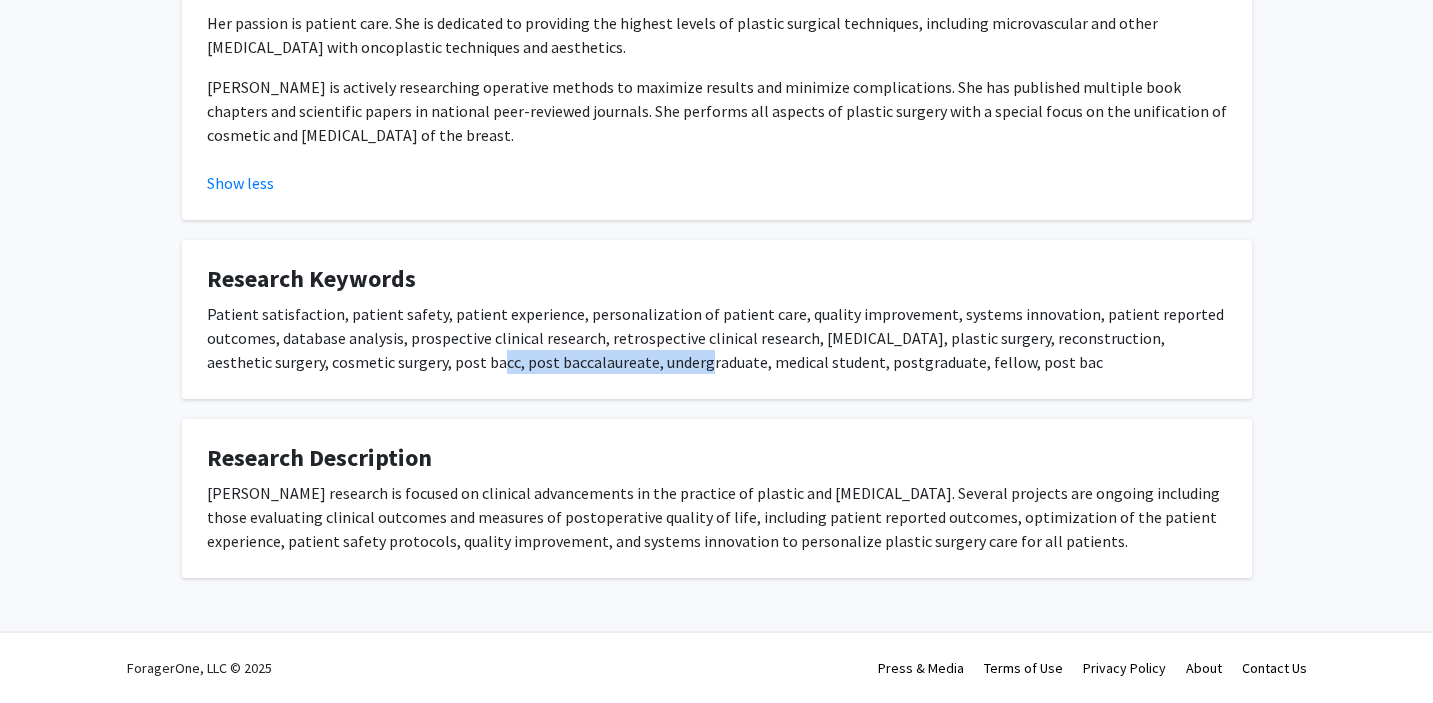 drag, startPoint x: 647, startPoint y: 364, endPoint x: 450, endPoint y: 355, distance: 197.20547 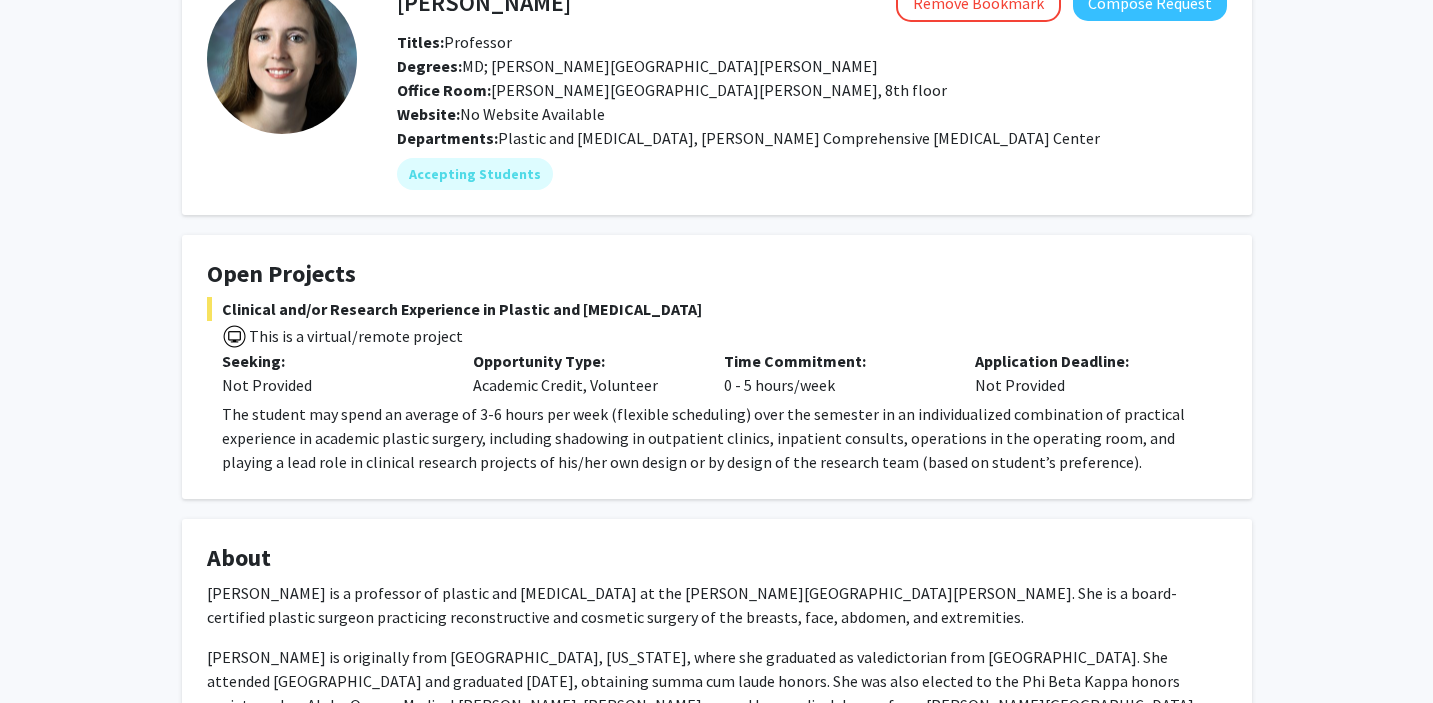 scroll, scrollTop: 0, scrollLeft: 0, axis: both 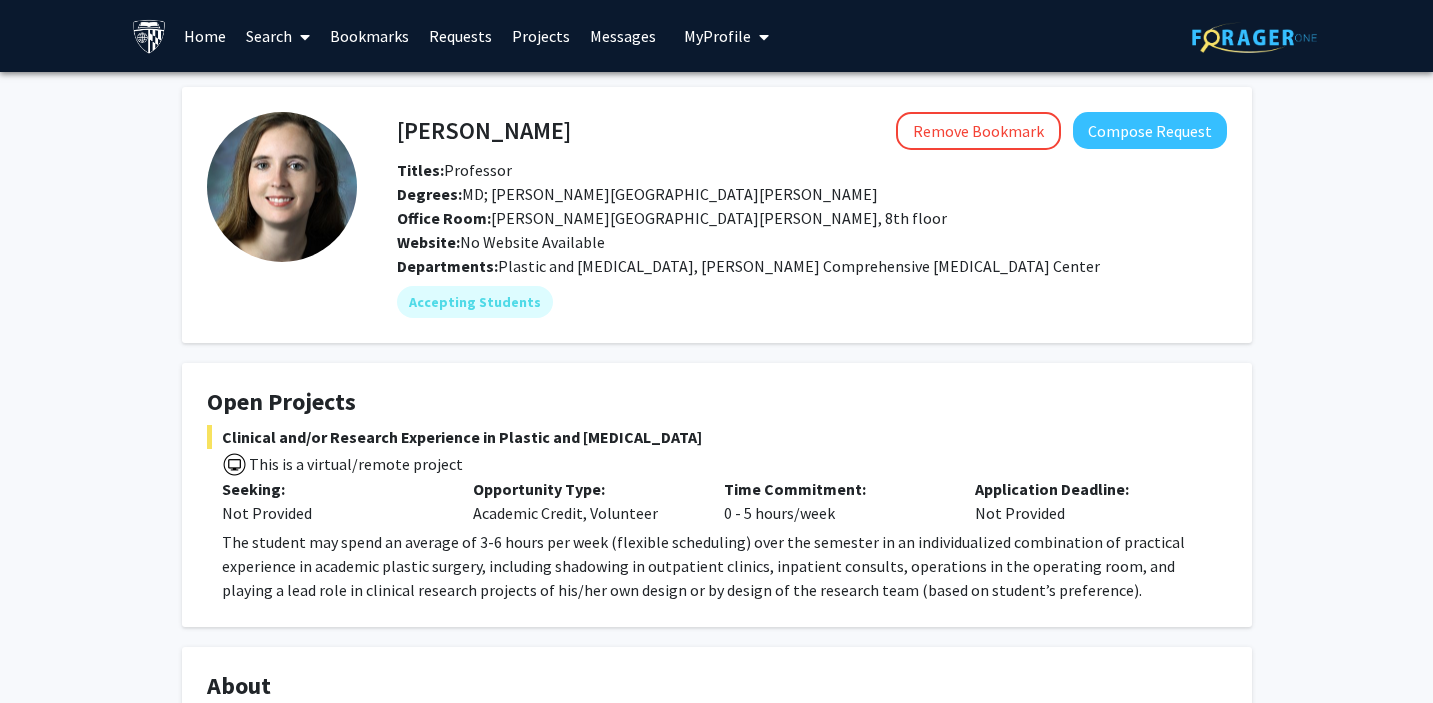 drag, startPoint x: 573, startPoint y: 130, endPoint x: 399, endPoint y: 125, distance: 174.07182 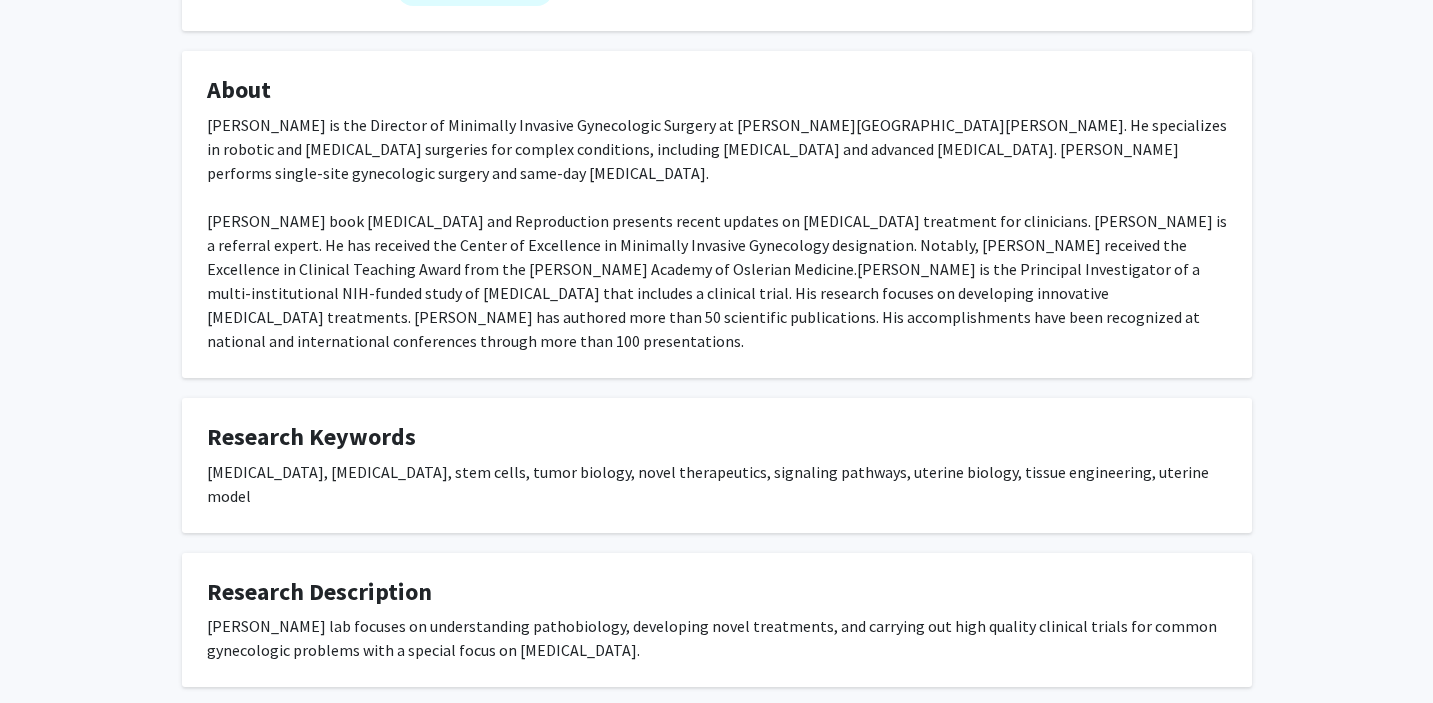 scroll, scrollTop: 314, scrollLeft: 0, axis: vertical 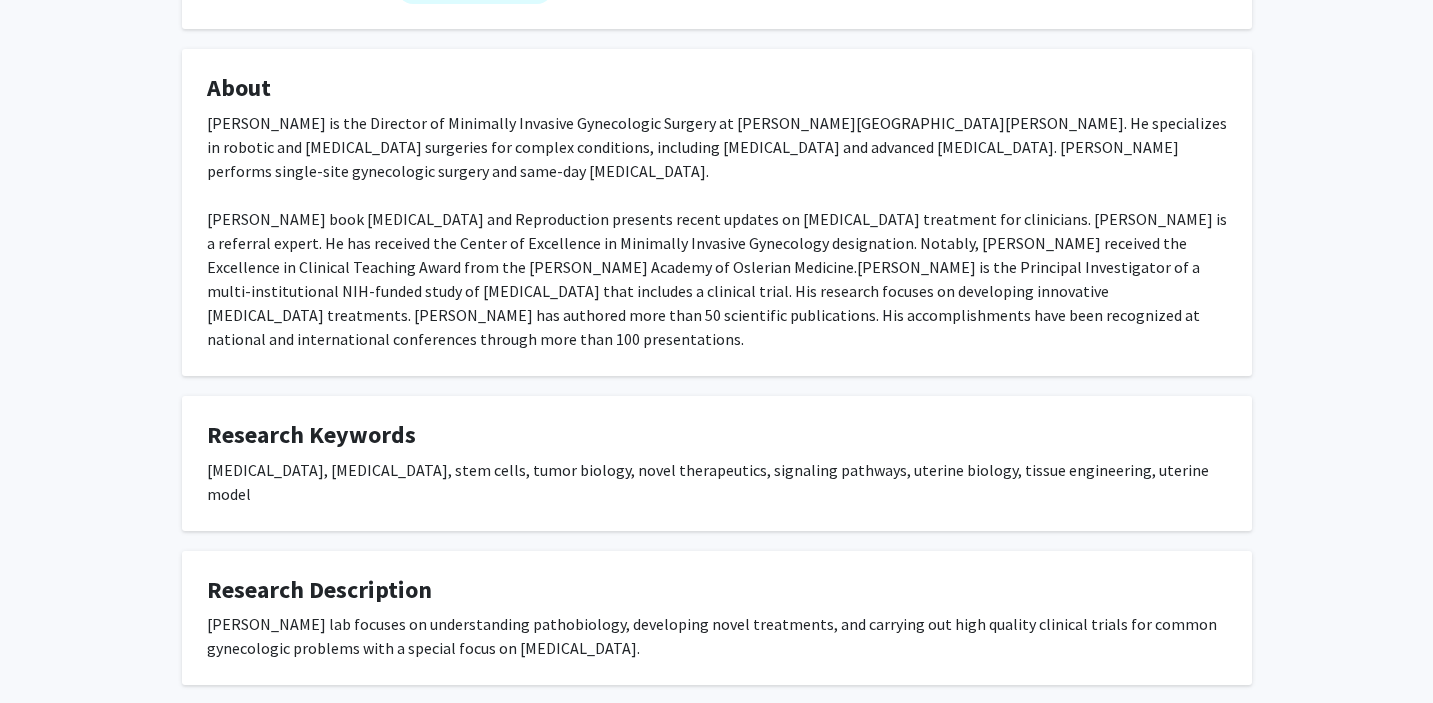 drag, startPoint x: 631, startPoint y: 610, endPoint x: 197, endPoint y: 585, distance: 434.71945 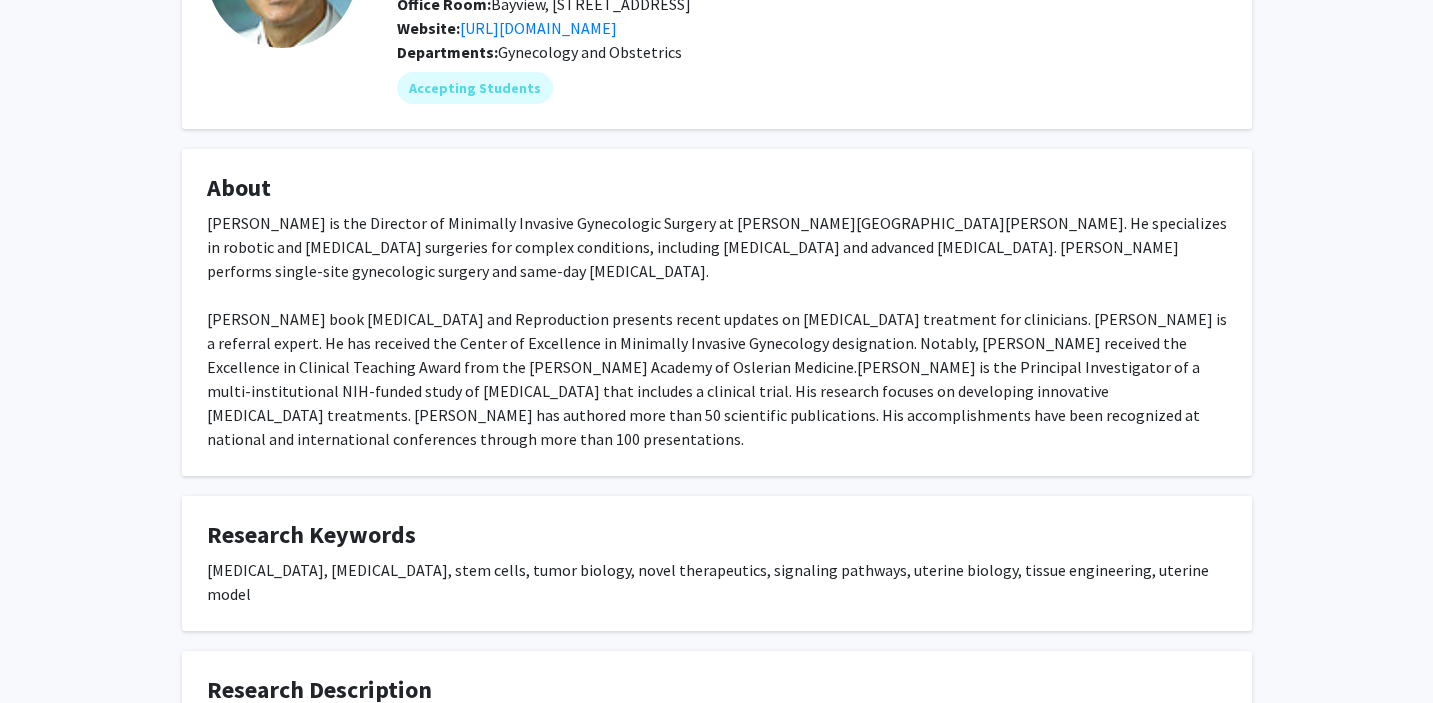 scroll, scrollTop: 0, scrollLeft: 0, axis: both 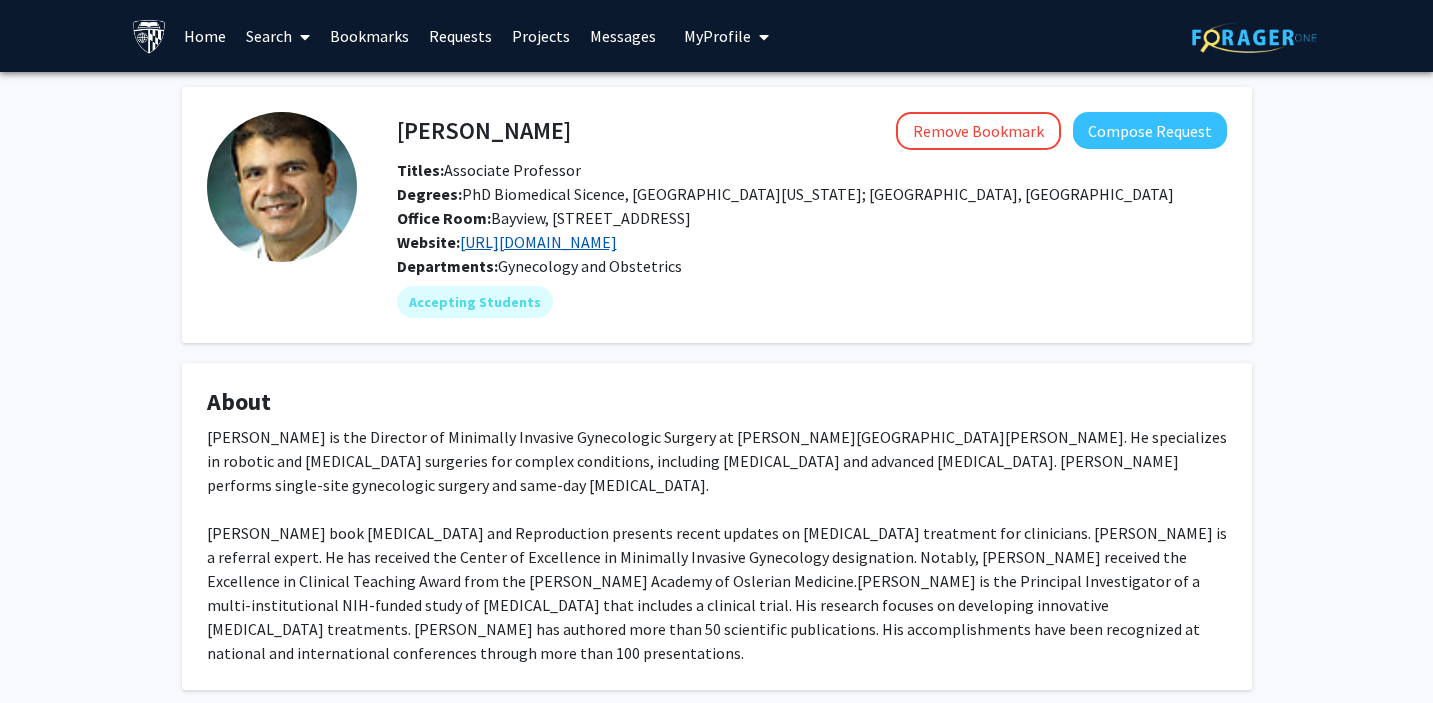 click on "[URL][DOMAIN_NAME]" 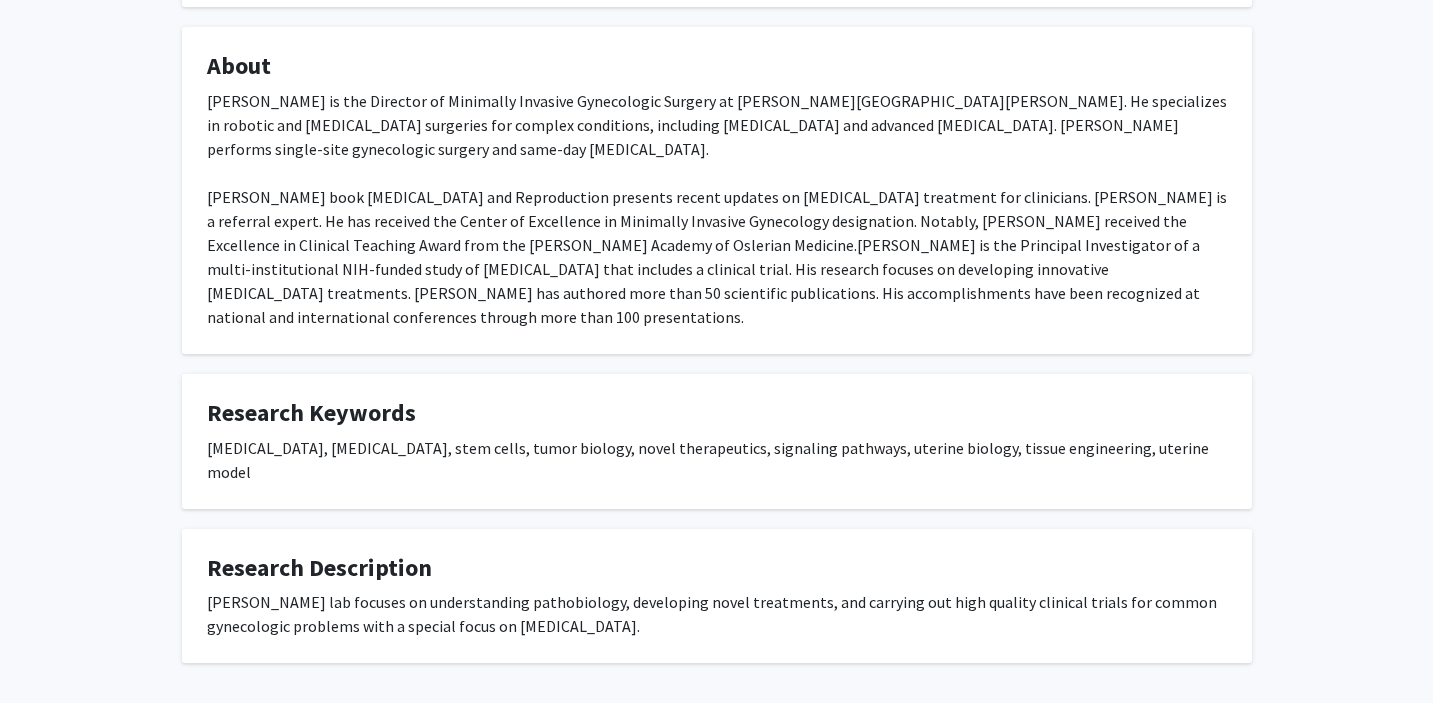 scroll, scrollTop: 373, scrollLeft: 0, axis: vertical 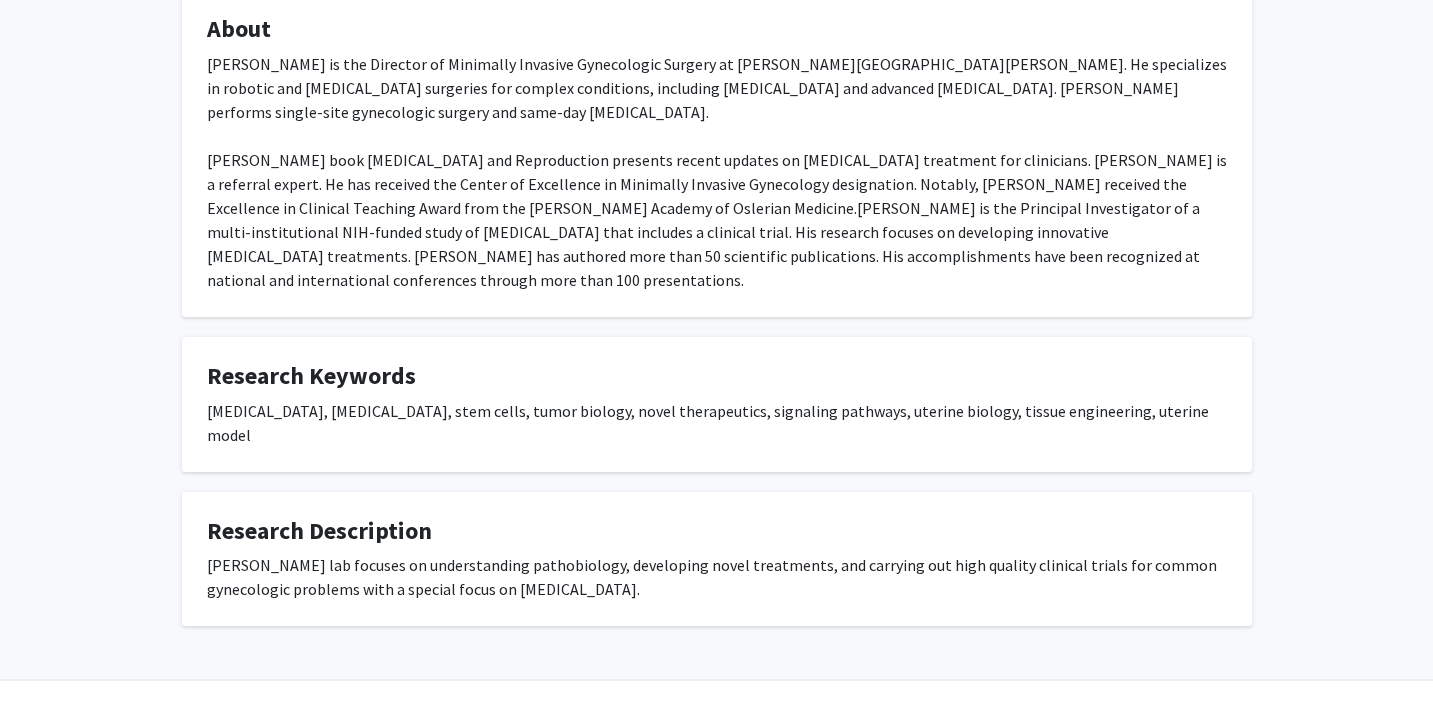 copy on "[PERSON_NAME] lab focuses on understanding pathobiology, developing novel treatments, and carrying out high quality clinical trials for common gynecologic problems with a special focus on [MEDICAL_DATA]." 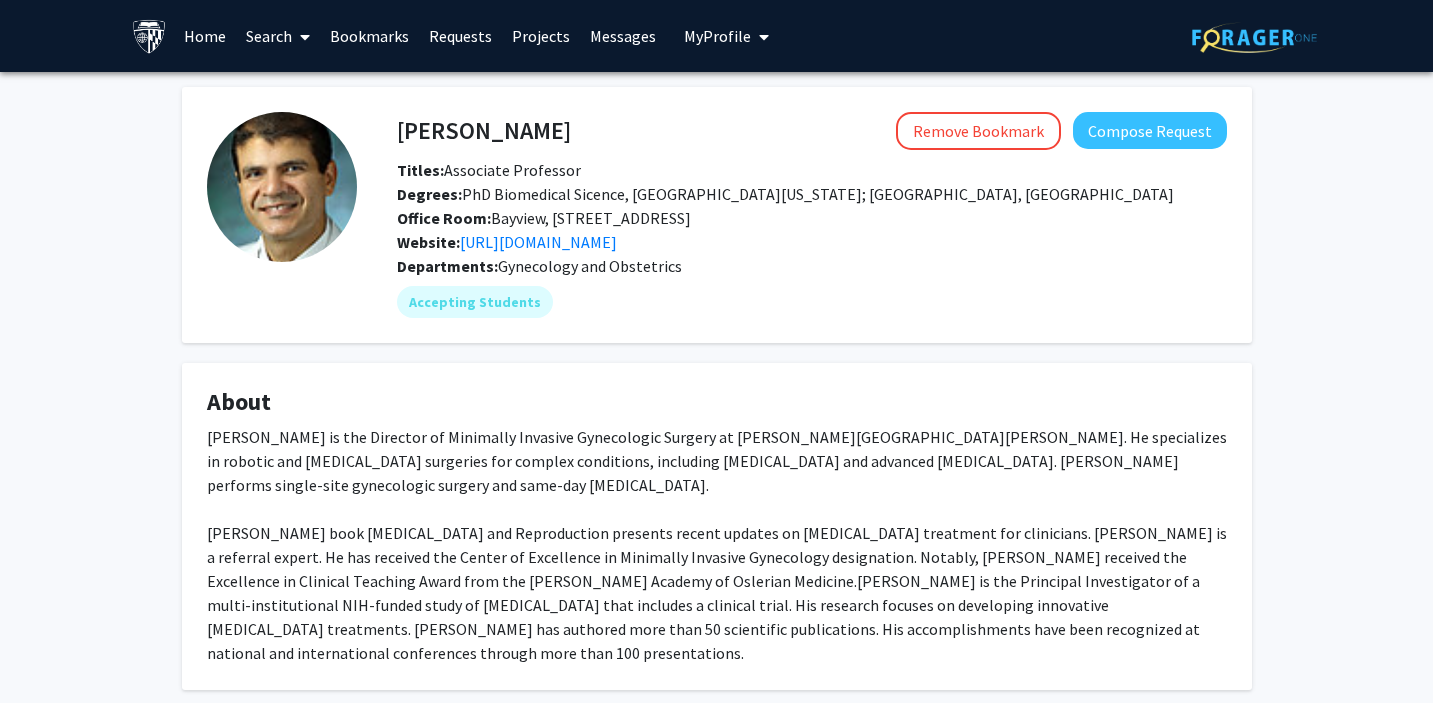 scroll, scrollTop: 0, scrollLeft: 0, axis: both 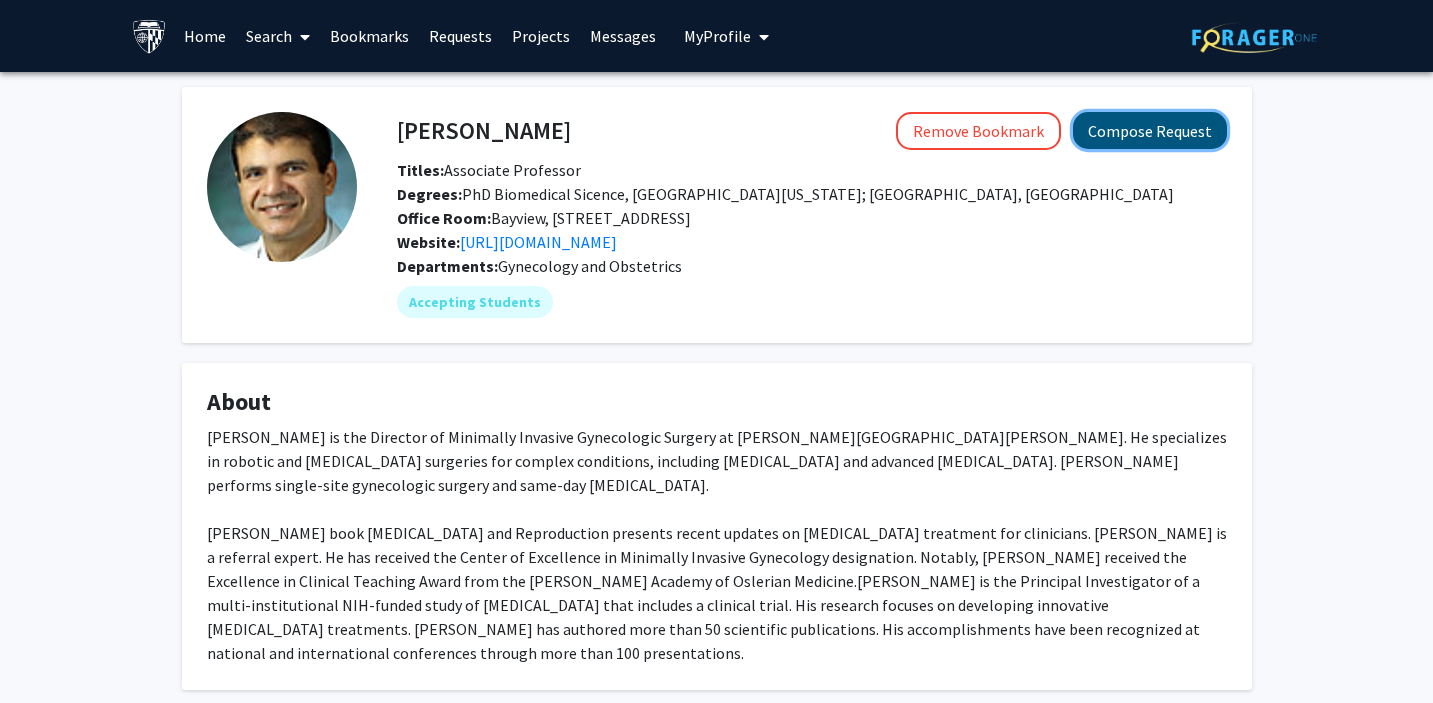 click on "Compose Request" 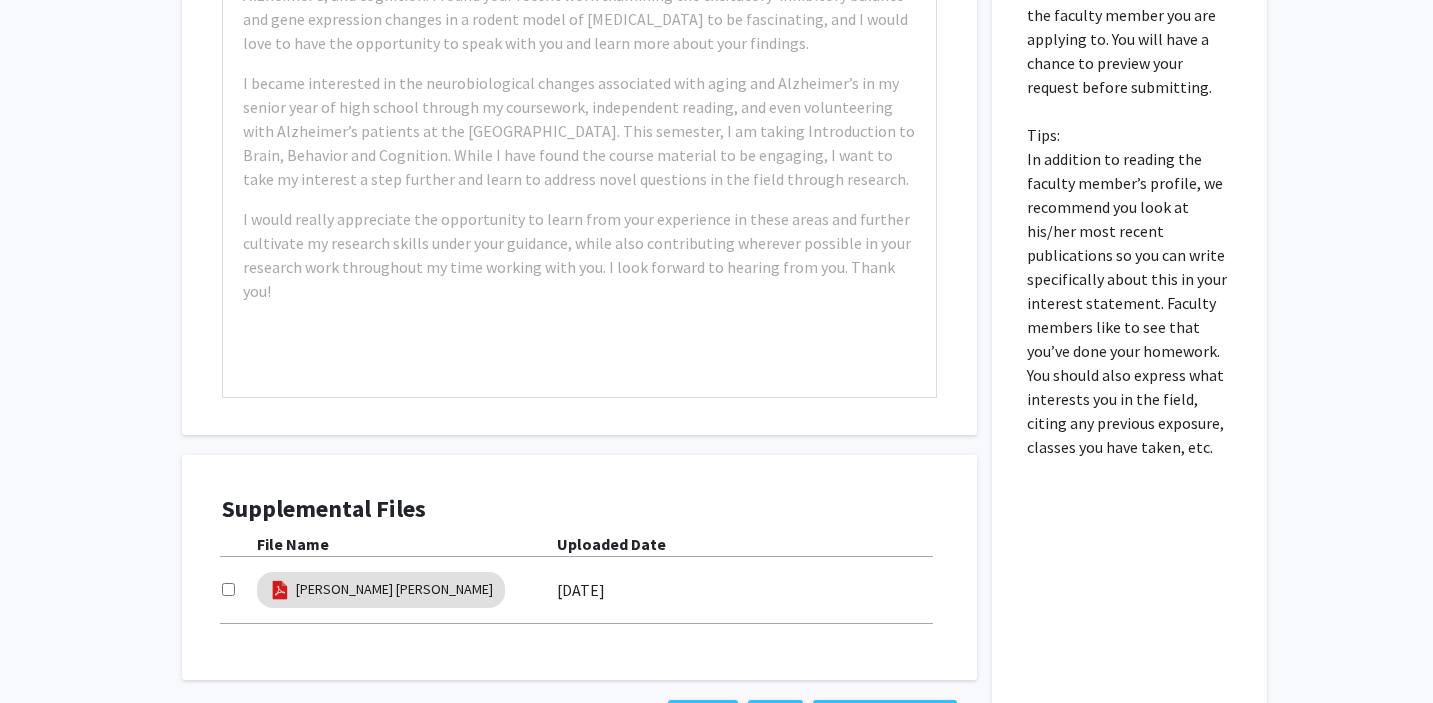 scroll, scrollTop: 798, scrollLeft: 0, axis: vertical 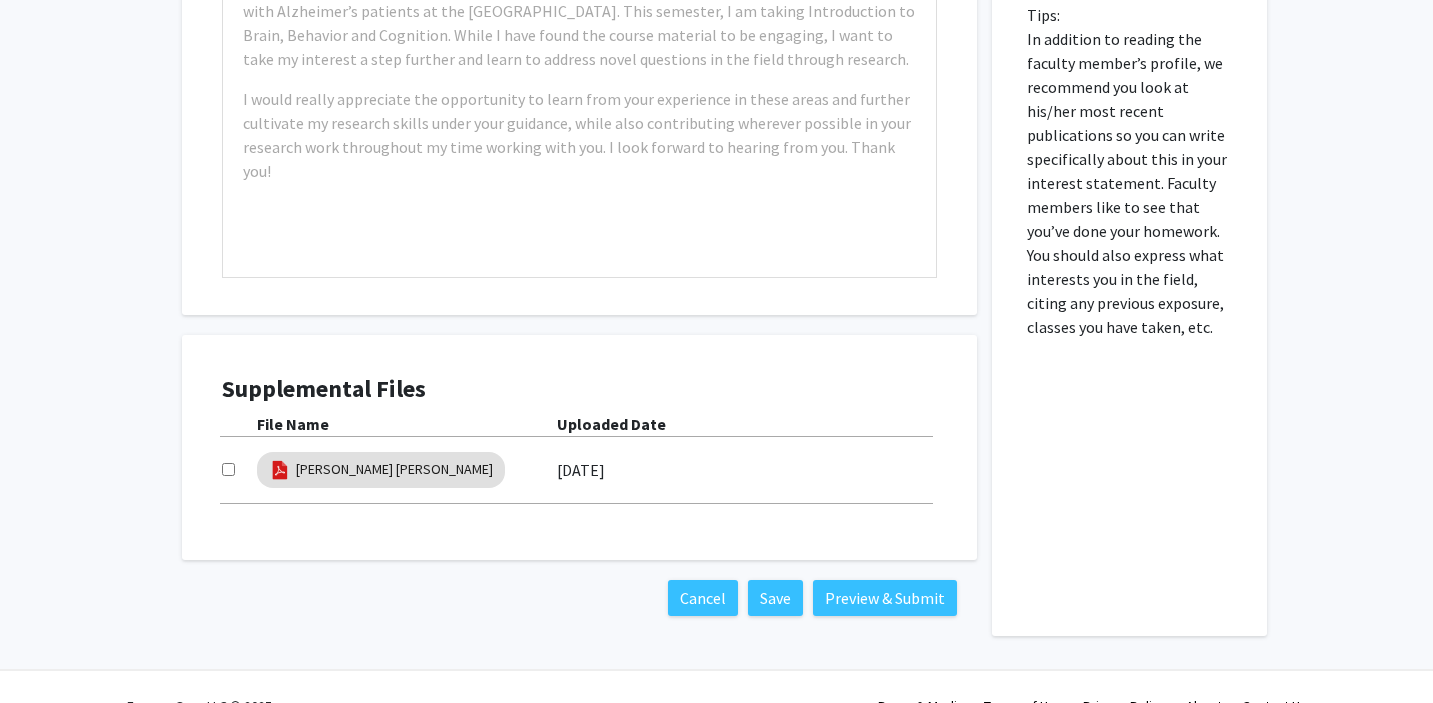 click at bounding box center [228, 469] 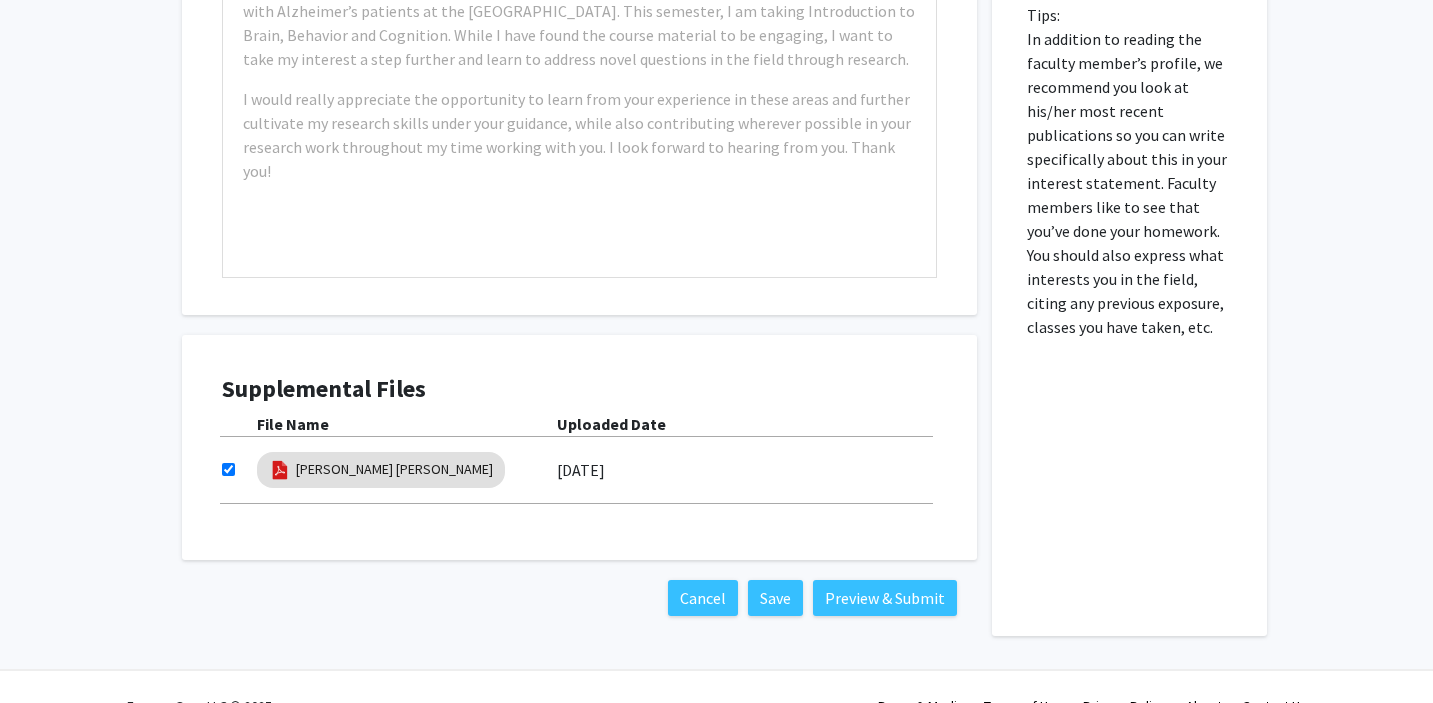scroll, scrollTop: 629, scrollLeft: 0, axis: vertical 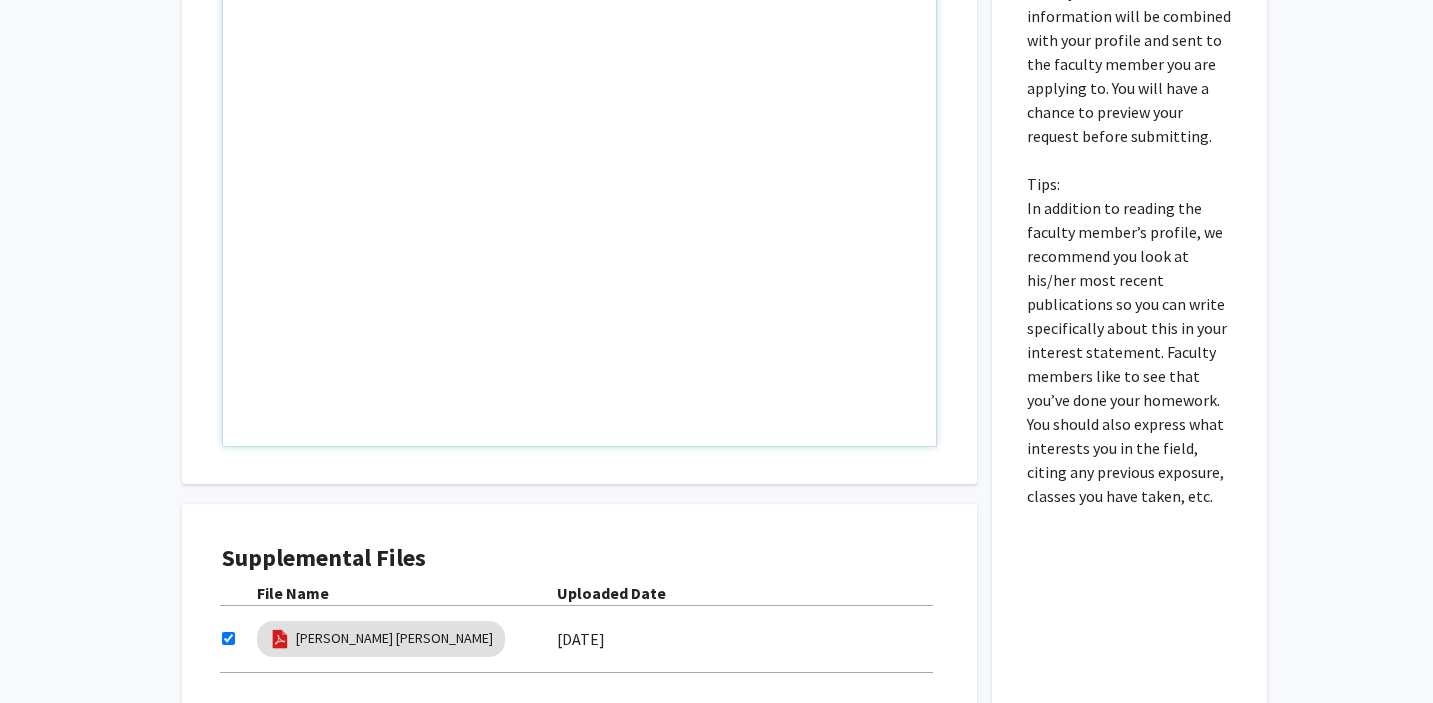click at bounding box center (579, 217) 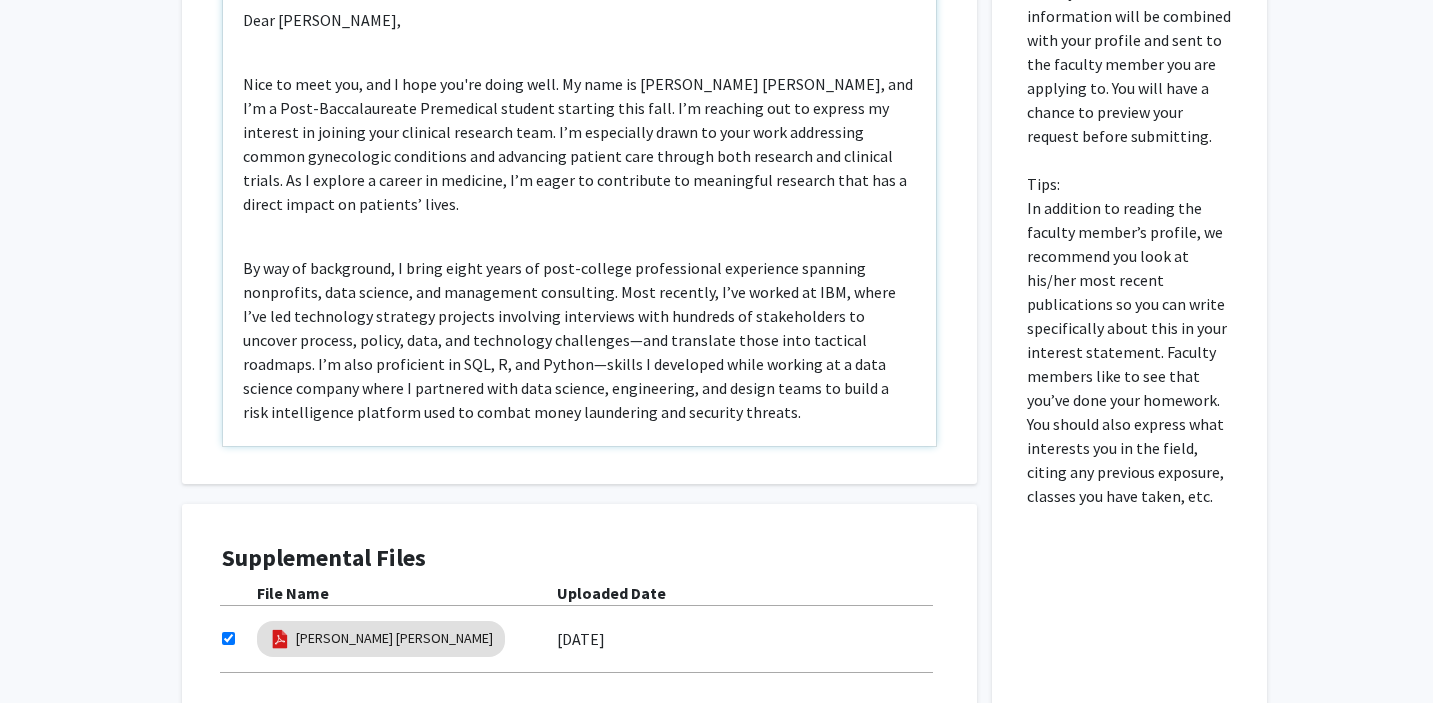 click on "Dear Dr. Borahay, Nice to meet you, and I hope you're doing well. My name is Connor Kresge, and I’m a Post-Baccalaureate Premedical student starting this fall. I’m reaching out to express my interest in joining your clinical research team. I’m especially drawn to your work addressing common gynecologic conditions and advancing patient care through both research and clinical trials. As I explore a career in medicine, I’m eager to contribute to meaningful research that has a direct impact on patients’ lives. I’ve attached my resume for more details, and I would welcome the chance to discuss how I could contribute—feel free to call me directly at (814) 380-3318 if easiest. I’ve also reached out via email in case that’s your preferred communication method. Thank you again for your time and consideration. Best, Connor Kresge" at bounding box center [579, 217] 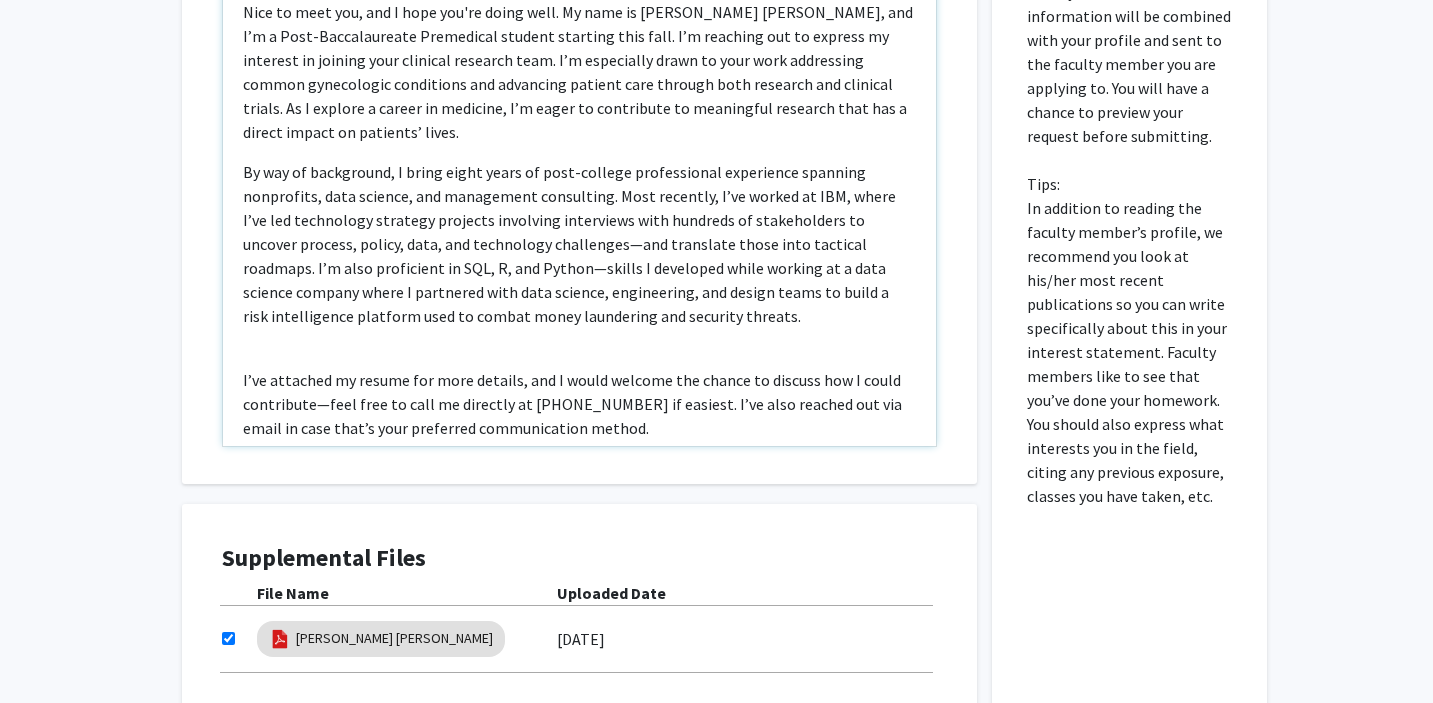 scroll, scrollTop: 87, scrollLeft: 0, axis: vertical 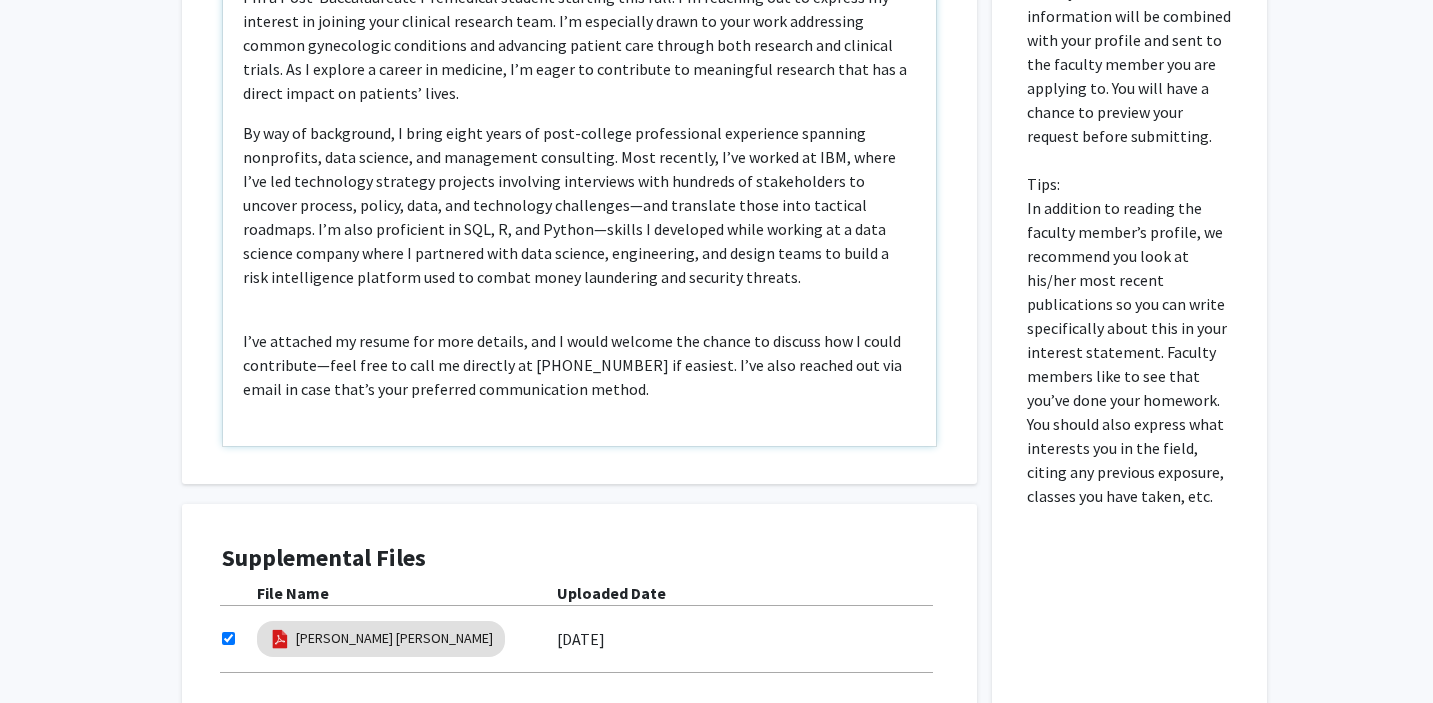 click on "I’ve attached my resume for more details, and I would welcome the chance to discuss how I could contribute—feel free to call me directly at (814) 380-3318 if easiest. I’ve also reached out via email in case that’s your preferred communication method." at bounding box center [579, 365] 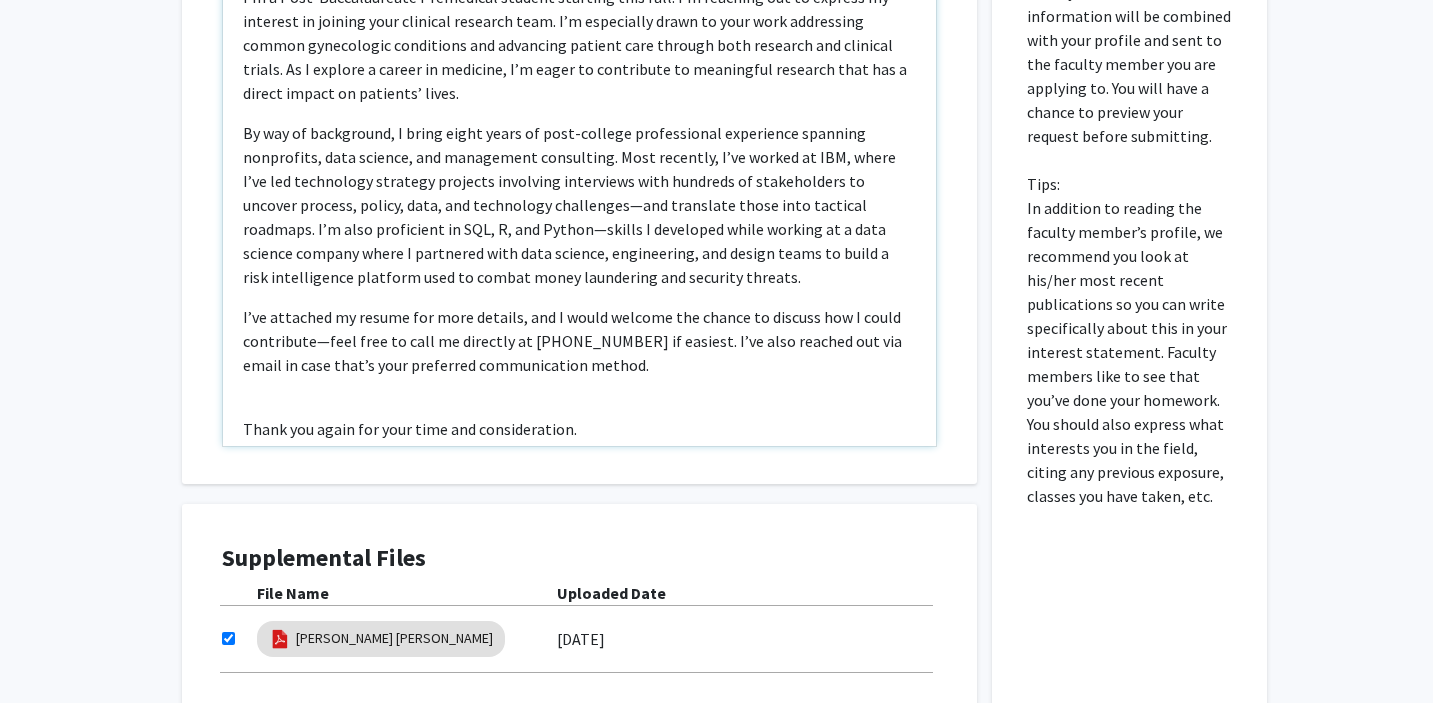 click on "Dear Dr. Borahay, Nice to meet you, and I hope you're doing well. My name is Connor Kresge, and I’m a Post-Baccalaureate Premedical student starting this fall. I’m reaching out to express my interest in joining your clinical research team. I’m especially drawn to your work addressing common gynecologic conditions and advancing patient care through both research and clinical trials. As I explore a career in medicine, I’m eager to contribute to meaningful research that has a direct impact on patients’ lives. I’ve attached my resume for more details, and I would welcome the chance to discuss how I could contribute—feel free to call me directly at (814) 380-3318 if easiest. I’ve also reached out via email in case that’s your preferred communication method. Thank you again for your time and consideration. Best, Connor Kresge" at bounding box center (579, 217) 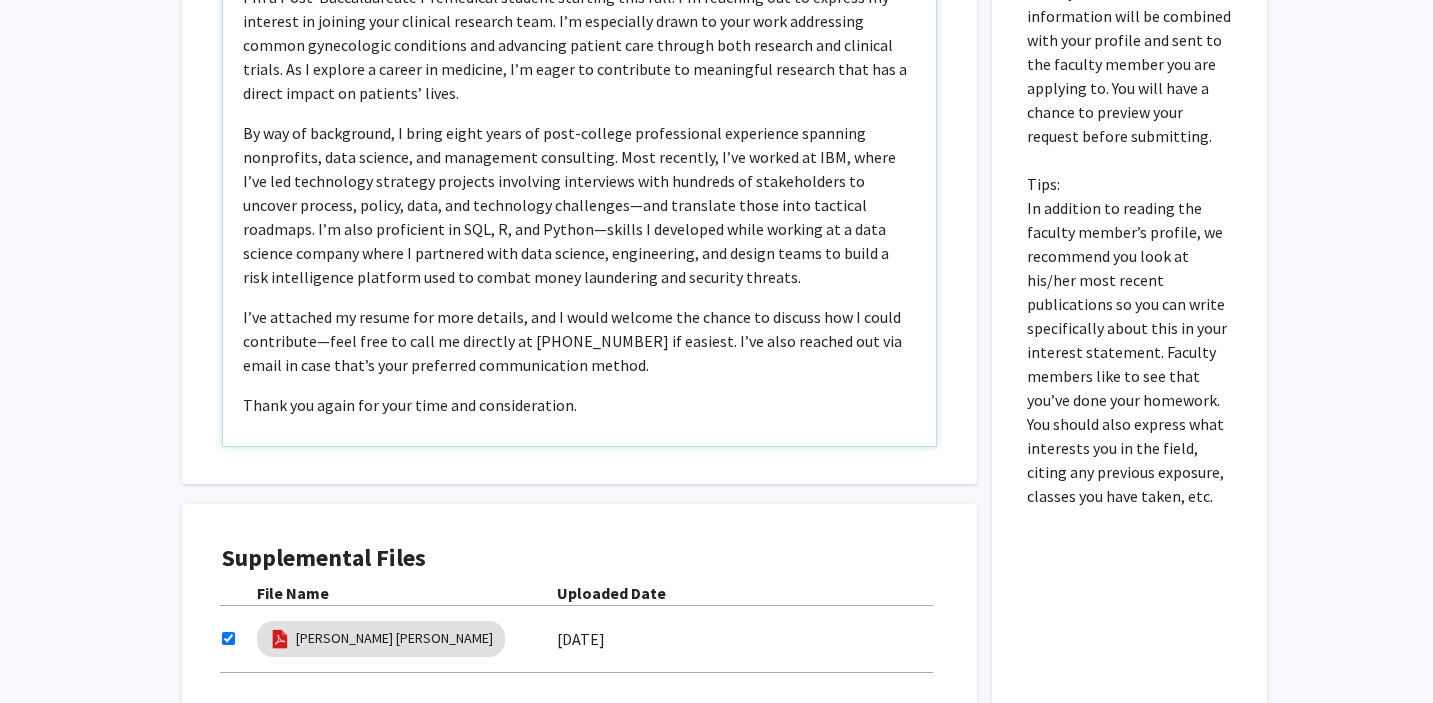 scroll, scrollTop: 174, scrollLeft: 0, axis: vertical 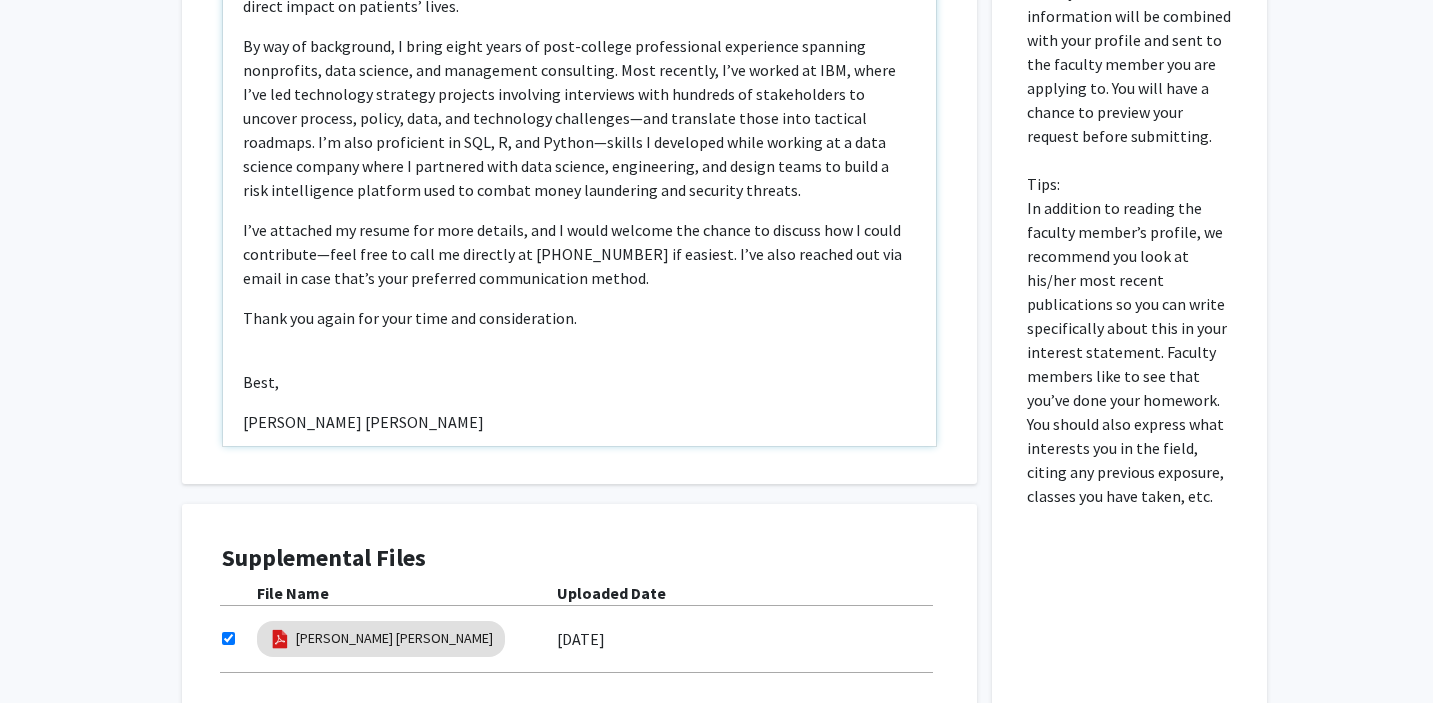 click on "Dear Dr. Borahay, Nice to meet you, and I hope you're doing well. My name is Connor Kresge, and I’m a Post-Baccalaureate Premedical student starting this fall. I’m reaching out to express my interest in joining your clinical research team. I’m especially drawn to your work addressing common gynecologic conditions and advancing patient care through both research and clinical trials. As I explore a career in medicine, I’m eager to contribute to meaningful research that has a direct impact on patients’ lives. I’ve attached my resume for more details, and I would welcome the chance to discuss how I could contribute—feel free to call me directly at (814) 380-3318 if easiest. I’ve also reached out via email in case that’s your preferred communication method. Thank you again for your time and consideration. Best, Connor Kresge" at bounding box center (579, 217) 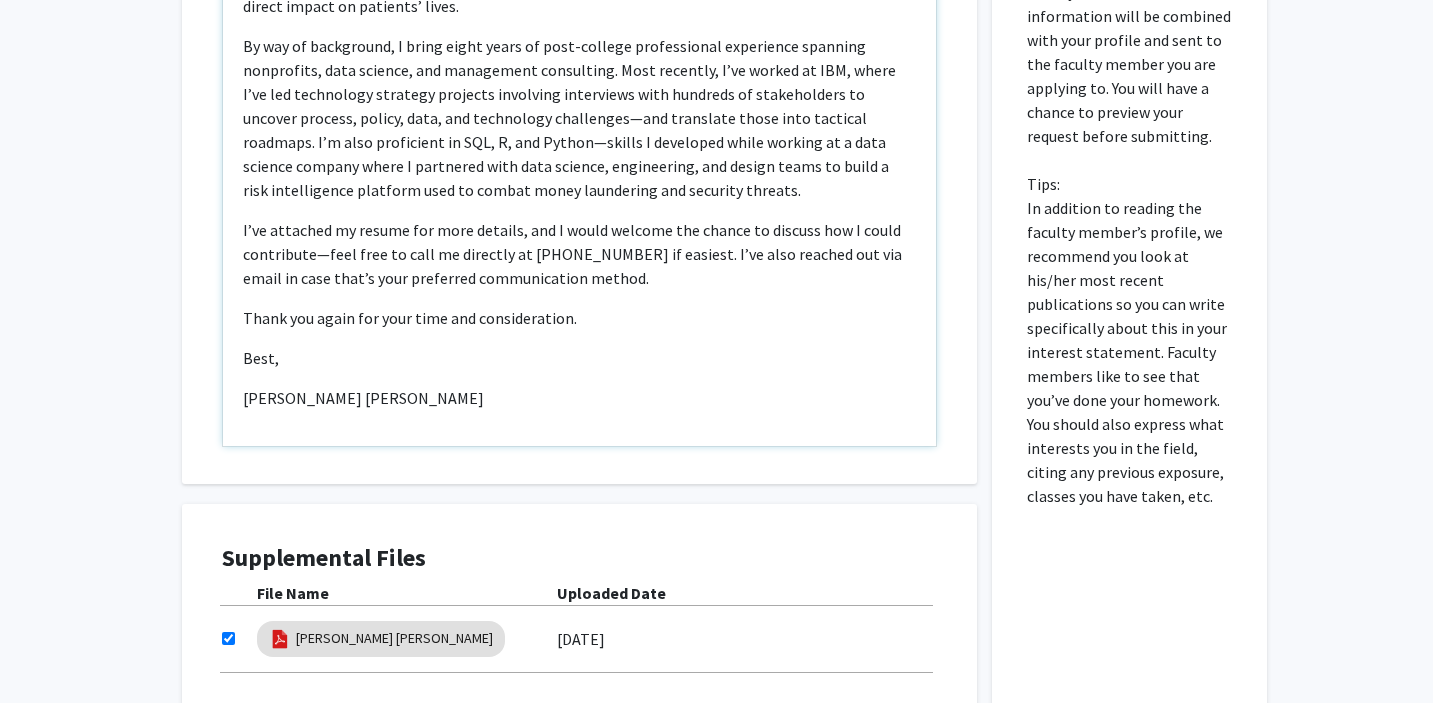 type on "<p>Dear Dr. Borahay,</p><p>Nice to meet you, and I hope you're doing well. My name is Connor Kresge, and I’m a Post-Baccalaureate Premedical student starting this fall. I’m reaching out to express my interest in joining your clinical research team. I’m especially drawn to your work addressing common gynecologic conditions and advancing patient care through both research and clinical trials. As I explore a career in medicine, I’m eager to contribute to meaningful research that has a direct impact on patients’ lives.</p><p>By way of background, I bring eight years of post-college professional experience spanning nonprofits, data science, and management consulting. Most recently, I’ve worked at IBM, where I’ve led technology strategy projects involving interviews with hundreds of stakeholders to uncover process, policy, data, and technology challenges—and translate those into tactical roadmaps. I’m also proficient in SQL, R, and Python—skills I developed while working at a data science company where I partner..." 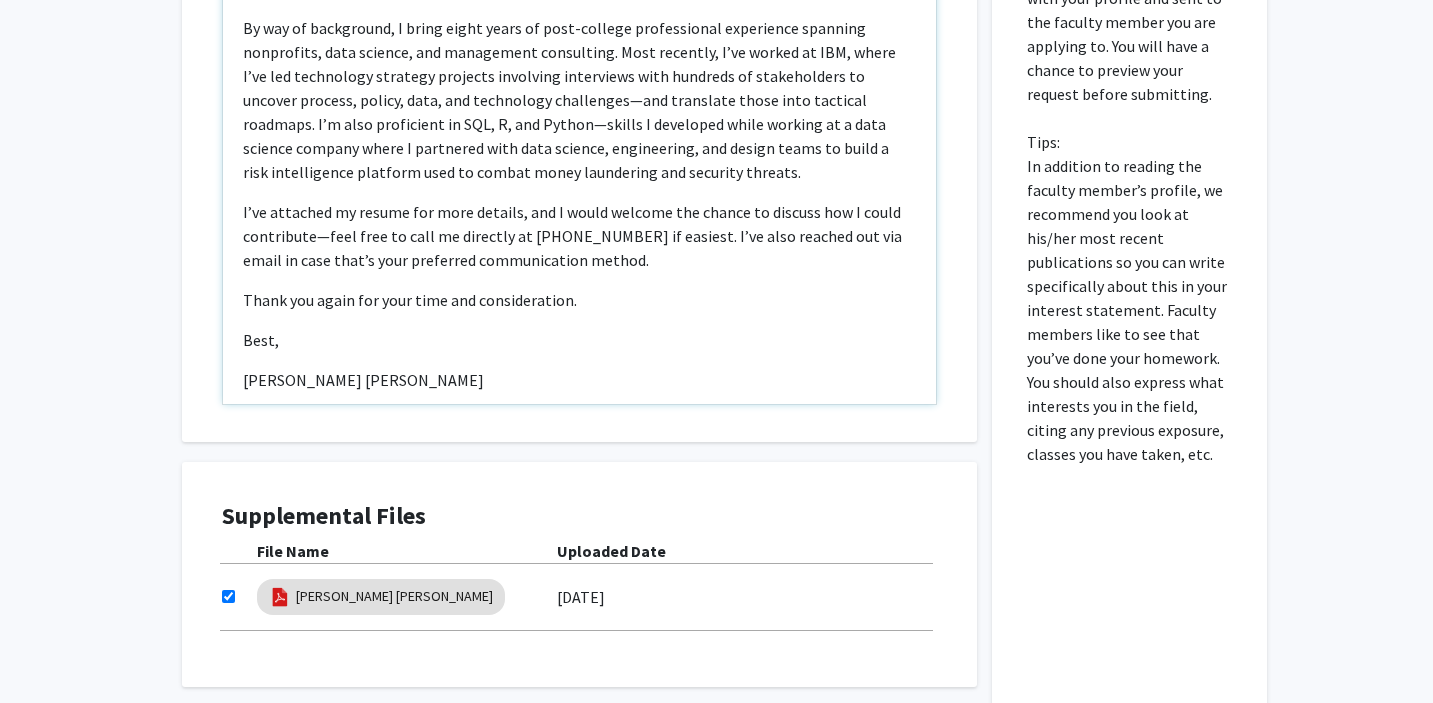 scroll, scrollTop: 673, scrollLeft: 0, axis: vertical 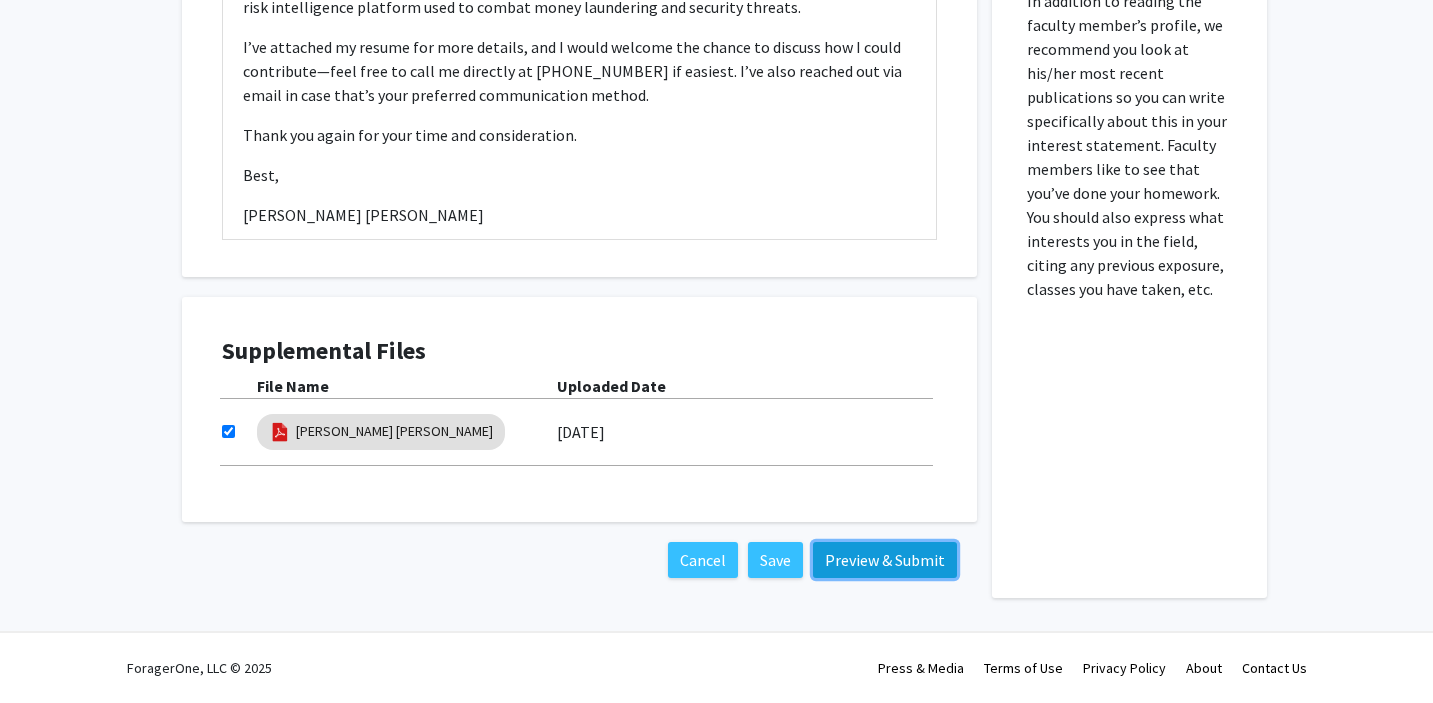 click on "Preview & Submit" at bounding box center [885, 560] 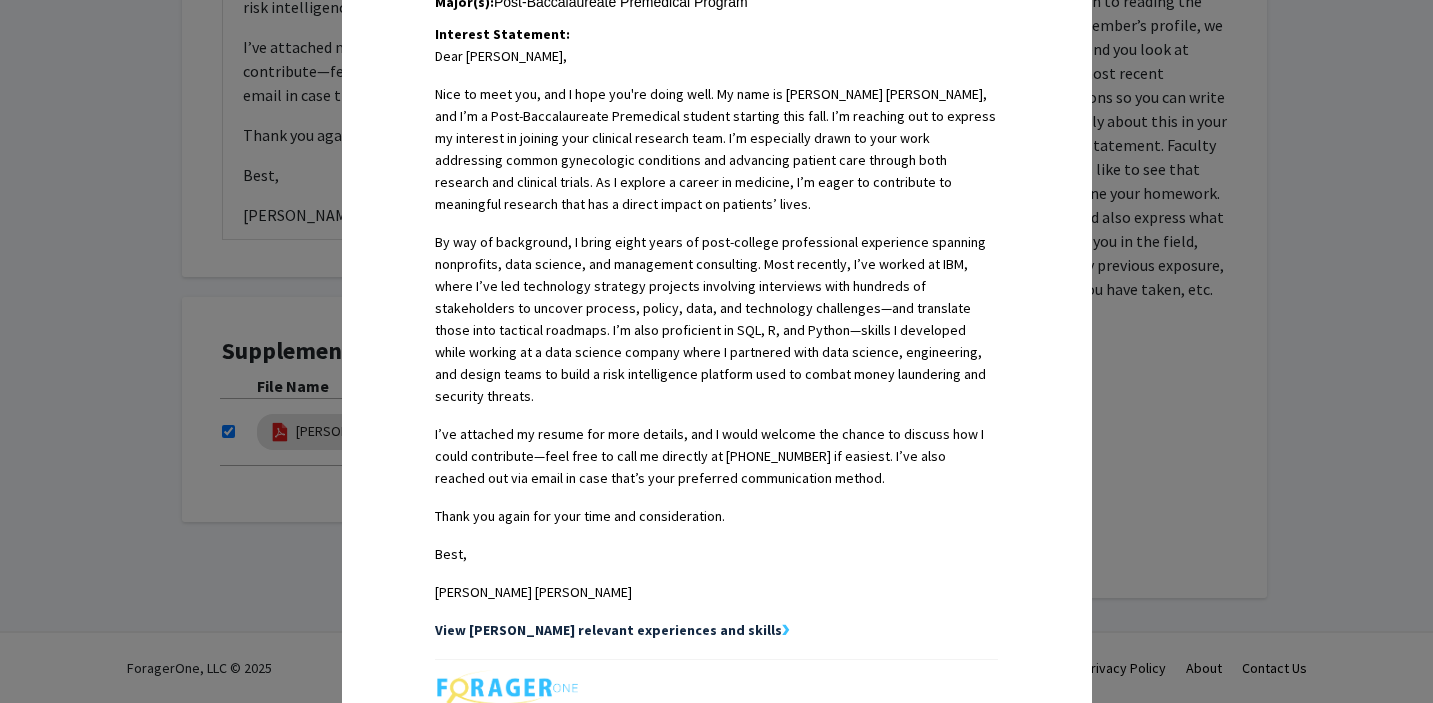 scroll, scrollTop: 745, scrollLeft: 0, axis: vertical 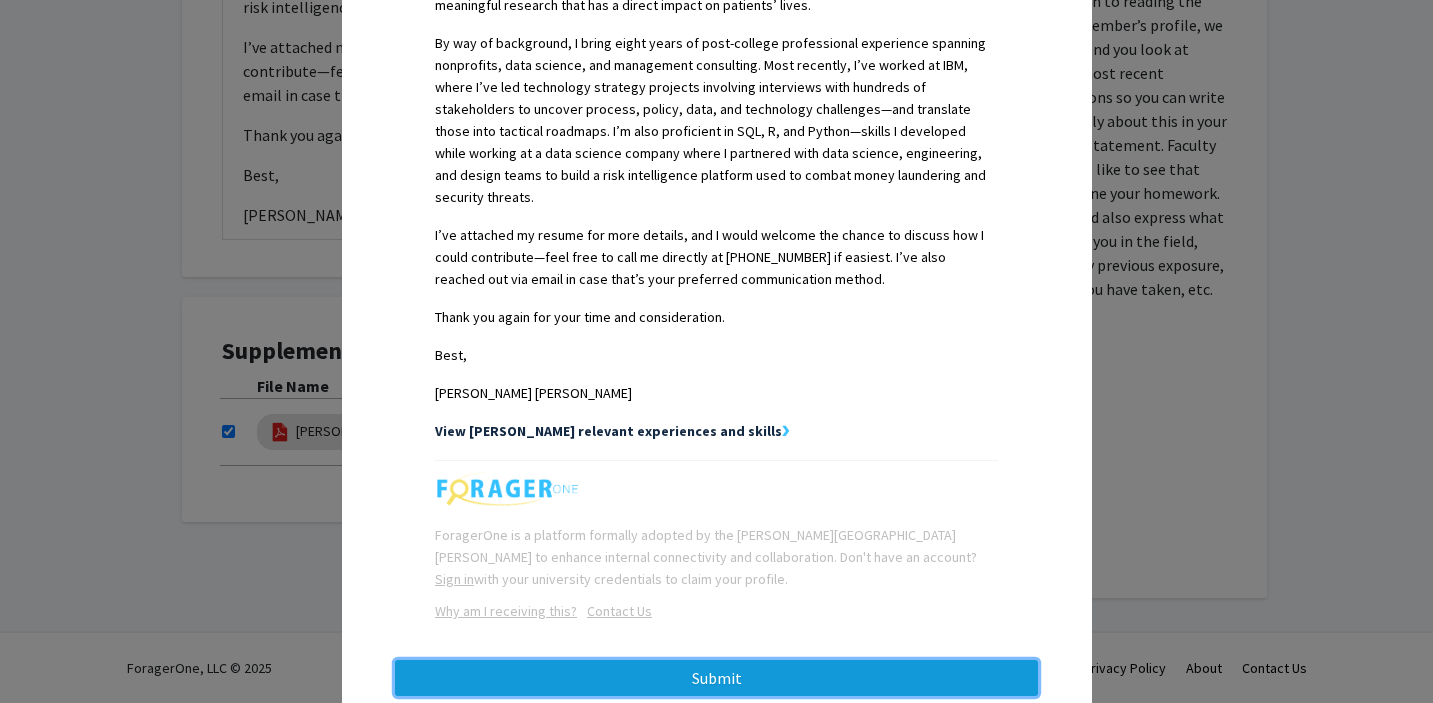 click on "Submit" at bounding box center [716, 678] 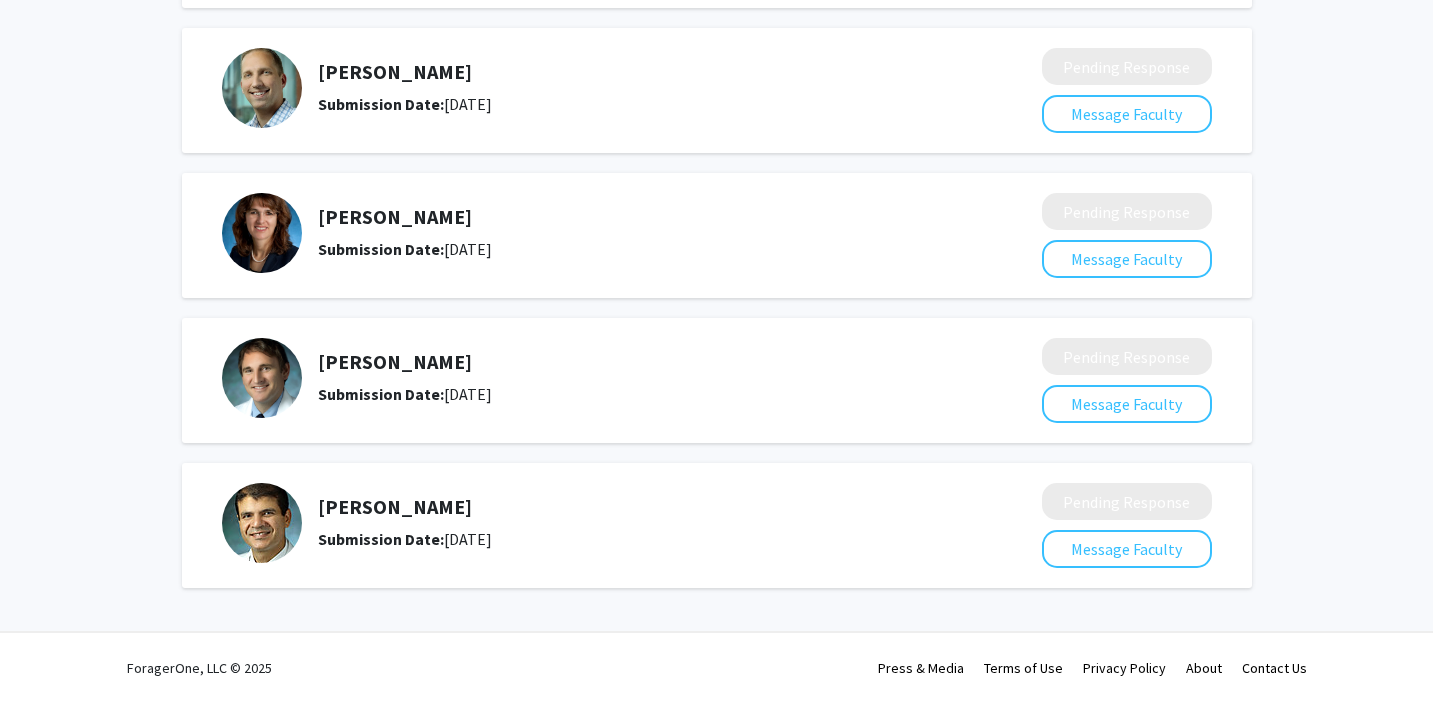 scroll, scrollTop: 0, scrollLeft: 0, axis: both 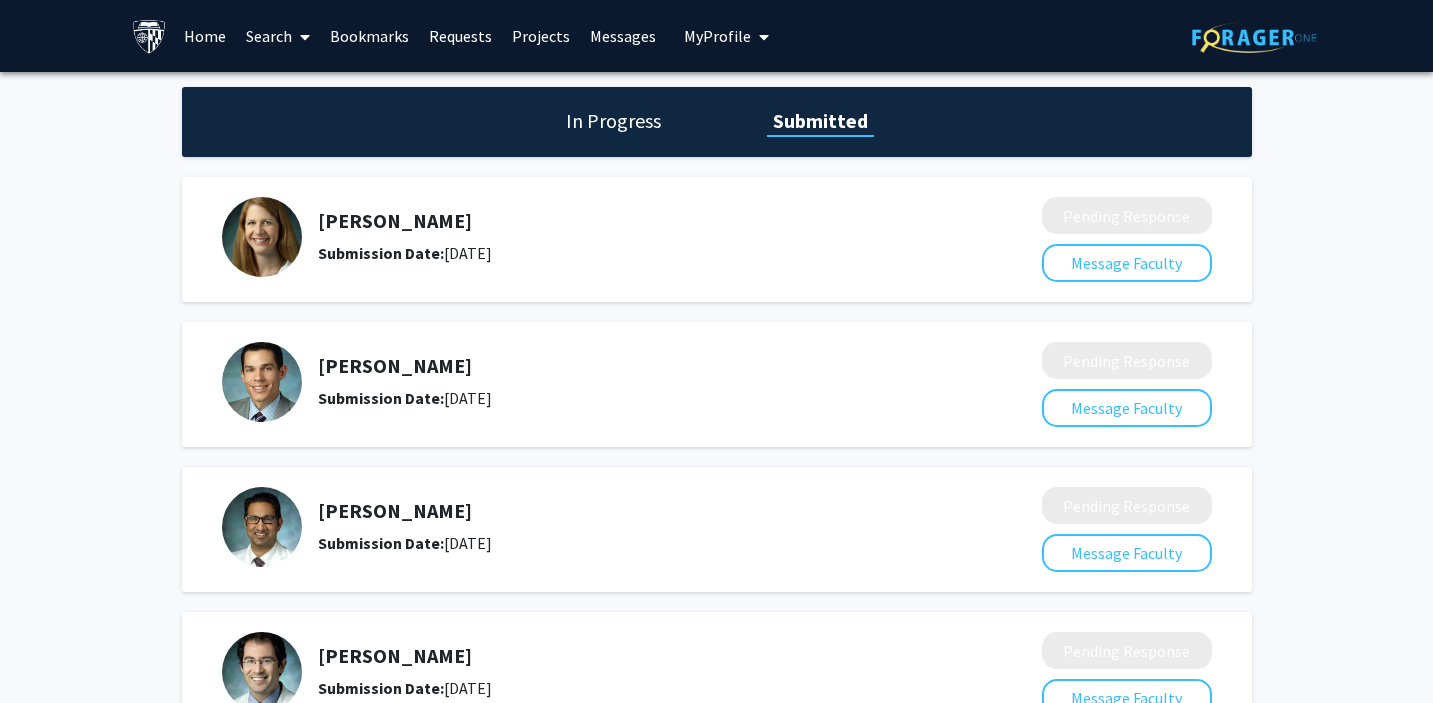 click on "Bookmarks" at bounding box center [369, 36] 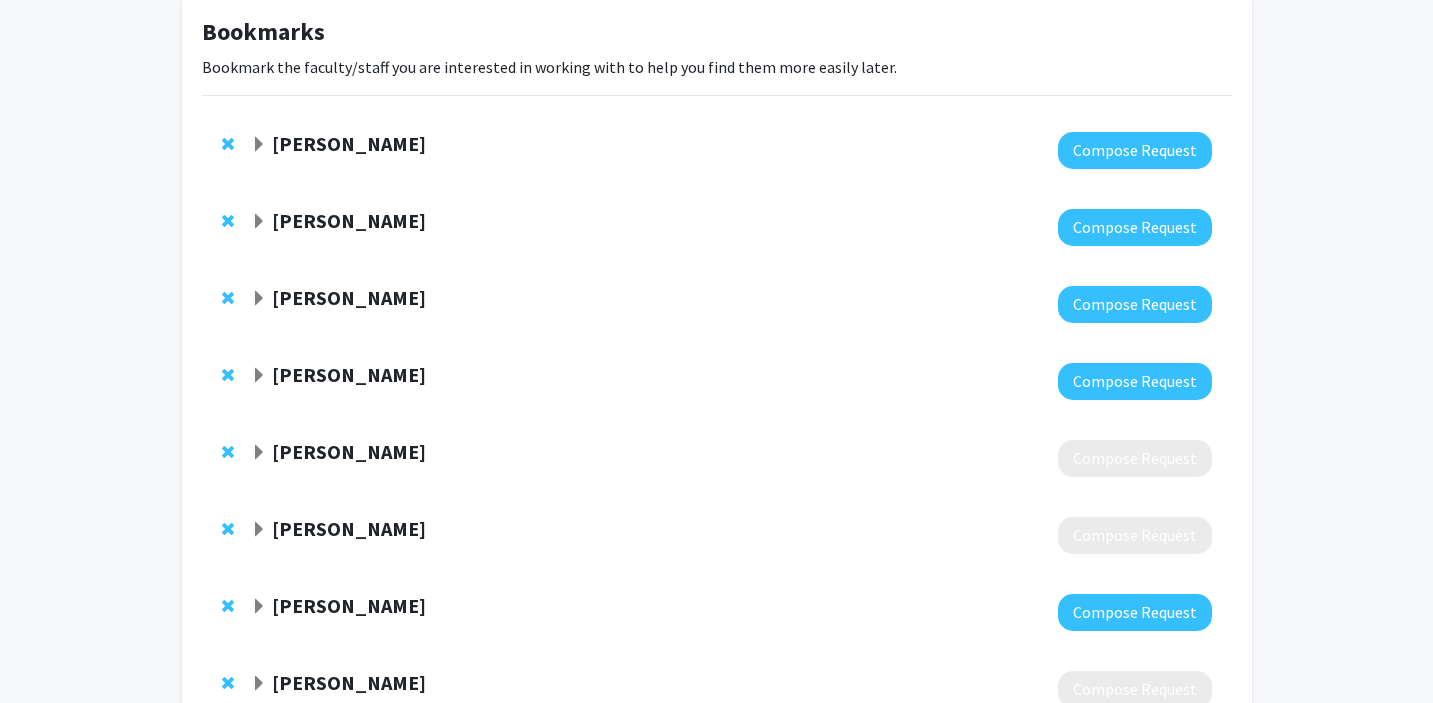 scroll, scrollTop: 0, scrollLeft: 0, axis: both 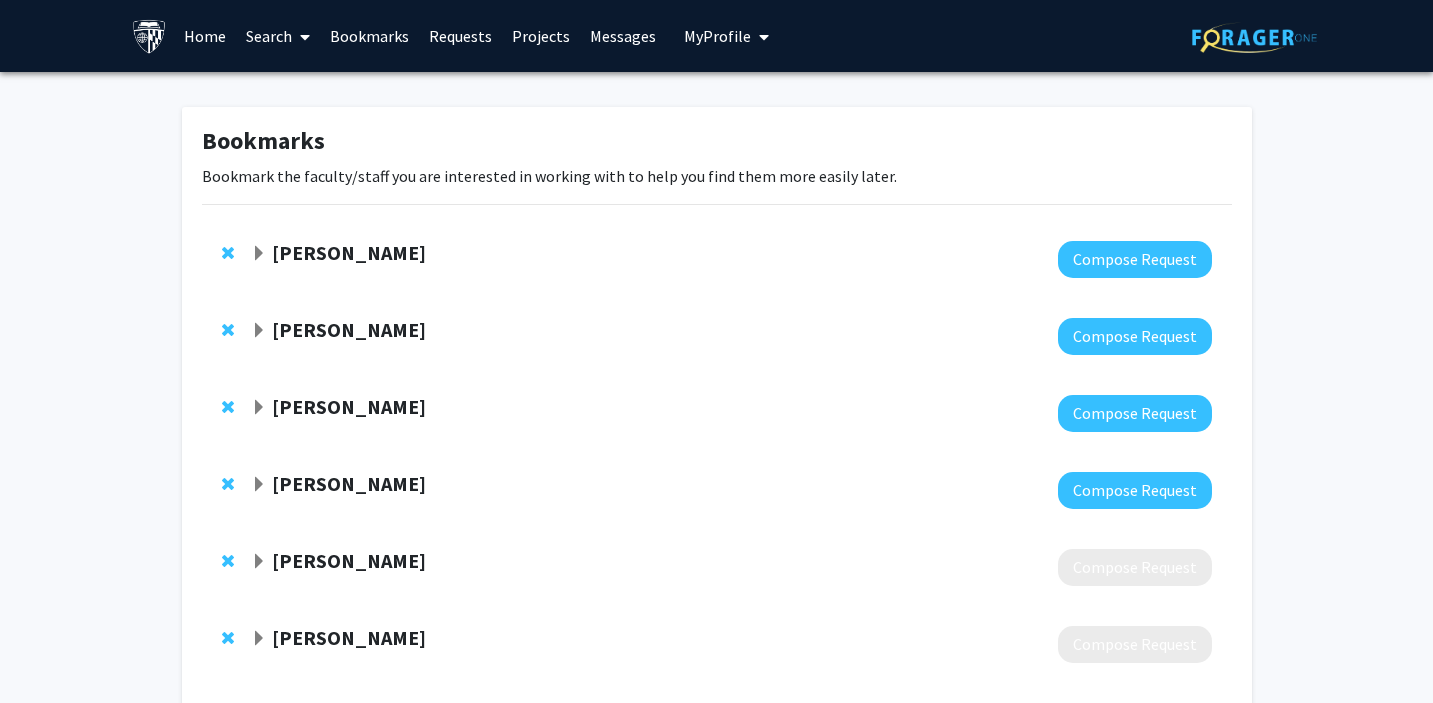 click at bounding box center (760, 37) 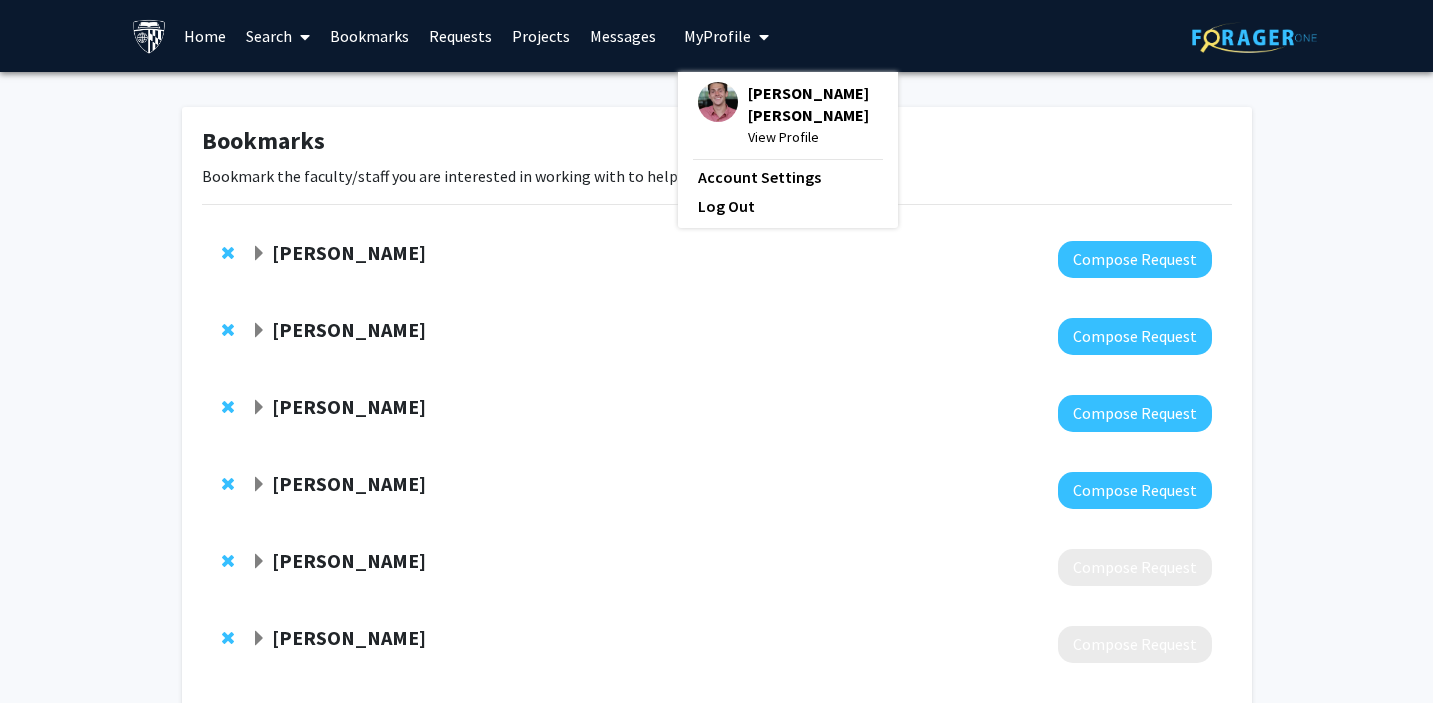 click on "View Profile" at bounding box center [813, 137] 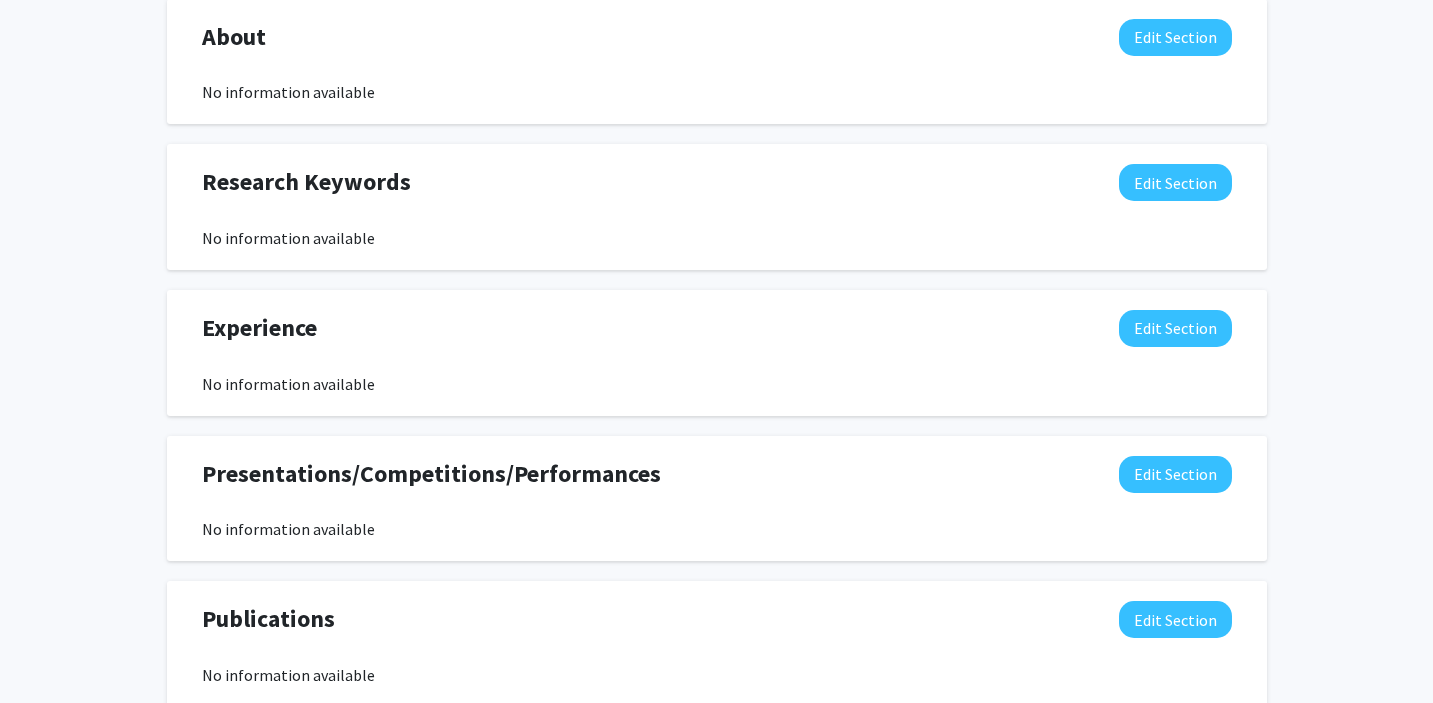 scroll, scrollTop: 1021, scrollLeft: 0, axis: vertical 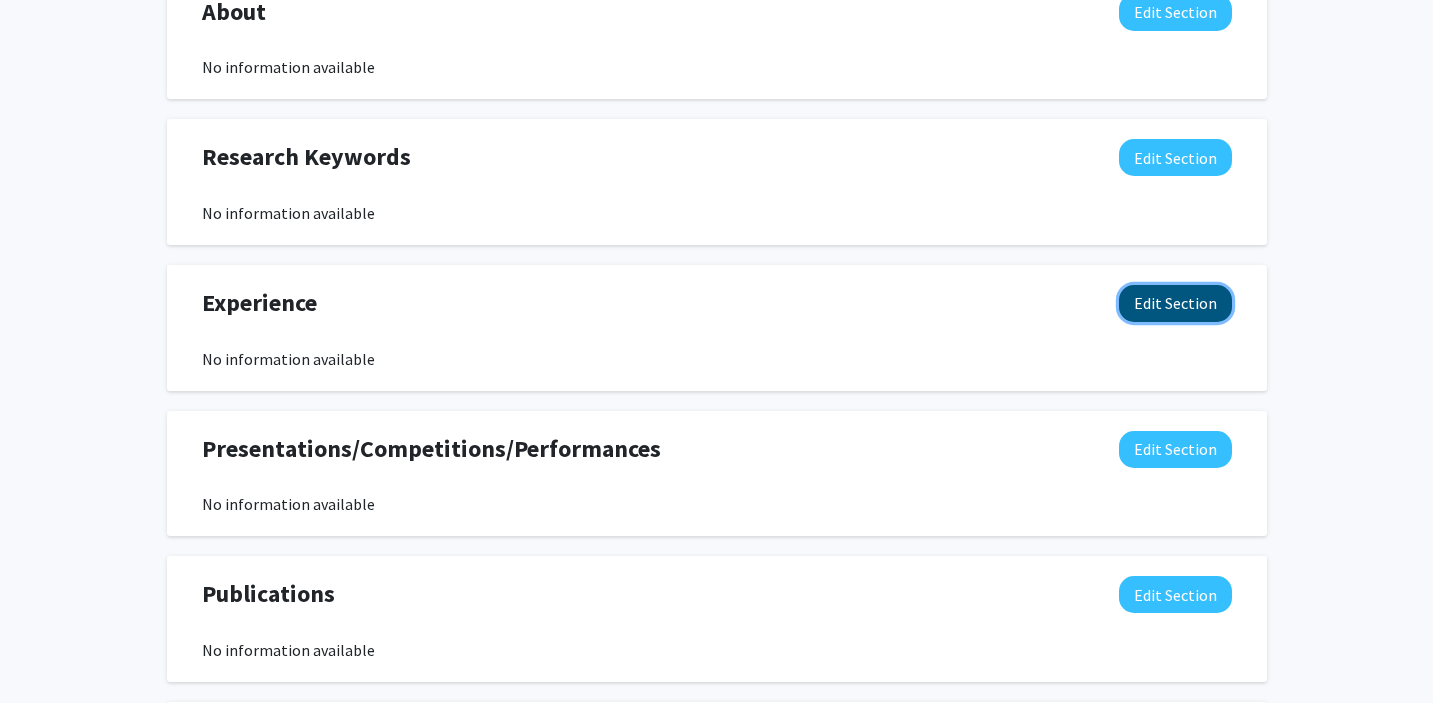 click on "Edit Section" 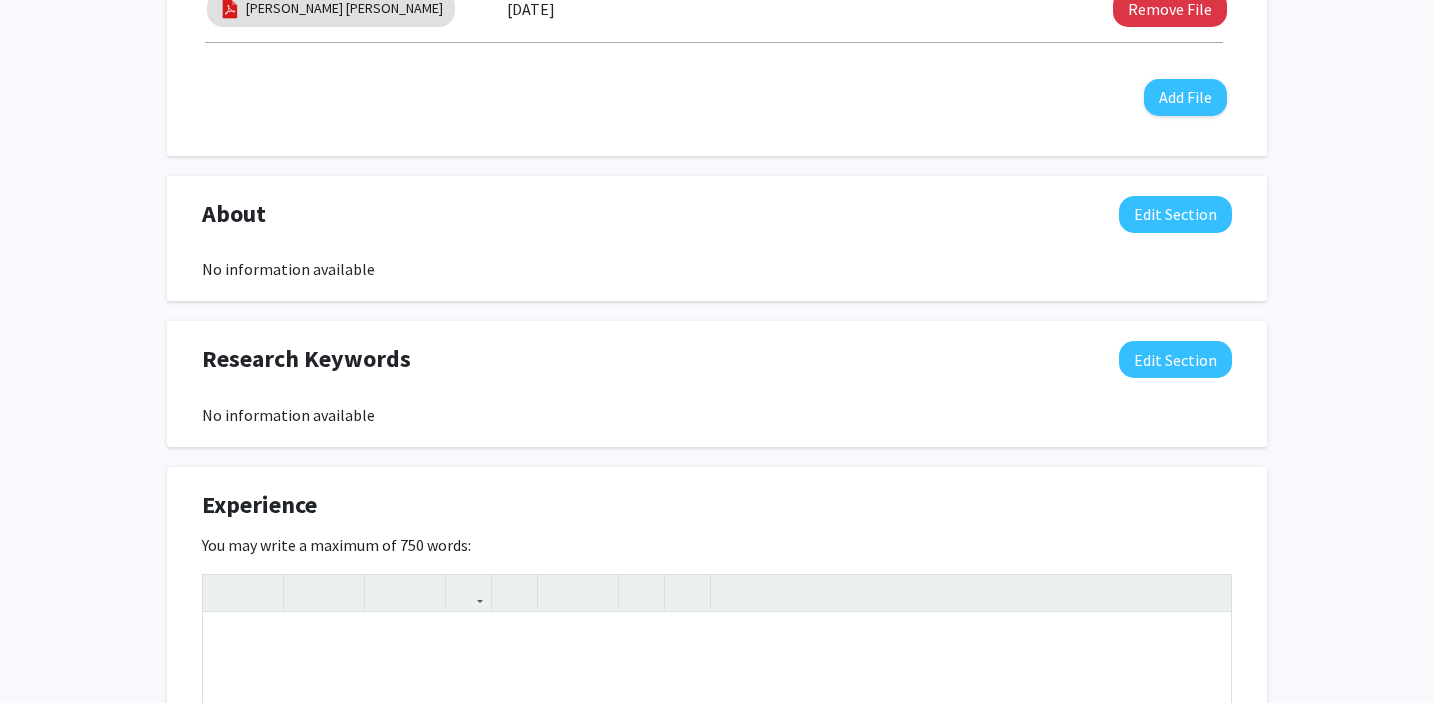 scroll, scrollTop: 884, scrollLeft: 0, axis: vertical 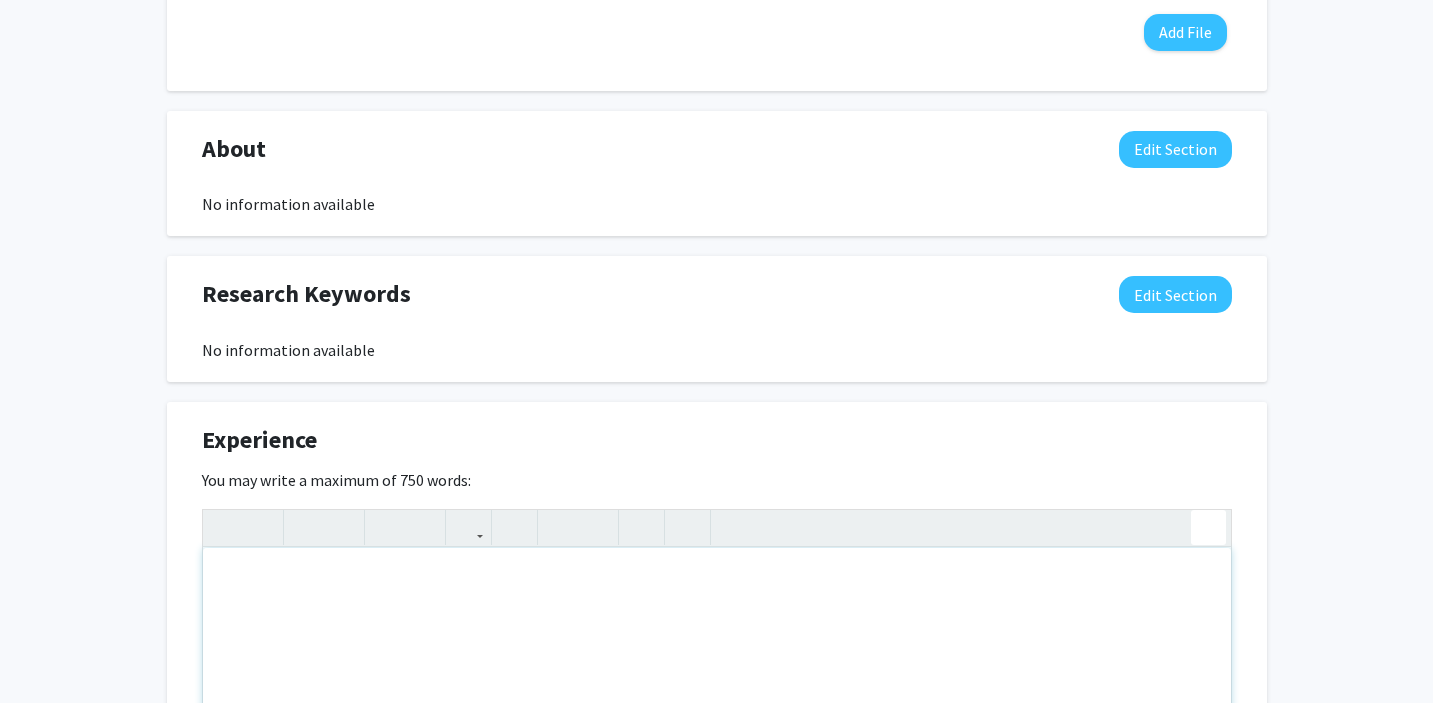 click on "Insert link Remove link" 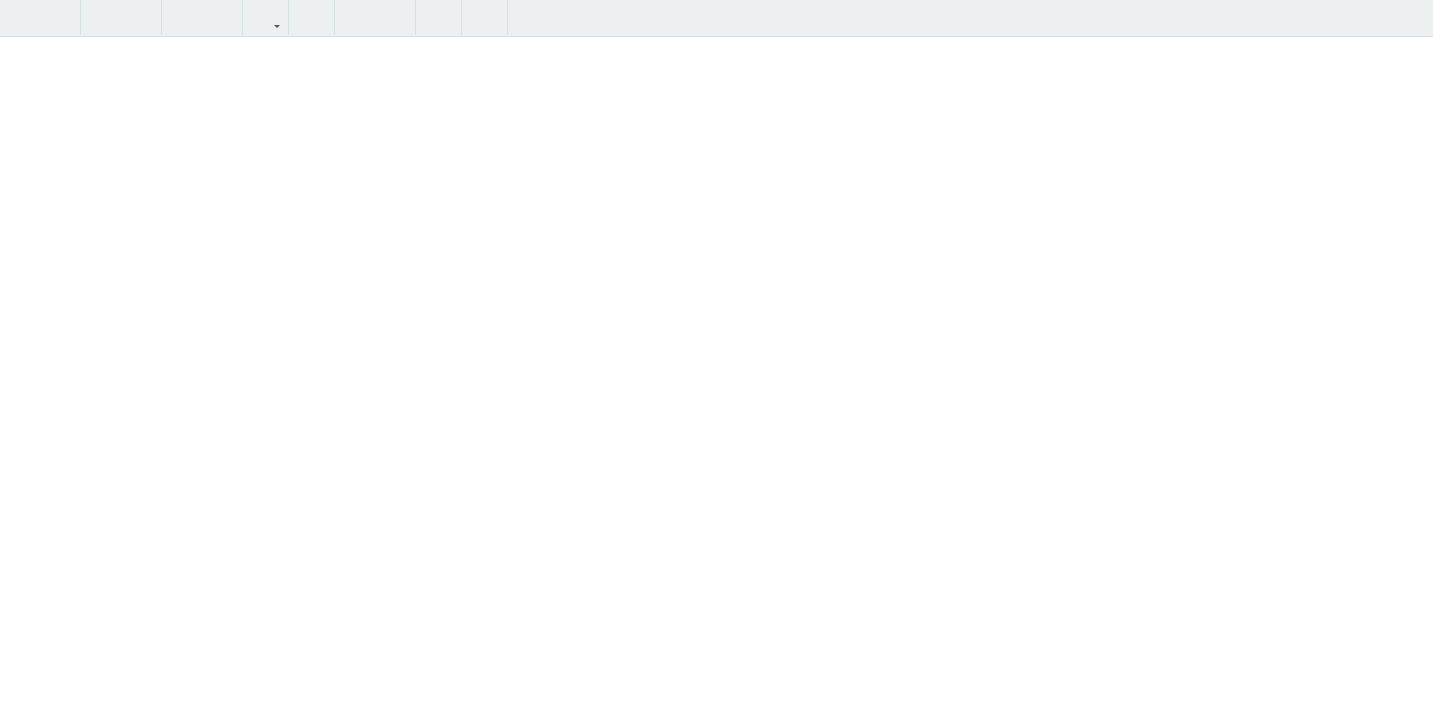 scroll, scrollTop: 0, scrollLeft: 0, axis: both 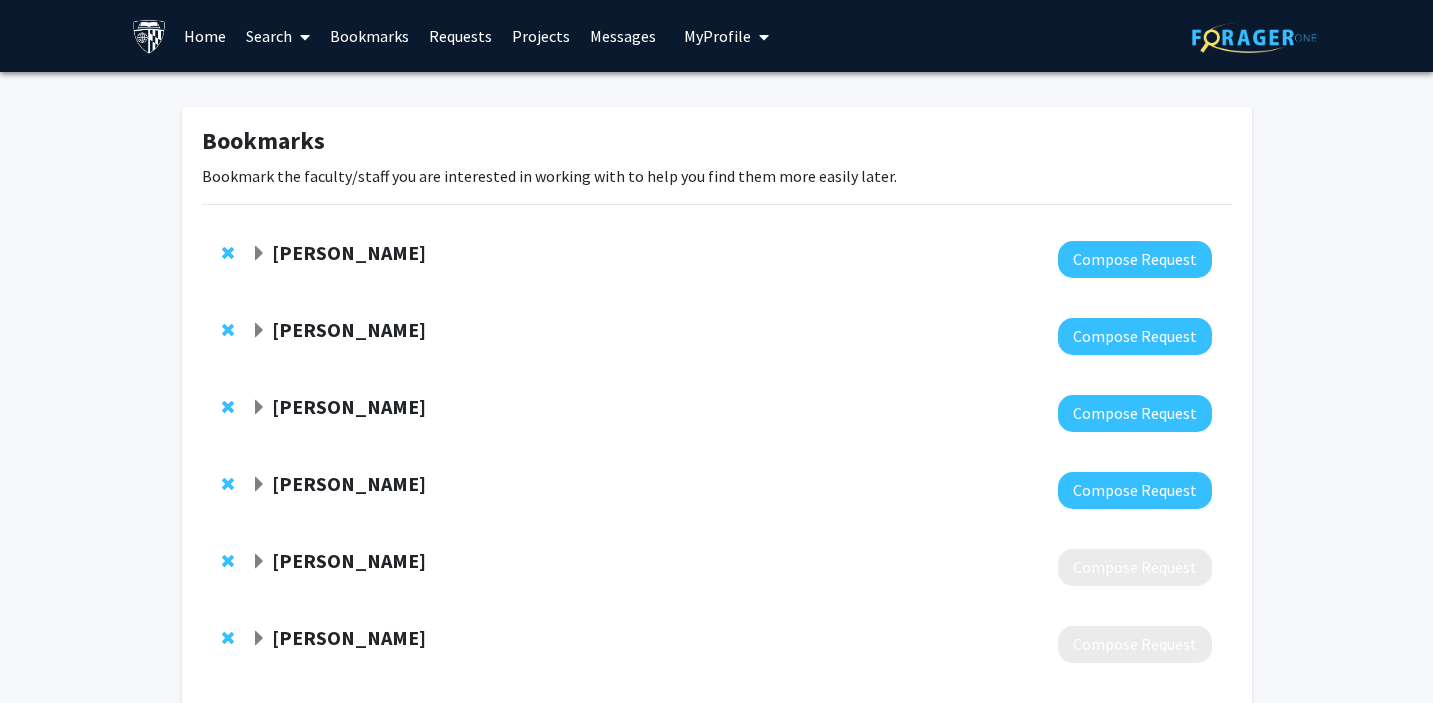 click on "Bookmarks  Bookmark the faculty/staff you are interested in working with to help you find them more easily later.  Marco Grados  Compose Request  Emily Johnson  Compose Request  Joseph McGuire  Compose Request  Raj Mukherjee  Compose Request  Sandeep Nayak  Compose Request  Paul Nyquist  Compose Request  Alexander Pantelyat  Compose Request  Harry Silber  Compose Request  Nirmish Singla  Compose Request  Richard Skolasky  Compose Request  Grant Salvucci  Compose Request  Bonnielin Swenor  Compose Request  Tara Deemyad  Compose Request  Robert Stevens  Compose Request  Jun Hua  Compose Request  Amir Kashani  Compose Request  Angela Guarda  Compose Request  Gregory Kirk  Compose Request  Bonnie  Yeung-Luk  Compose Request  Liana Rosenthal  Compose Request  Matthias Holdhoff  Compose Request  Russell Margolis  Compose Request  Argye Hillis  Compose Request  John Wilckens  Compose Request  Christopher Hammond  Compose Request  Michele Manahan  Compose Request  Mostafa Borahay  Compose Request  Leticia Ryan" 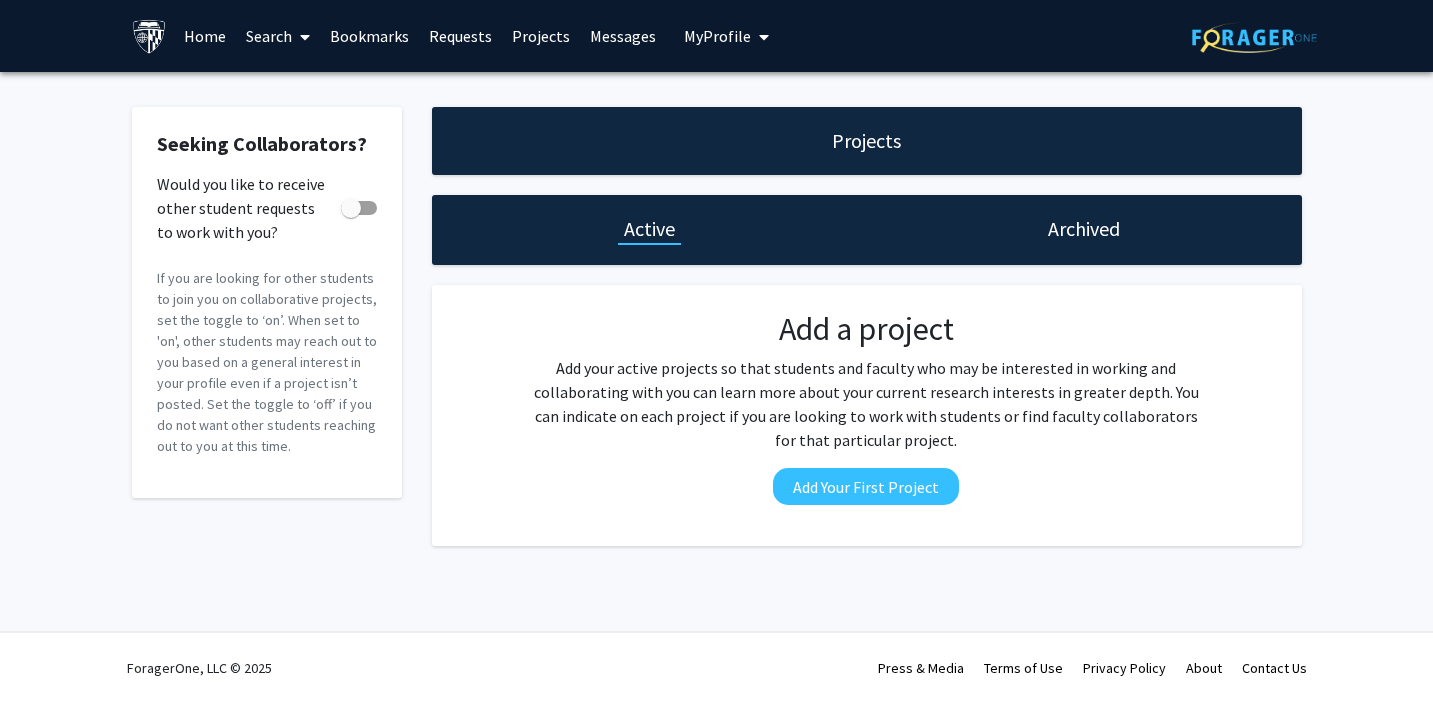 click on "My   Profile" at bounding box center (717, 36) 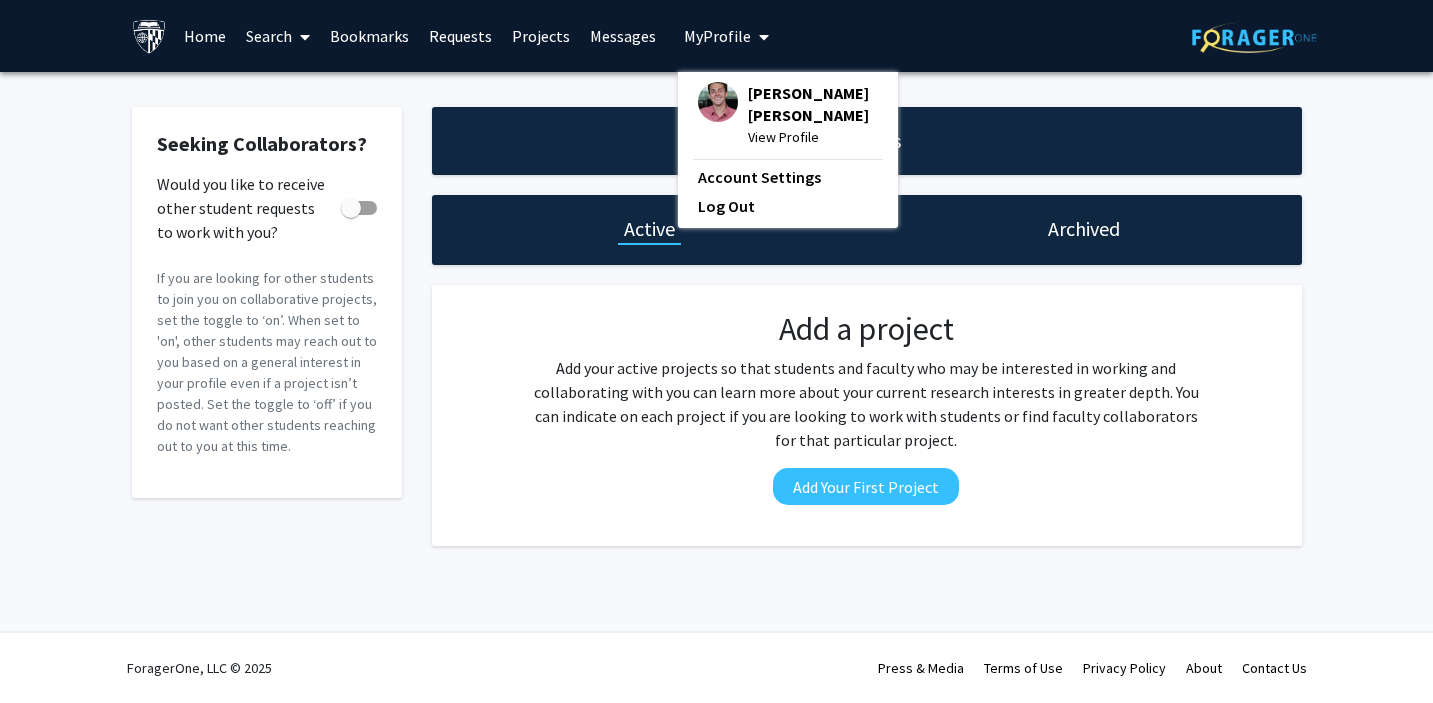 click on "View Profile" at bounding box center (813, 137) 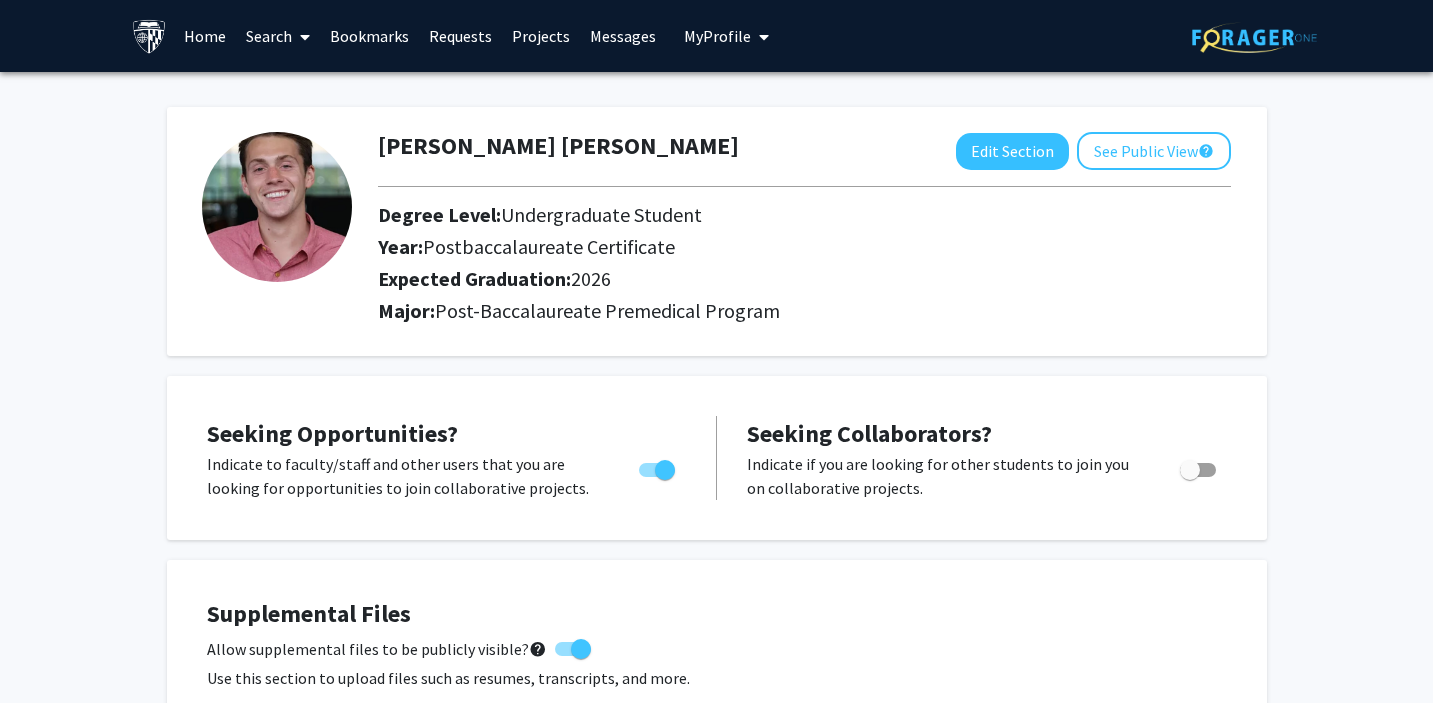 click on "[PERSON_NAME] [PERSON_NAME]  Edit Section  See Public View  help  Degree Level:   Undergraduate Student   Year:   Postbaccalaureate Certificate   Expected Graduation:   2026   Major:  Post-Baccalaureate Premedical Program Seeking Opportunities?  Indicate to faculty/staff and other users that you are looking for opportunities to join collaborative projects.    Seeking Collaborators?  Indicate if you are looking for other students to join you on collaborative projects.       Supplemental Files    Allow supplemental files to be publicly visible?  help  Use this section to upload files such as resumes, transcripts, and more. If you need help putting together or updating your resume, check out HOUR Tips – resume best practices and meet with HOUR staff to review your resume and receive feedback. File Name Uploaded Date  [PERSON_NAME] [PERSON_NAME]   [DATE]   Remove File   Add File  About  Edit Section  No information available  You may write a maximum of 1,000 words:  Insert link Remove link Word Count: 0 words Save Insert link" 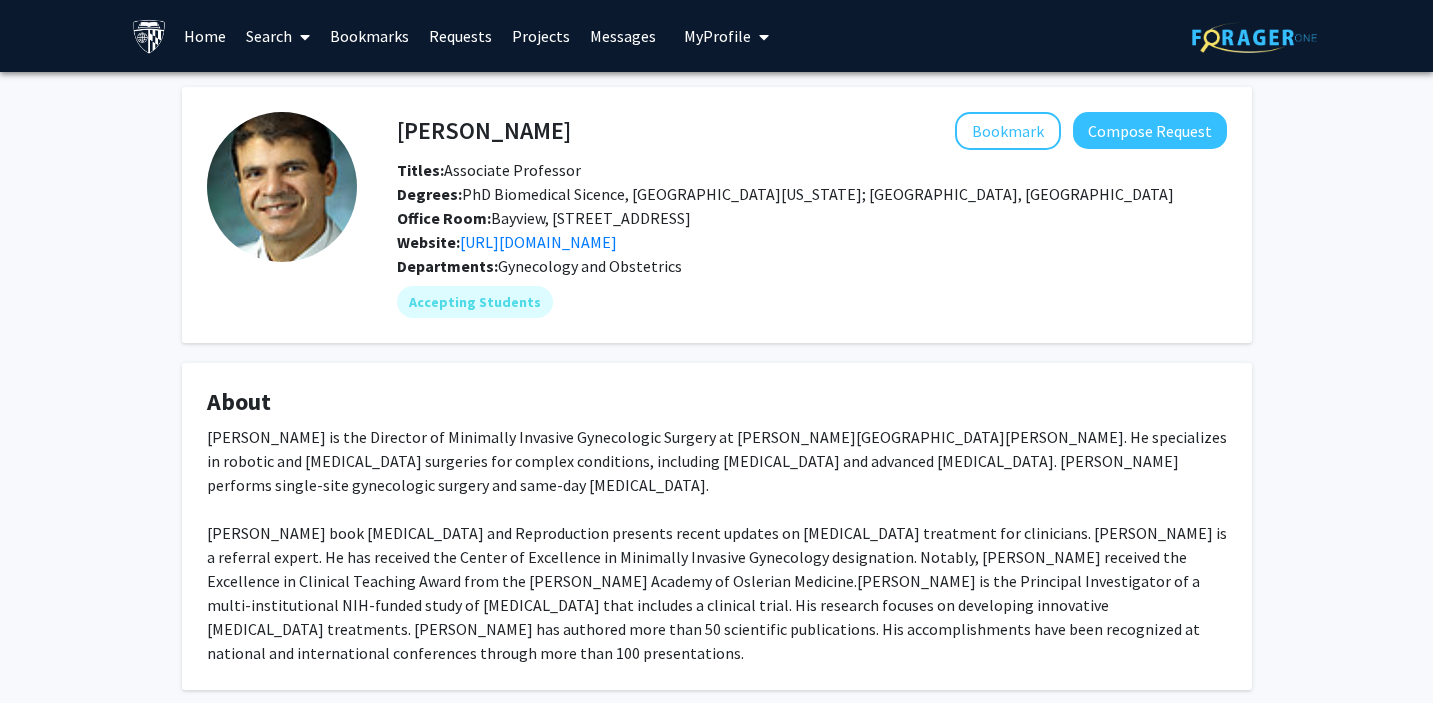 scroll, scrollTop: 0, scrollLeft: 0, axis: both 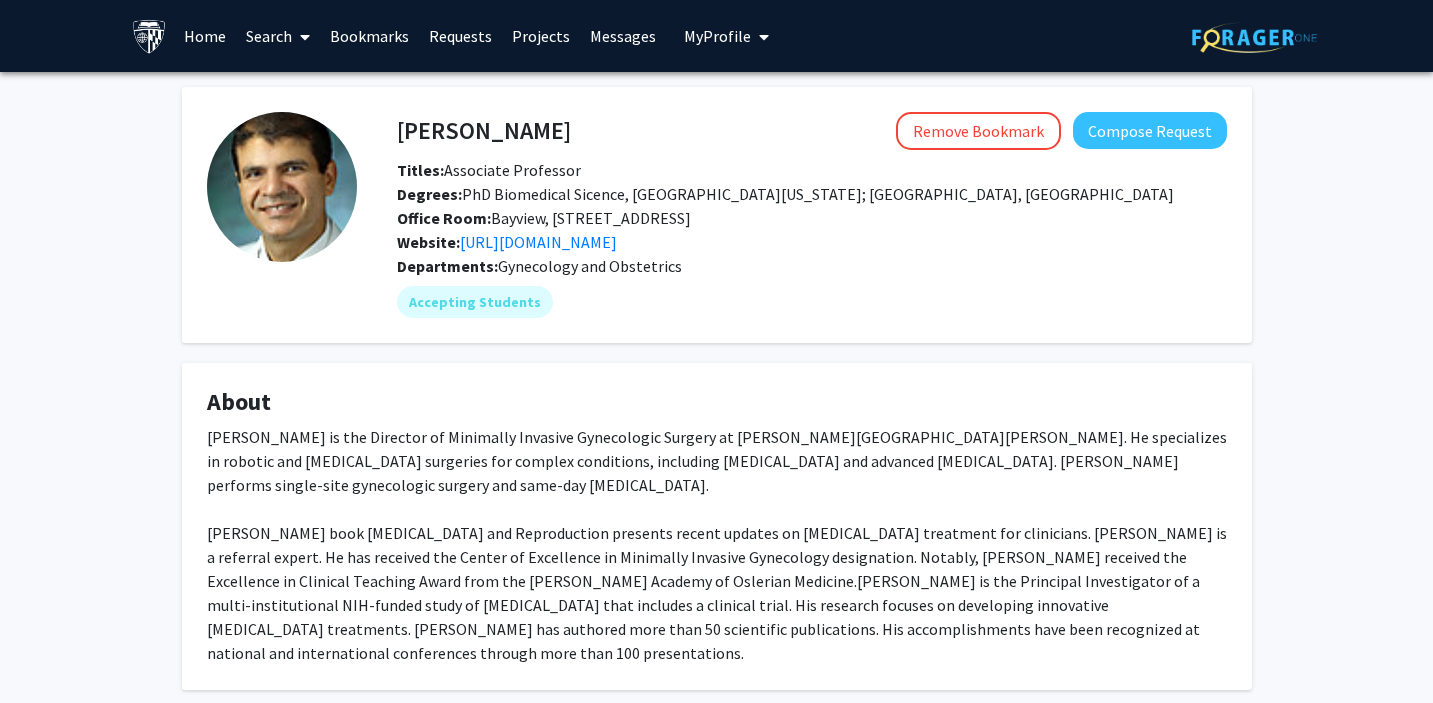 drag, startPoint x: 565, startPoint y: 130, endPoint x: 398, endPoint y: 130, distance: 167 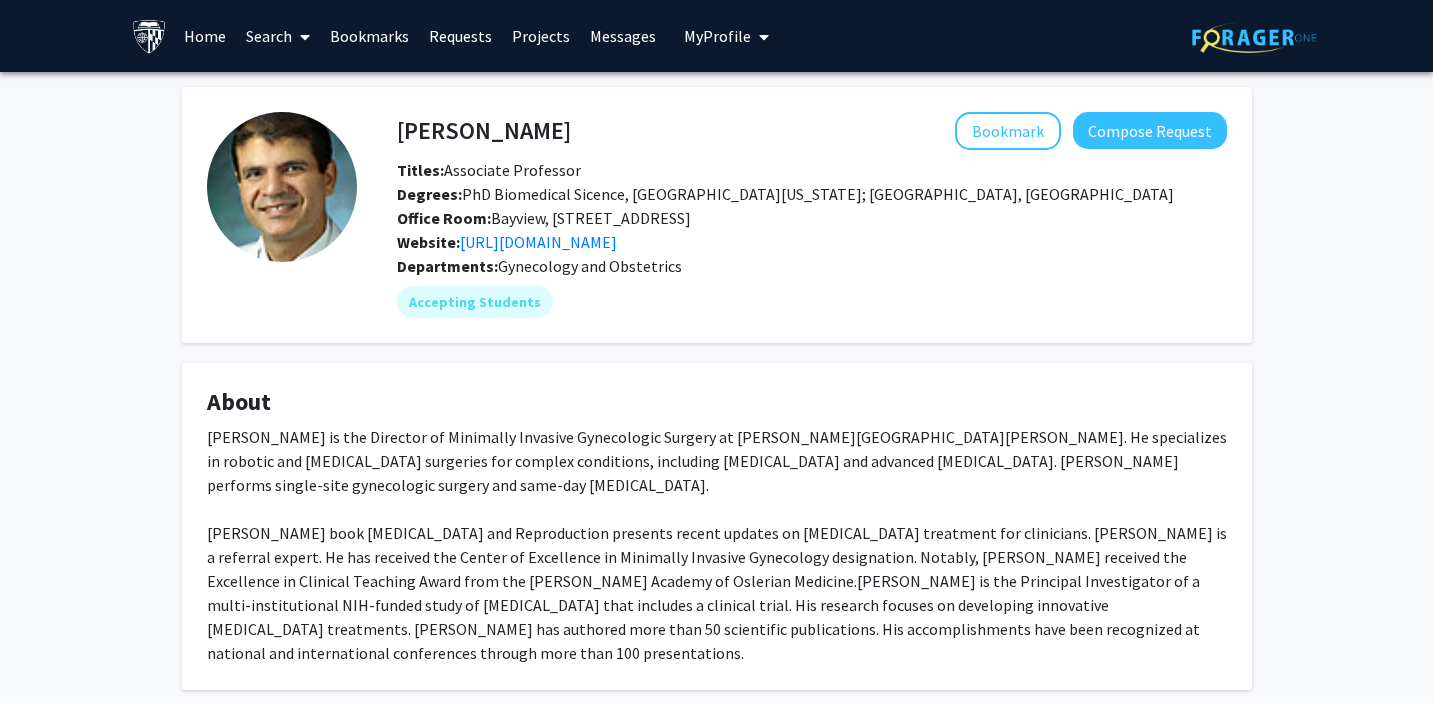 scroll, scrollTop: 0, scrollLeft: 0, axis: both 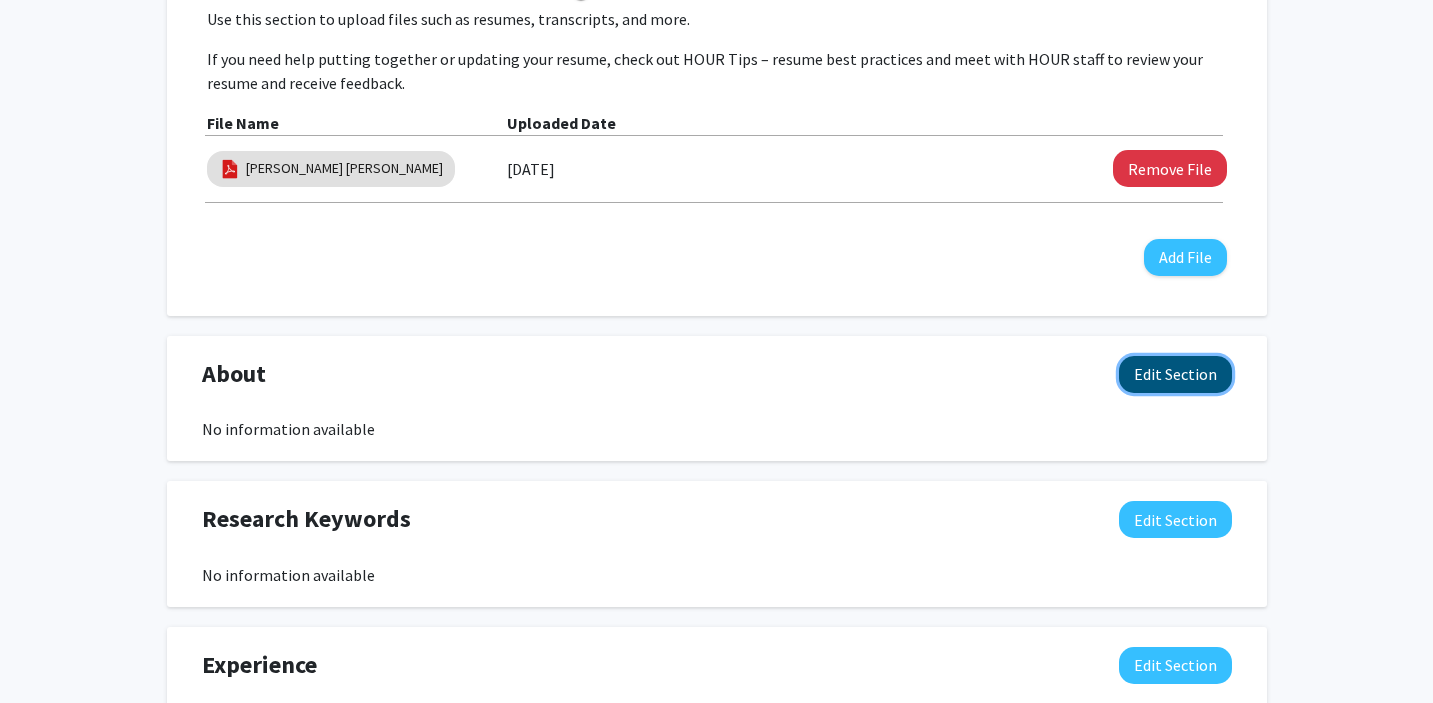 click on "Edit Section" 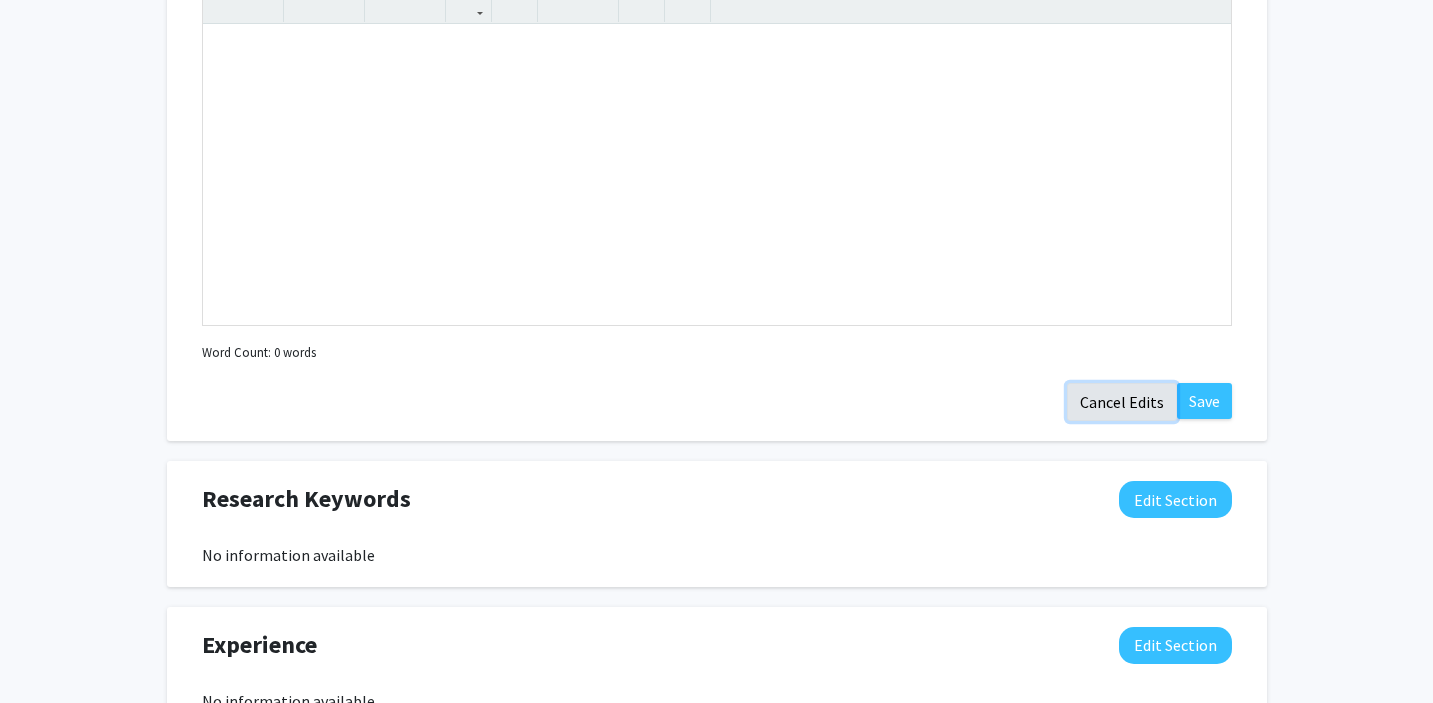 click on "Cancel Edits" 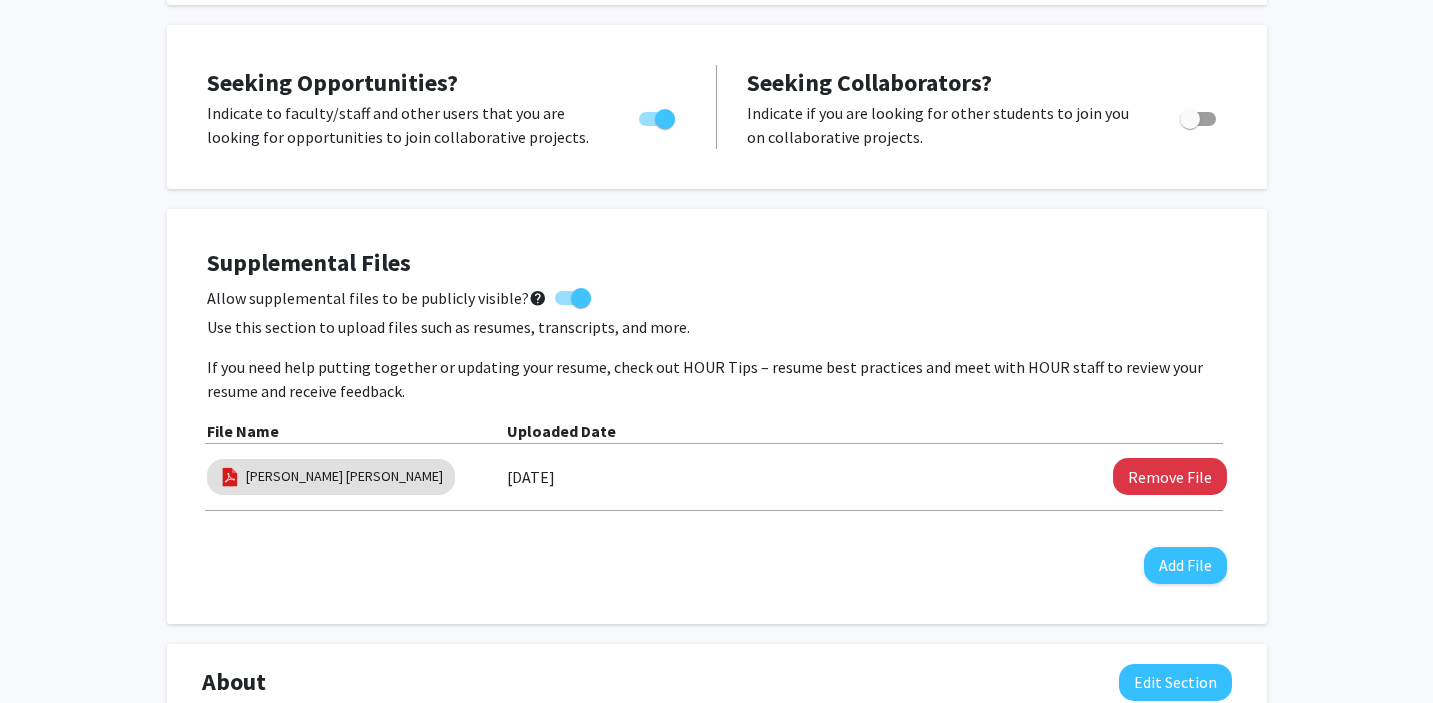 scroll, scrollTop: 626, scrollLeft: 0, axis: vertical 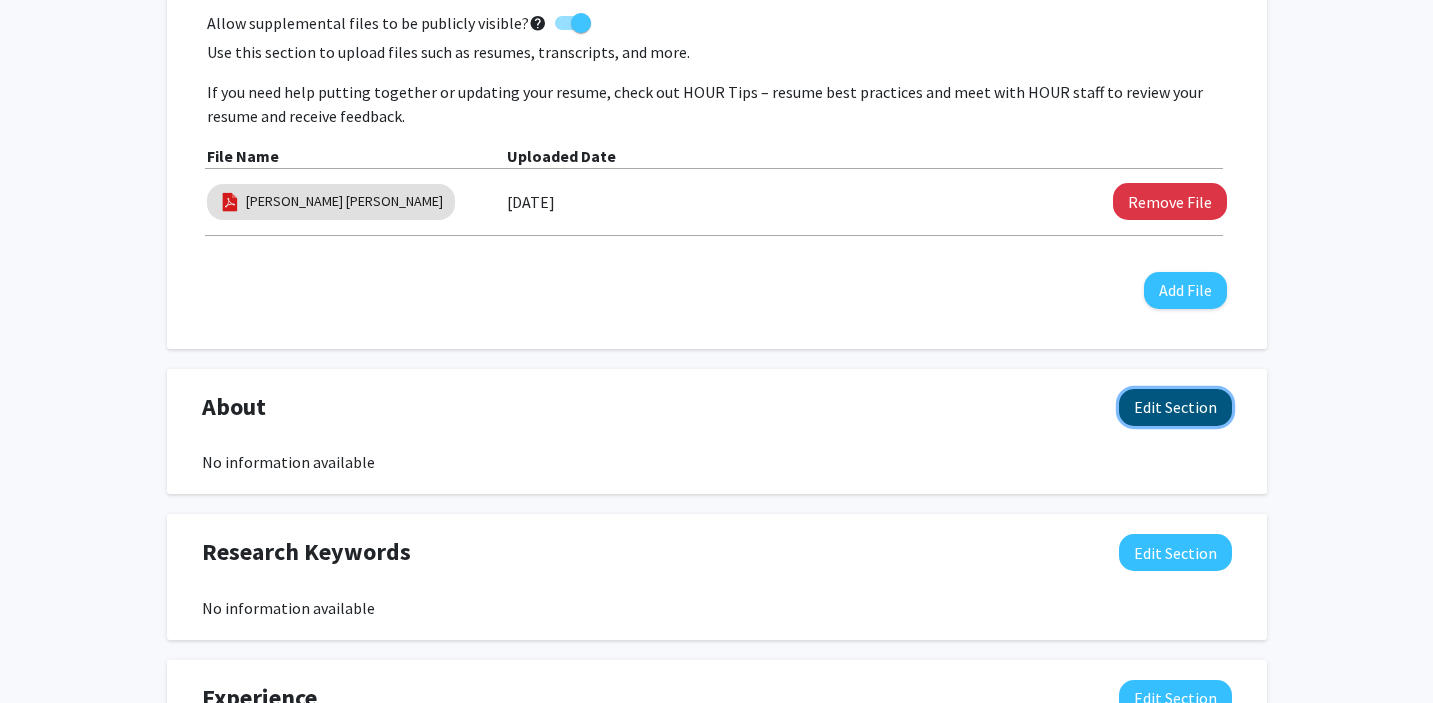 click on "Edit Section" 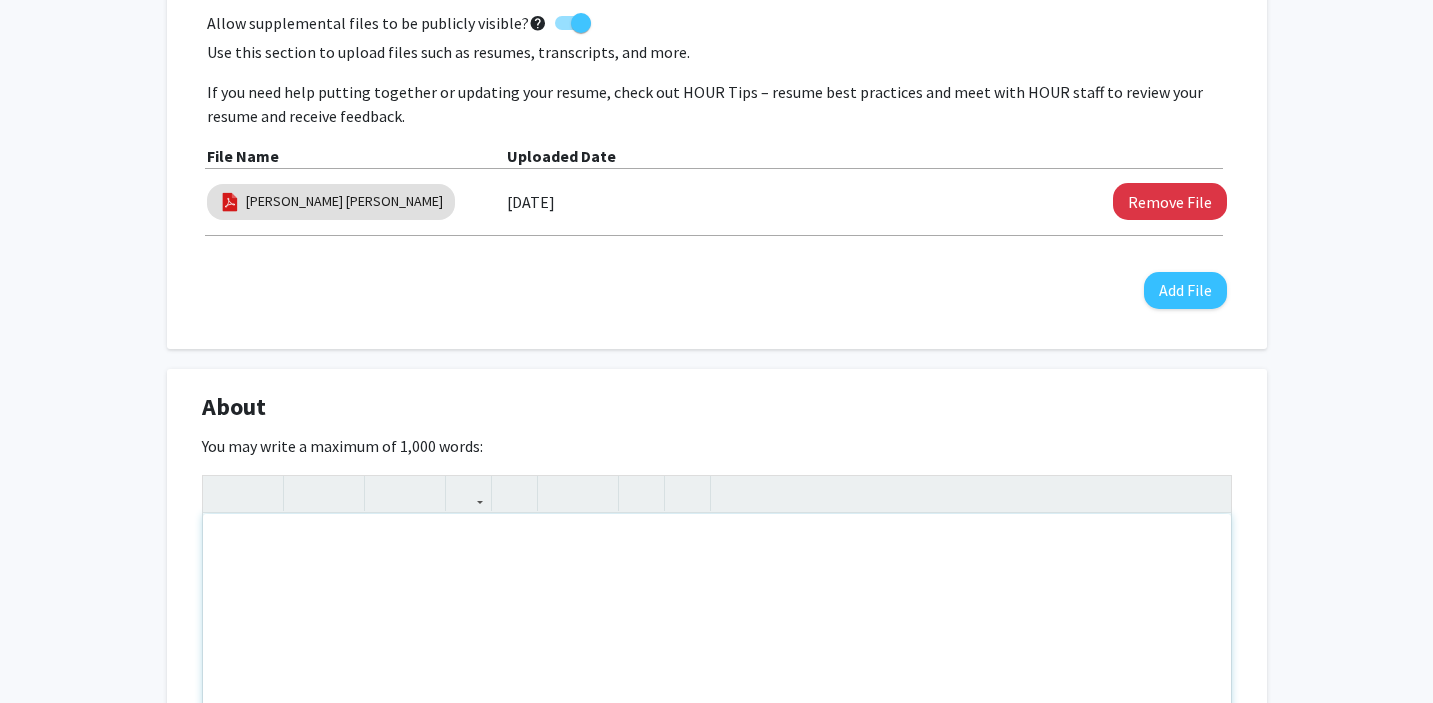 click at bounding box center [717, 664] 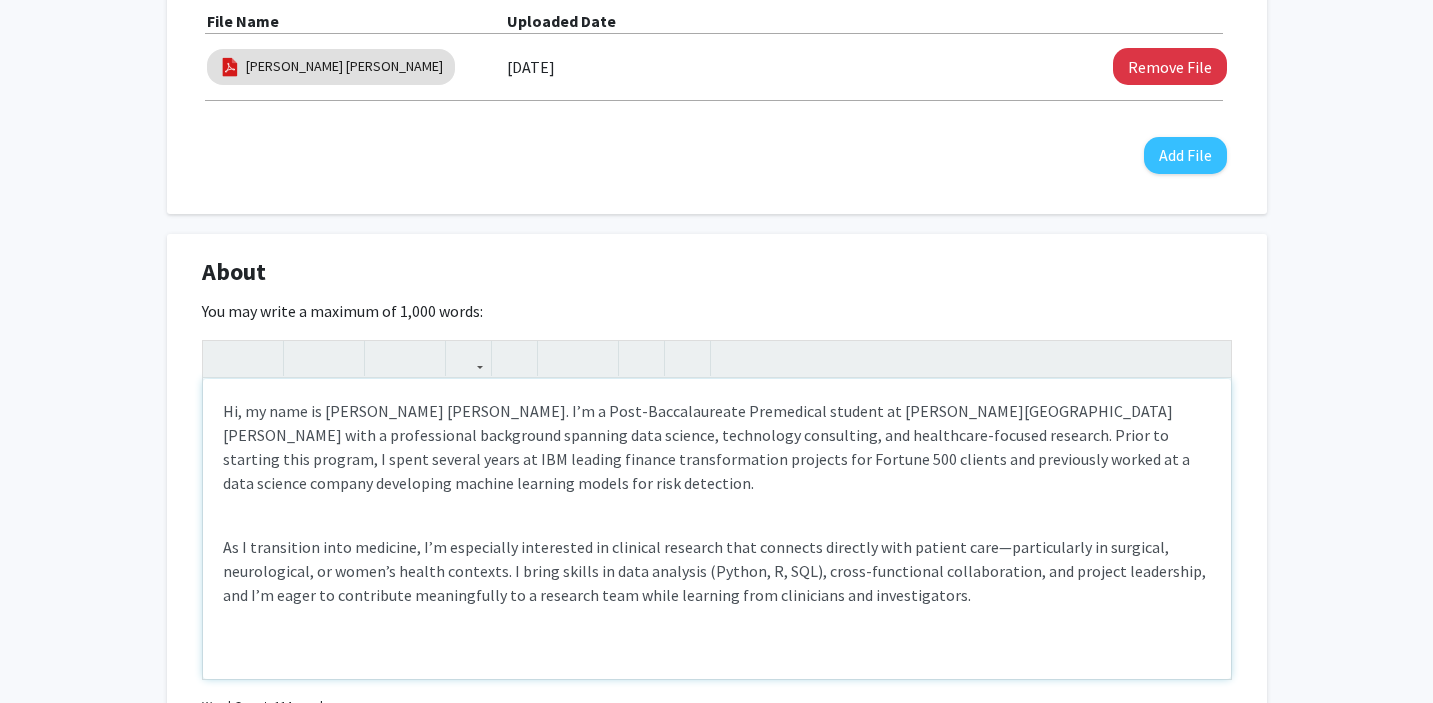 scroll, scrollTop: 765, scrollLeft: 0, axis: vertical 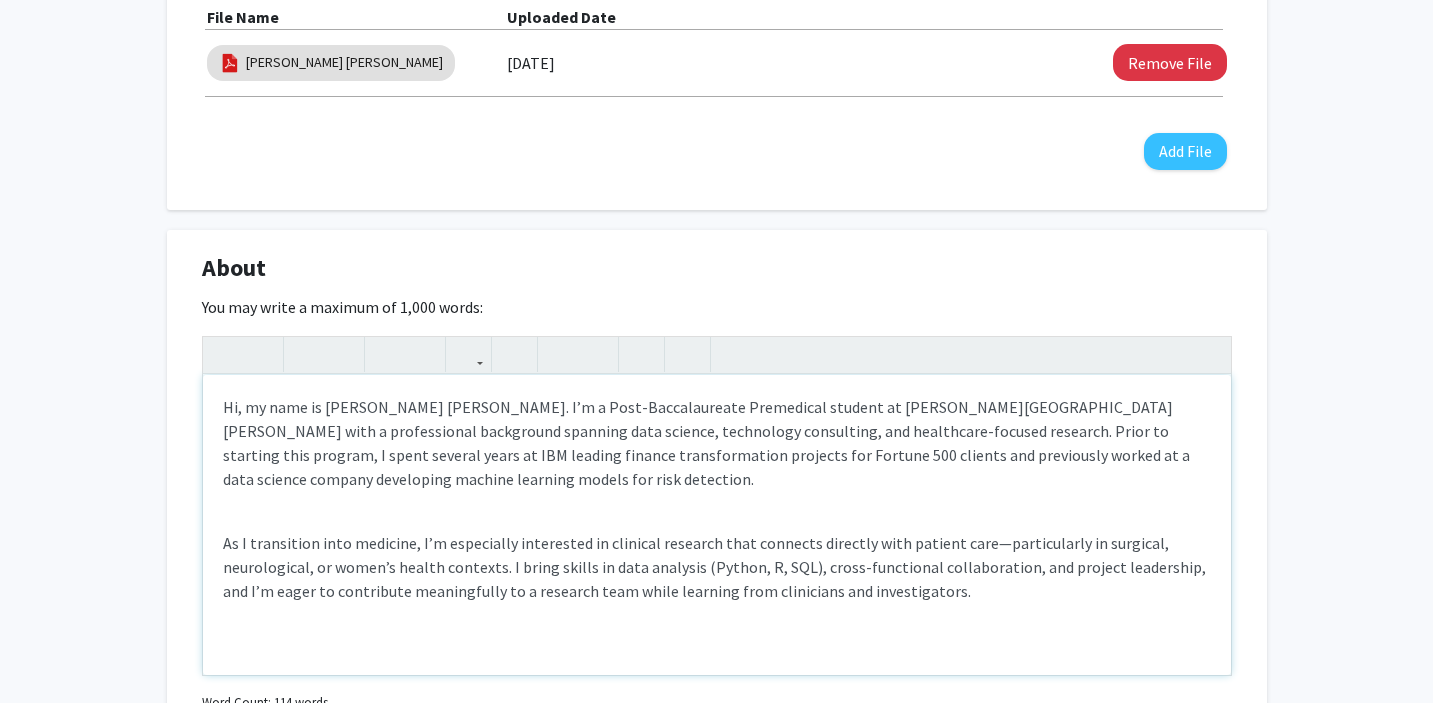 click on "Hi, my name is [PERSON_NAME] [PERSON_NAME]. I’m a Post-Baccalaureate Premedical student at [PERSON_NAME][GEOGRAPHIC_DATA][PERSON_NAME] with a professional background spanning data science, technology consulting, and healthcare-focused research. Prior to starting this program, I spent several years at IBM leading finance transformation projects for Fortune 500 clients and previously worked at a data science company developing machine learning models for risk detection." at bounding box center [717, 443] 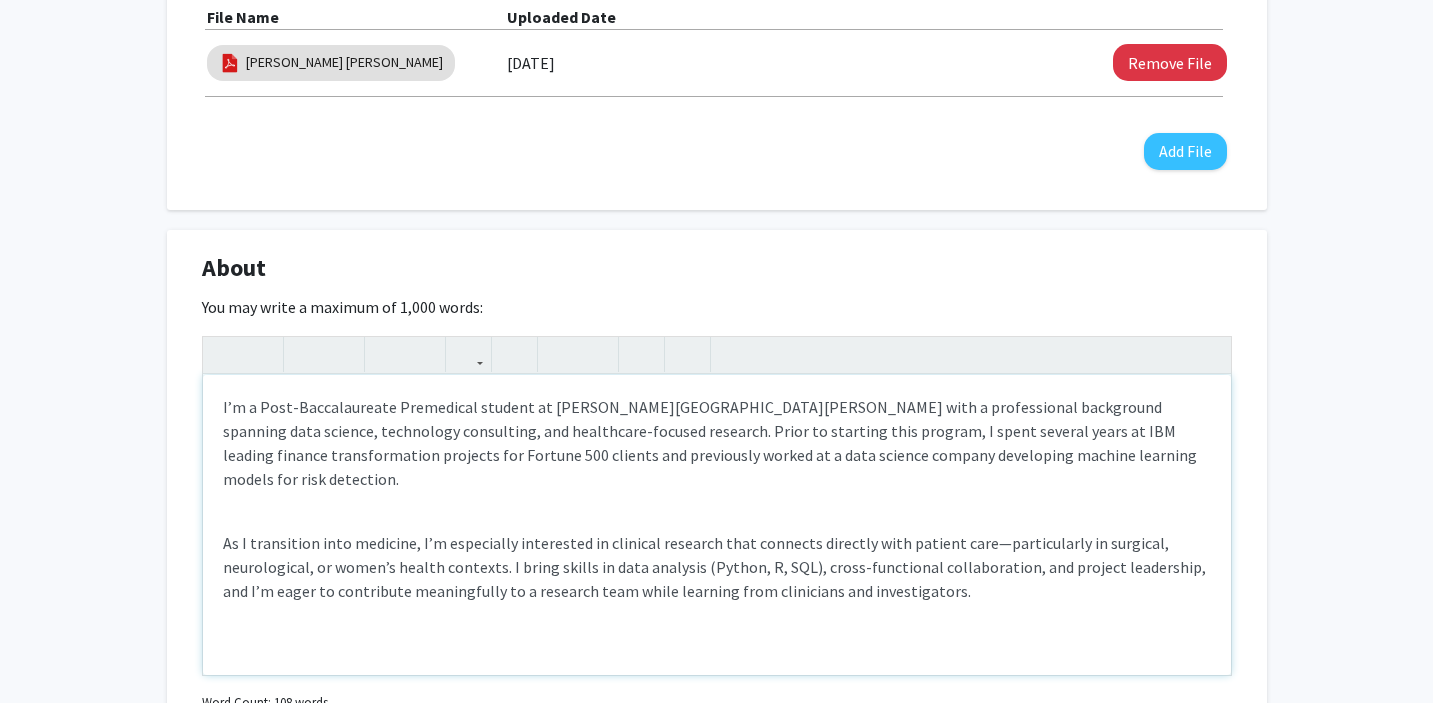 click on "I’m a Post-Baccalaureate Premedical student at [PERSON_NAME][GEOGRAPHIC_DATA][PERSON_NAME] with a professional background spanning data science, technology consulting, and healthcare-focused research. Prior to starting this program, I spent several years at IBM leading finance transformation projects for Fortune 500 clients and previously worked at a data science company developing machine learning models for risk detection." at bounding box center (717, 443) 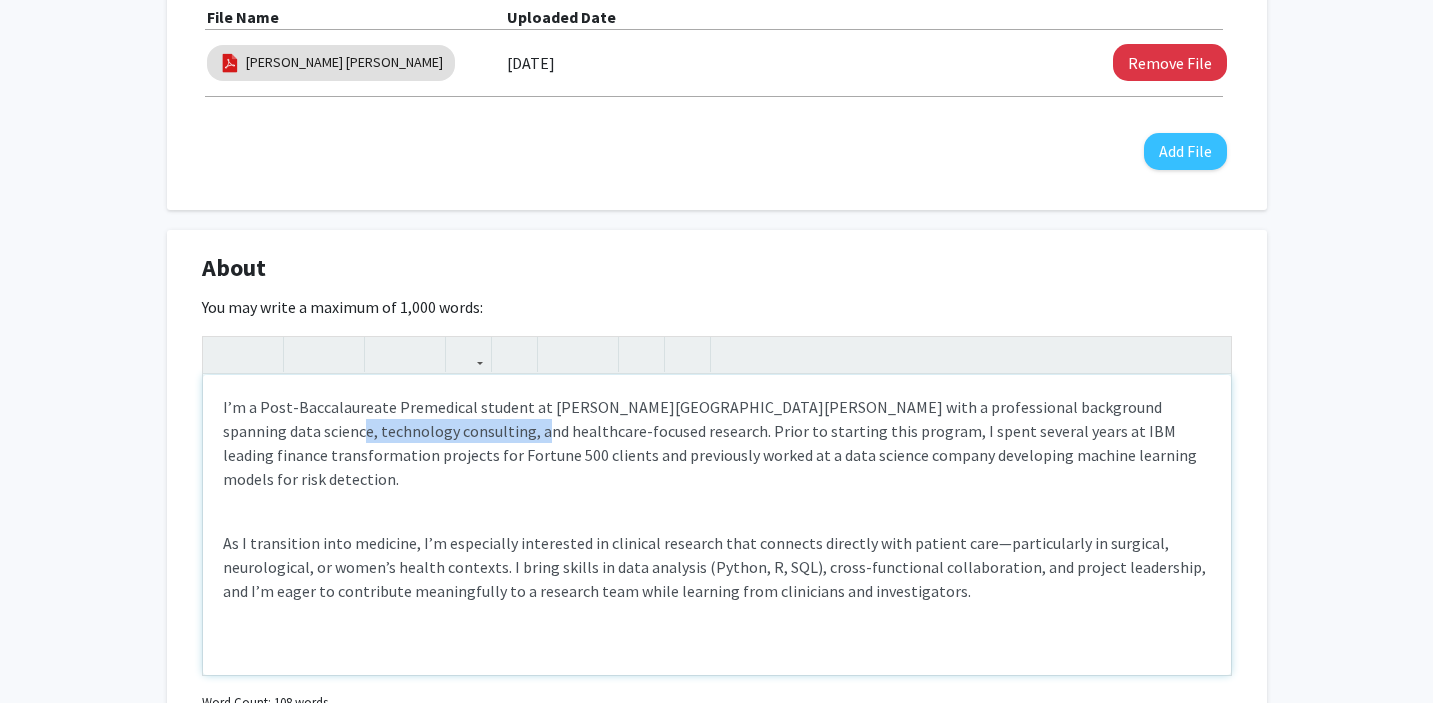 click on "I’m a Post-Baccalaureate Premedical student at [PERSON_NAME][GEOGRAPHIC_DATA][PERSON_NAME] with a professional background spanning data science, technology consulting, and healthcare-focused research. Prior to starting this program, I spent several years at IBM leading finance transformation projects for Fortune 500 clients and previously worked at a data science company developing machine learning models for risk detection." at bounding box center [717, 443] 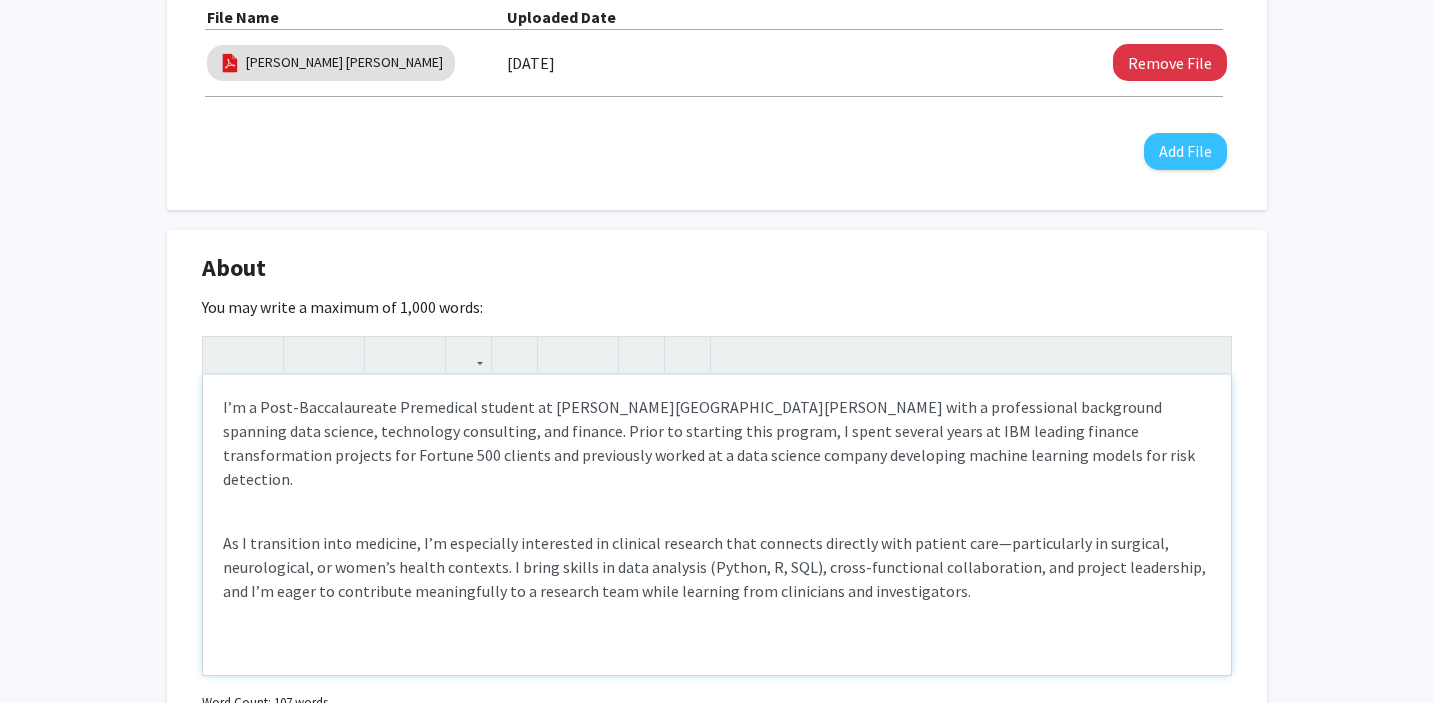 click on "I’m a Post-Baccalaureate Premedical student at [PERSON_NAME][GEOGRAPHIC_DATA][PERSON_NAME] with a professional background spanning data science, technology consulting, and finance. Prior to starting this program, I spent several years at IBM leading finance transformation projects for Fortune 500 clients and previously worked at a data science company developing machine learning models for risk detection." at bounding box center (717, 443) 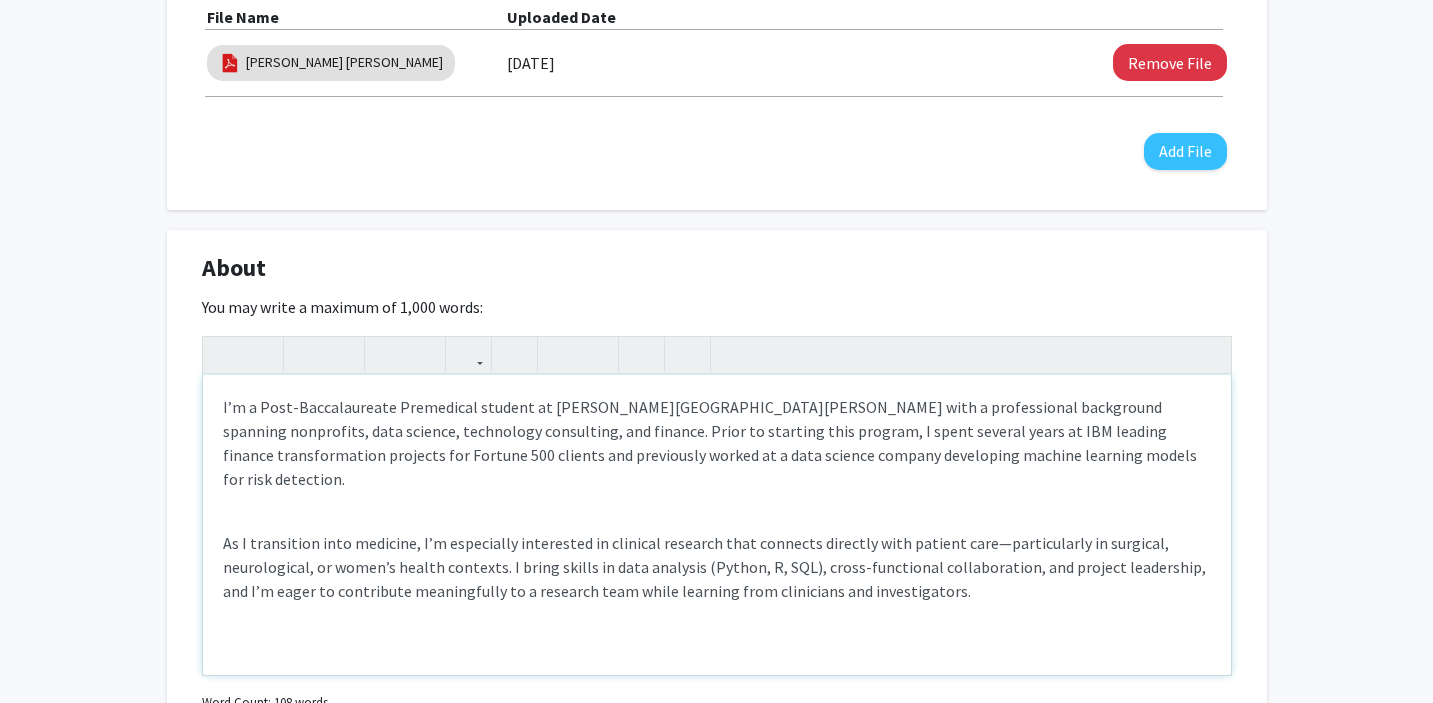 click on "I’m a Post-Baccalaureate Premedical student at [PERSON_NAME][GEOGRAPHIC_DATA][PERSON_NAME] with a professional background spanning nonprofits, data science, technology consulting, and finance. Prior to starting this program, I spent several years at IBM leading finance transformation projects for Fortune 500 clients and previously worked at a data science company developing machine learning models for risk detection. As I transition into medicine, I’m especially interested in clinical research that connects directly with patient care—particularly in surgical, neurological, or women’s health contexts. I bring skills in data analysis (Python, R, SQL), cross-functional collaboration, and project leadership, and I’m eager to contribute meaningfully to a research team while learning from clinicians and investigators." at bounding box center [717, 525] 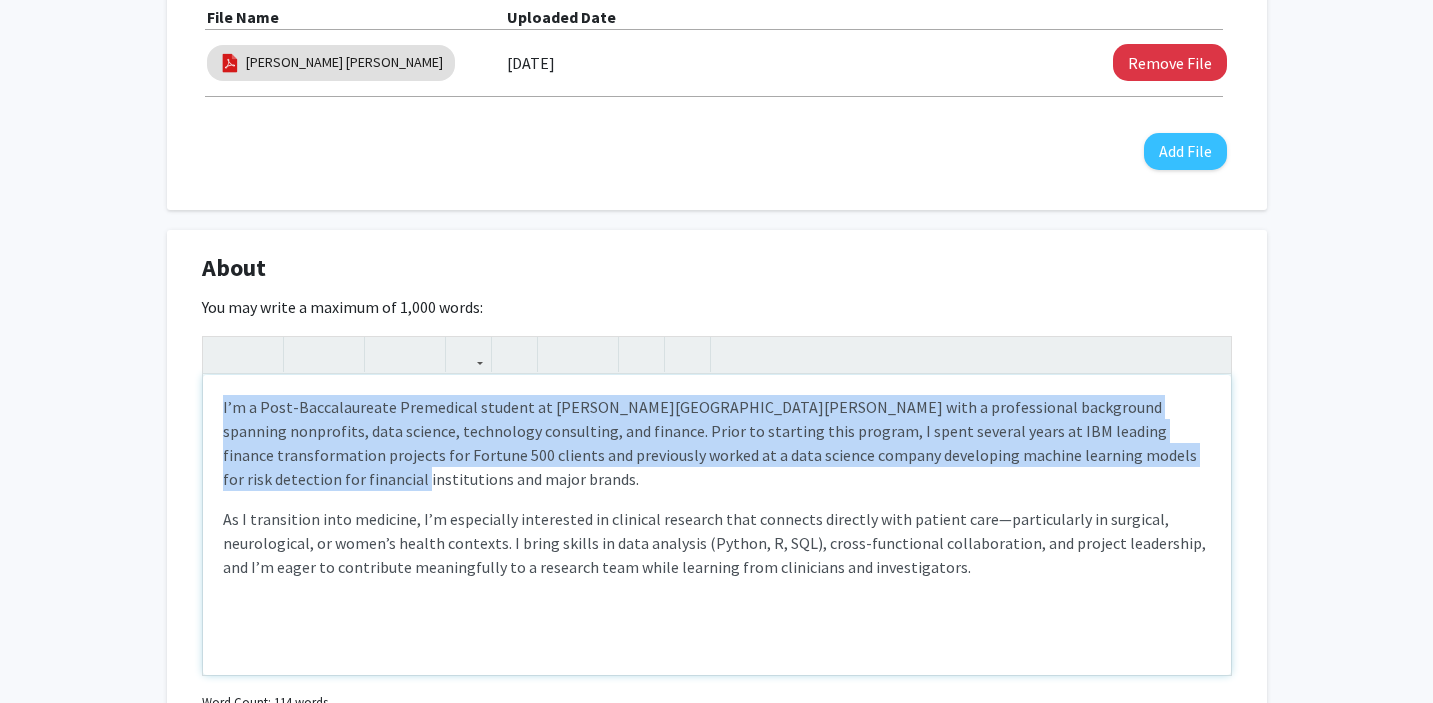 click on "I’m a Post-Baccalaureate Premedical student at [PERSON_NAME][GEOGRAPHIC_DATA][PERSON_NAME] with a professional background spanning nonprofits, data science, technology consulting, and finance. Prior to starting this program, I spent several years at IBM leading finance transformation projects for Fortune 500 clients and previously worked at a data science company developing machine learning models for risk detection for financial institutions and major brands. As I transition into medicine, I’m especially interested in clinical research that connects directly with patient care—particularly in surgical, neurological, or women’s health contexts. I bring skills in data analysis (Python, R, SQL), cross-functional collaboration, and project leadership, and I’m eager to contribute meaningfully to a research team while learning from clinicians and investigators." at bounding box center [717, 525] 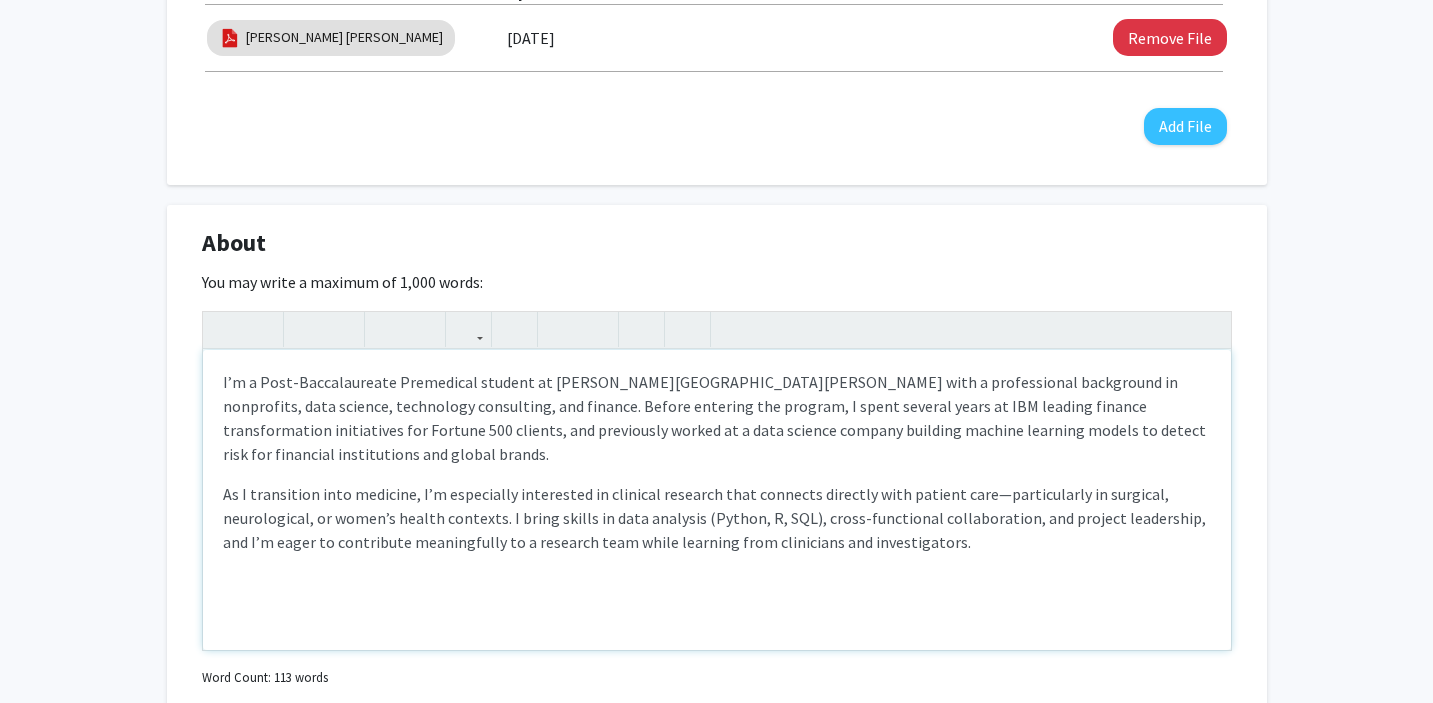 scroll, scrollTop: 817, scrollLeft: 0, axis: vertical 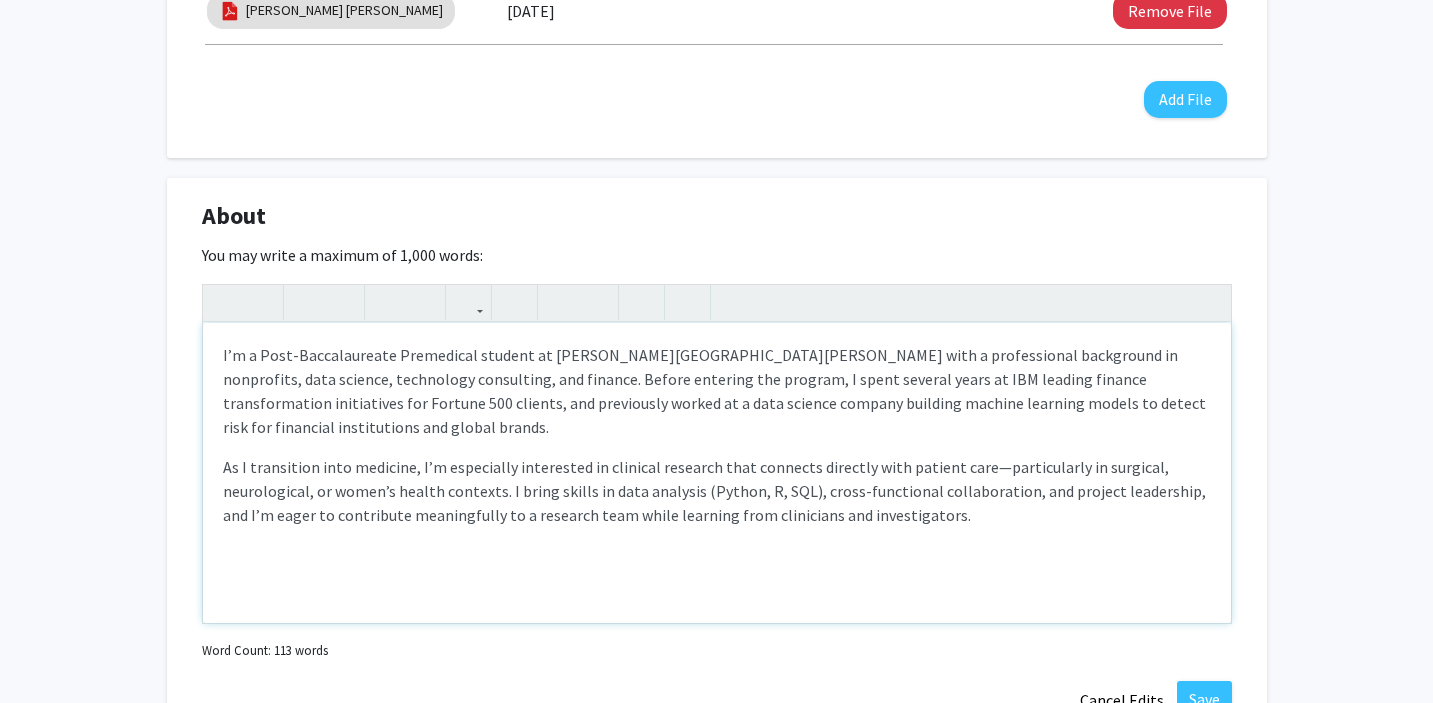 click on "I’m a Post-Baccalaureate Premedical student at [PERSON_NAME][GEOGRAPHIC_DATA][PERSON_NAME] with a professional background in nonprofits, data science, technology consulting, and finance. Before entering the program, I spent several years at IBM leading finance transformation initiatives for Fortune 500 clients, and previously worked at a data science company building machine learning models to detect risk for financial institutions and global brands. As I transition into medicine, I’m especially interested in clinical research that connects directly with patient care—particularly in surgical, neurological, or women’s health contexts. I bring skills in data analysis (Python, R, SQL), cross-functional collaboration, and project leadership, and I’m eager to contribute meaningfully to a research team while learning from clinicians and investigators." at bounding box center [717, 473] 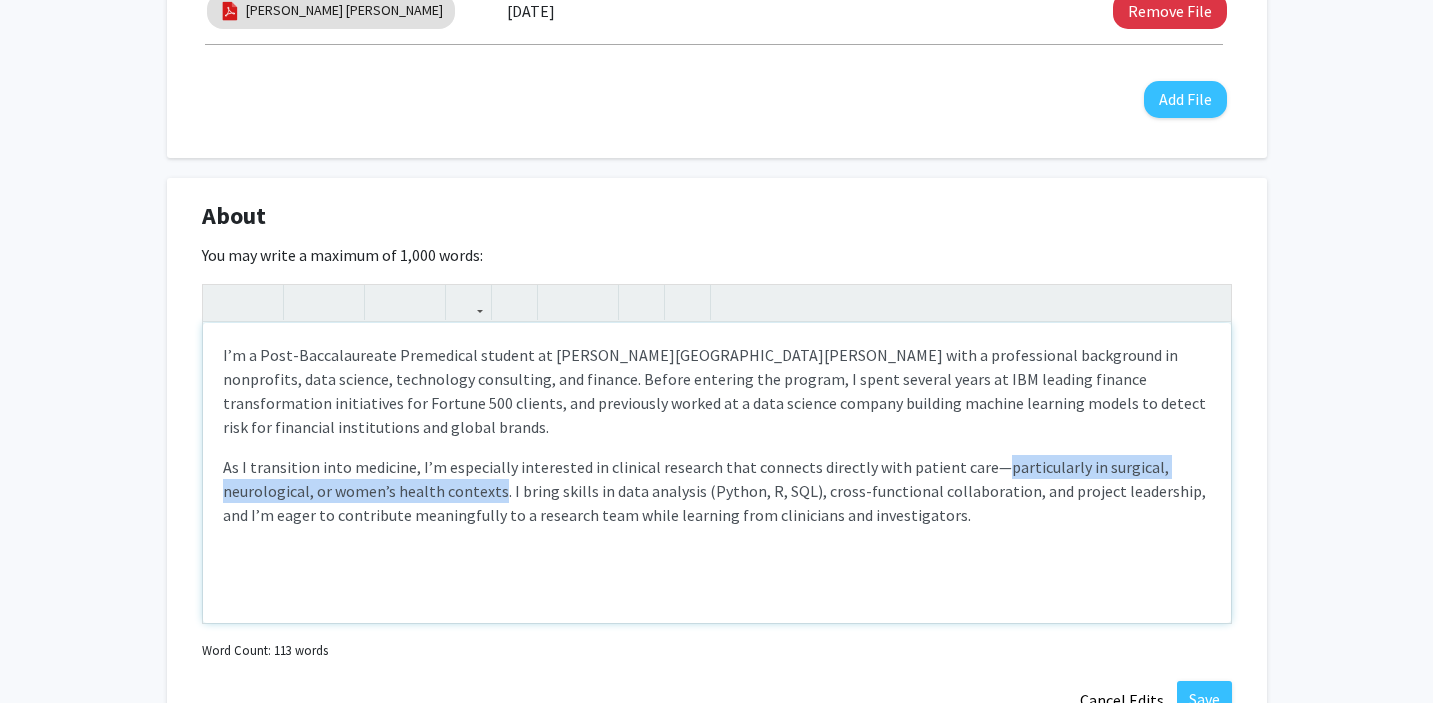 click on "As I transition into medicine, I’m especially interested in clinical research that connects directly with patient care—particularly in surgical, neurological, or women’s health contexts. I bring skills in data analysis (Python, R, SQL), cross-functional collaboration, and project leadership, and I’m eager to contribute meaningfully to a research team while learning from clinicians and investigators." 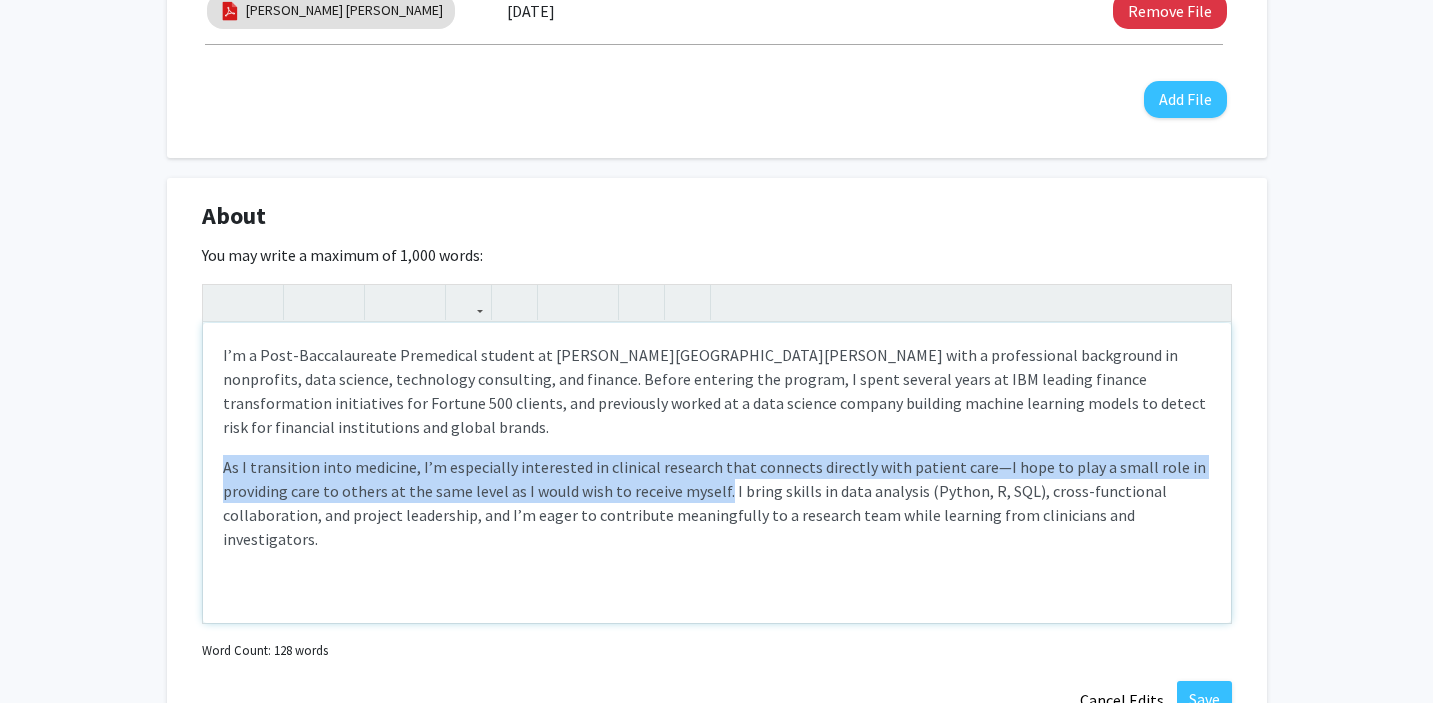 click on "I’m a Post-Baccalaureate Premedical student at [PERSON_NAME][GEOGRAPHIC_DATA][PERSON_NAME] with a professional background in nonprofits, data science, technology consulting, and finance. Before entering the program, I spent several years at IBM leading finance transformation initiatives for Fortune 500 clients, and previously worked at a data science company building machine learning models to detect risk for financial institutions and global brands. As I transition into medicine, I’m especially interested in clinical research that connects directly with patient care—I hope to play a small role in providing care to others at the same level as I would wish to receive myself. I bring skills in data analysis (Python, R, SQL), cross-functional collaboration, and project leadership, and I’m eager to contribute meaningfully to a research team while learning from clinicians and investigators." at bounding box center (717, 473) 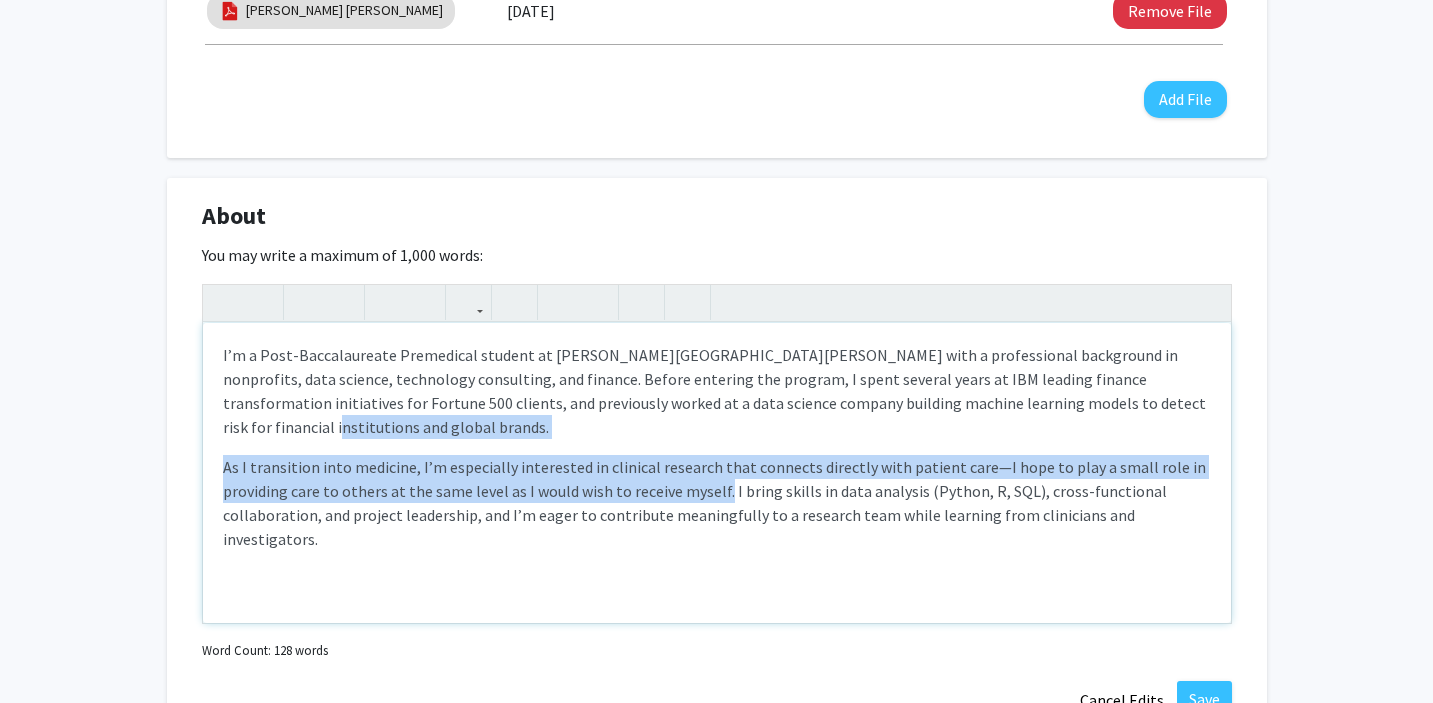 copy on "I’m a Post-Baccalaureate Premedical student at [PERSON_NAME][GEOGRAPHIC_DATA][PERSON_NAME] with a professional background in nonprofits, data science, technology consulting, and finance. Before entering the program, I spent several years at IBM leading finance transformation initiatives for Fortune 500 clients, and previously worked at a data science company building machine learning models to detect risk for financial institutions and global brands. As I transition into medicine, I’m especially interested in clinical research that connects directly with patient care—I hope to play a small role in providing care to others at the same level as I would wish to receive myself." 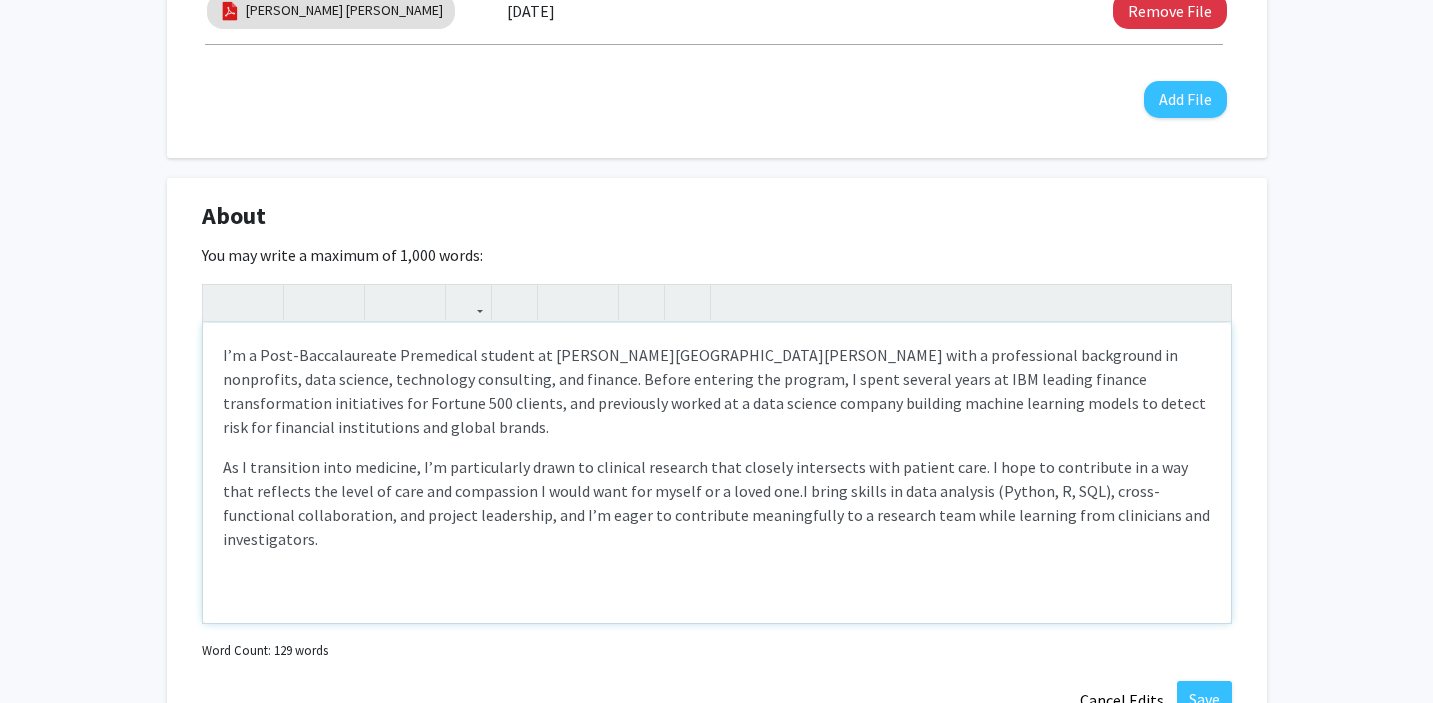 type on "<p>I’m a Post-Baccalaureate Premedical student at [PERSON_NAME][GEOGRAPHIC_DATA][PERSON_NAME] with a professional background in nonprofits, data science, technology consulting, and finance. Before entering the program, I spent several years at IBM leading finance transformation initiatives for Fortune 500 clients, and previously worked at a data science company building machine learning models to detect risk for financial institutions and global brands.</p><p>As I transition into medicine, I’m particularly drawn to clinical research that closely intersects with patient care. I hope to contribute in a way that reflects the level of care and compassion I would want for myself or a loved one. I bring skills in data analysis (Python, R, SQL), cross-functional collaboration, and project leadership, and I’m eager to contribute meaningfully to a research team while learning from clinicians and investigators.</p>" 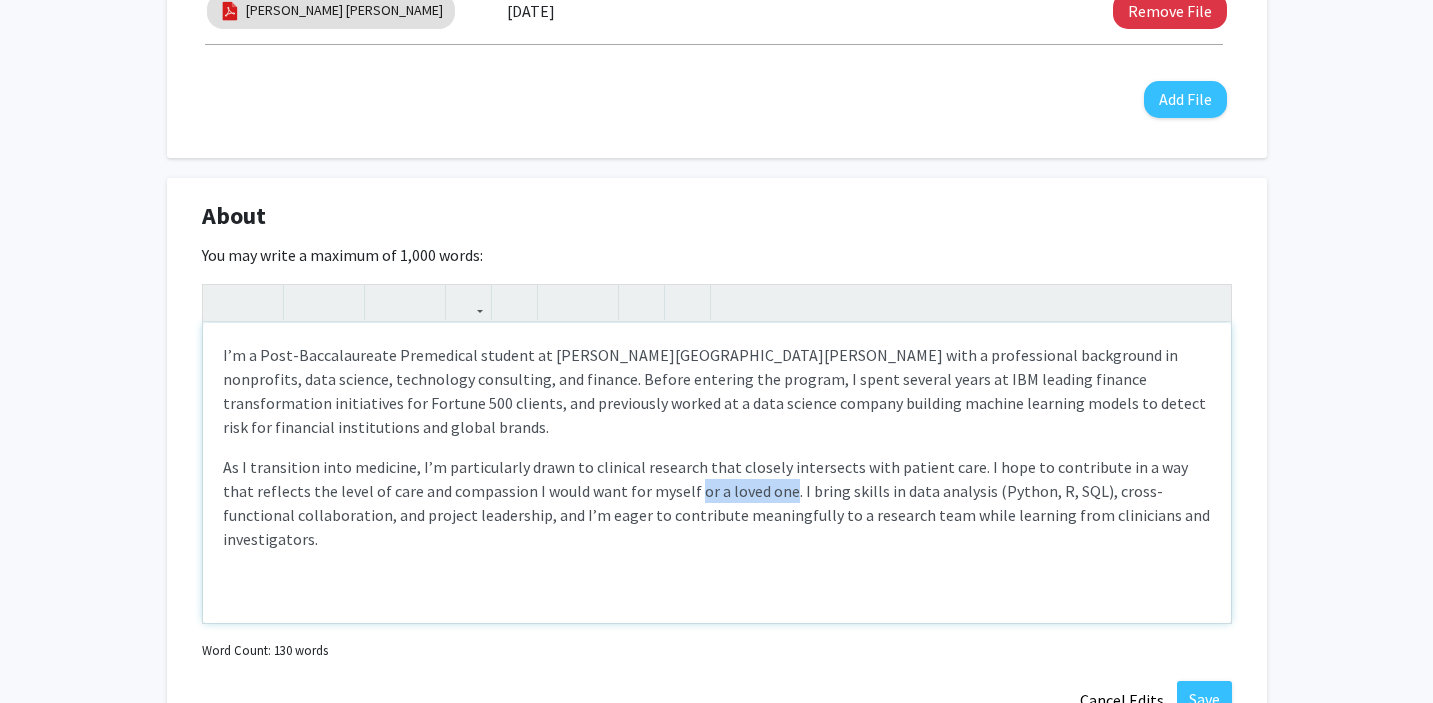 click on "As I transition into medicine, I’m particularly drawn to clinical research that closely intersects with patient care. I hope to contribute in a way that reflects the level of care and compassion I would want for myself or a loved one. I bring skills in data analysis (Python, R, SQL), cross-functional collaboration, and project leadership, and I’m eager to contribute meaningfully to a research team while learning from clinicians and investigators." 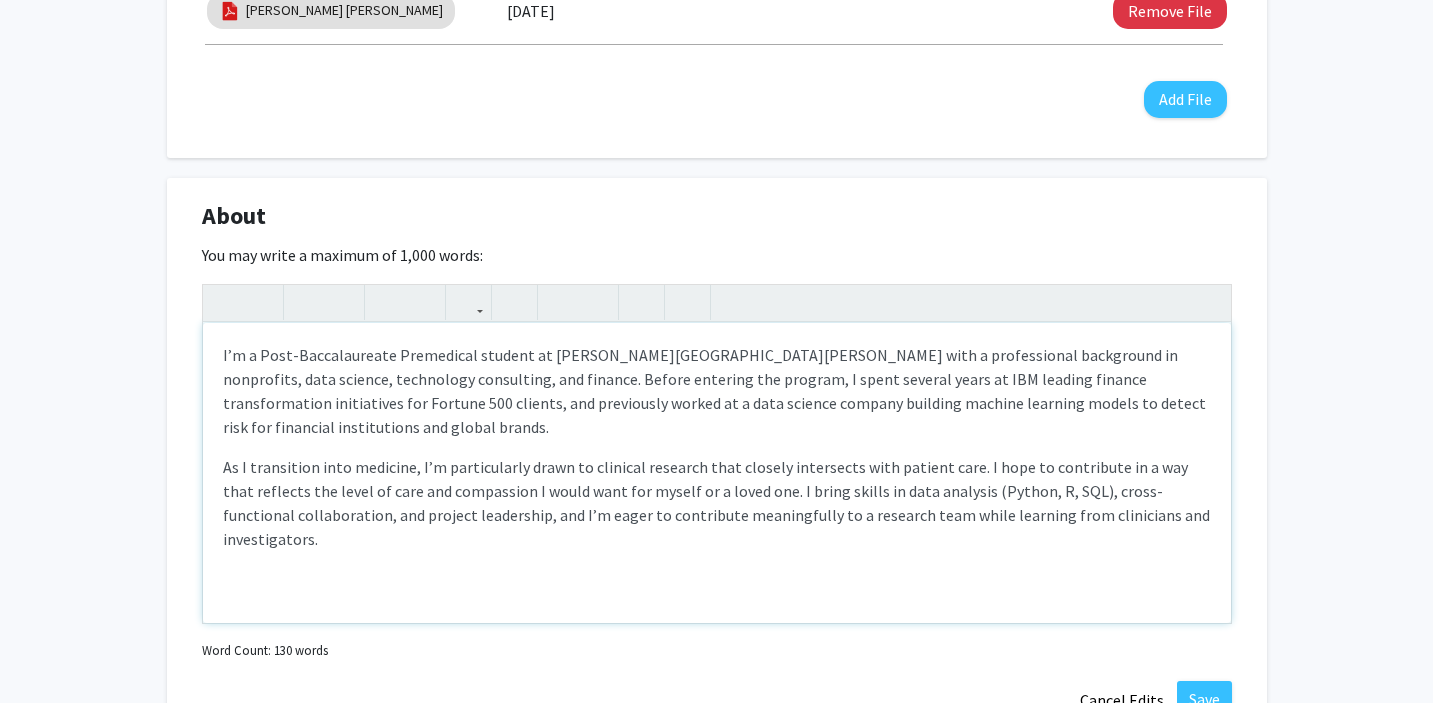 click on "I’m a Post-Baccalaureate Premedical student at [PERSON_NAME][GEOGRAPHIC_DATA][PERSON_NAME] with a professional background in nonprofits, data science, technology consulting, and finance. Before entering the program, I spent several years at IBM leading finance transformation initiatives for Fortune 500 clients, and previously worked at a data science company building machine learning models to detect risk for financial institutions and global brands. As I transition into medicine, I’m particularly drawn to clinical research that closely intersects with patient care. I hope to contribute in a way that reflects the level of care and compassion I would want for myself or a loved one. I bring skills in data analysis (Python, R, SQL), cross-functional collaboration, and project leadership, and I’m eager to contribute meaningfully to a research team while learning from clinicians and investigators." at bounding box center [717, 473] 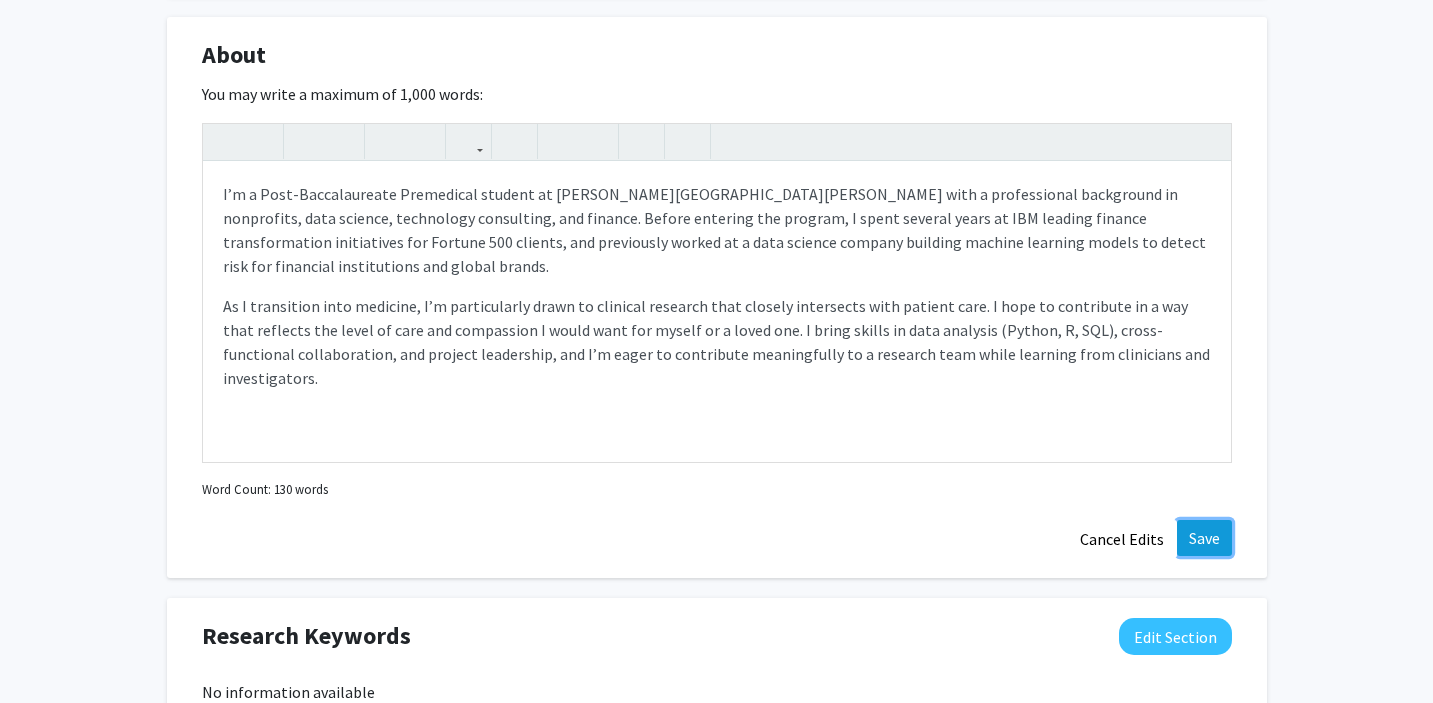 click on "Save" 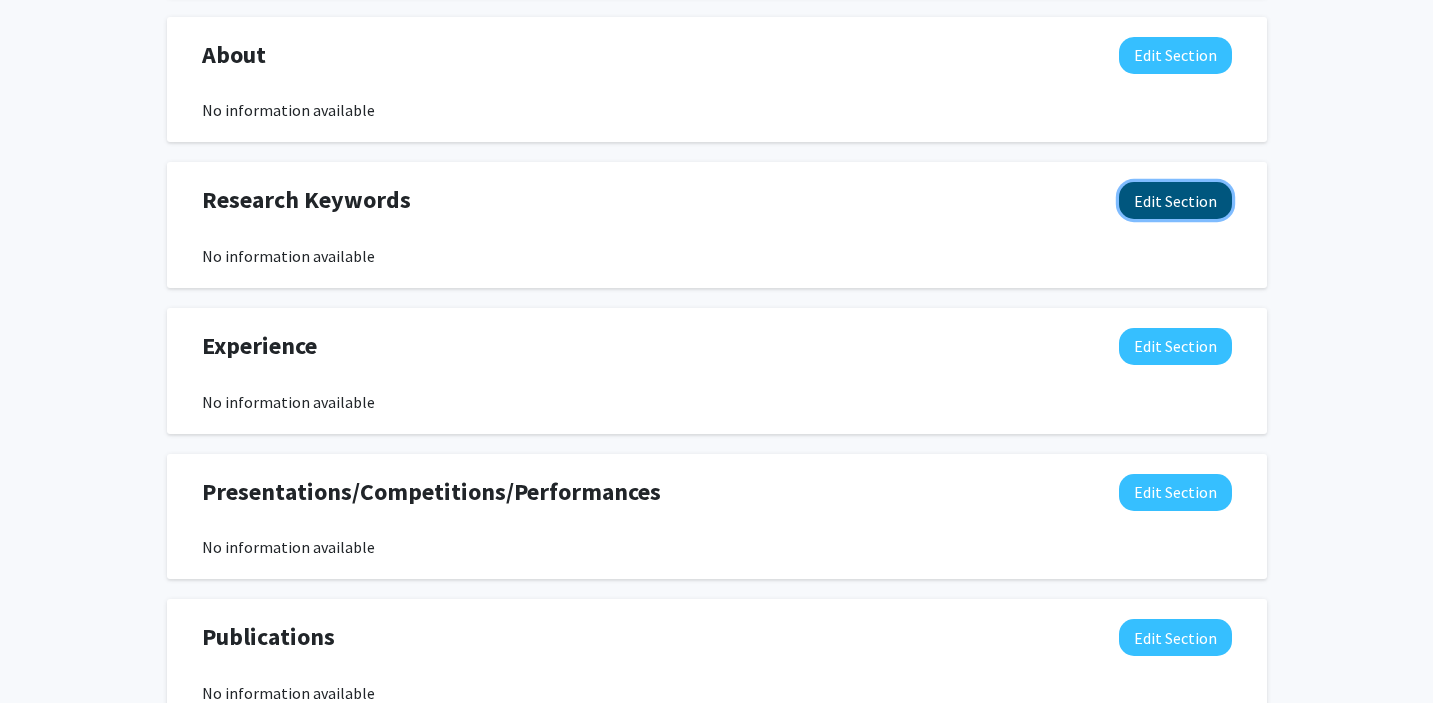 click on "Edit Section" 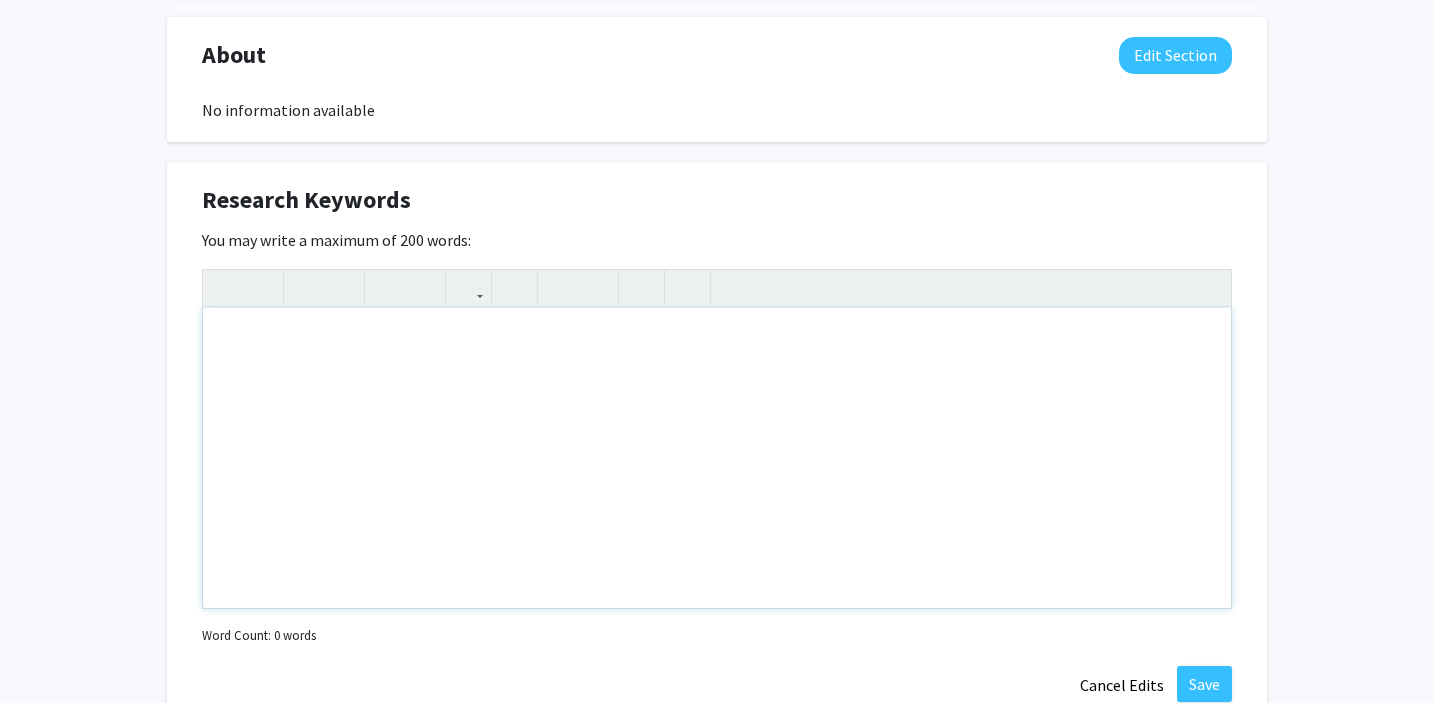 click at bounding box center [717, 458] 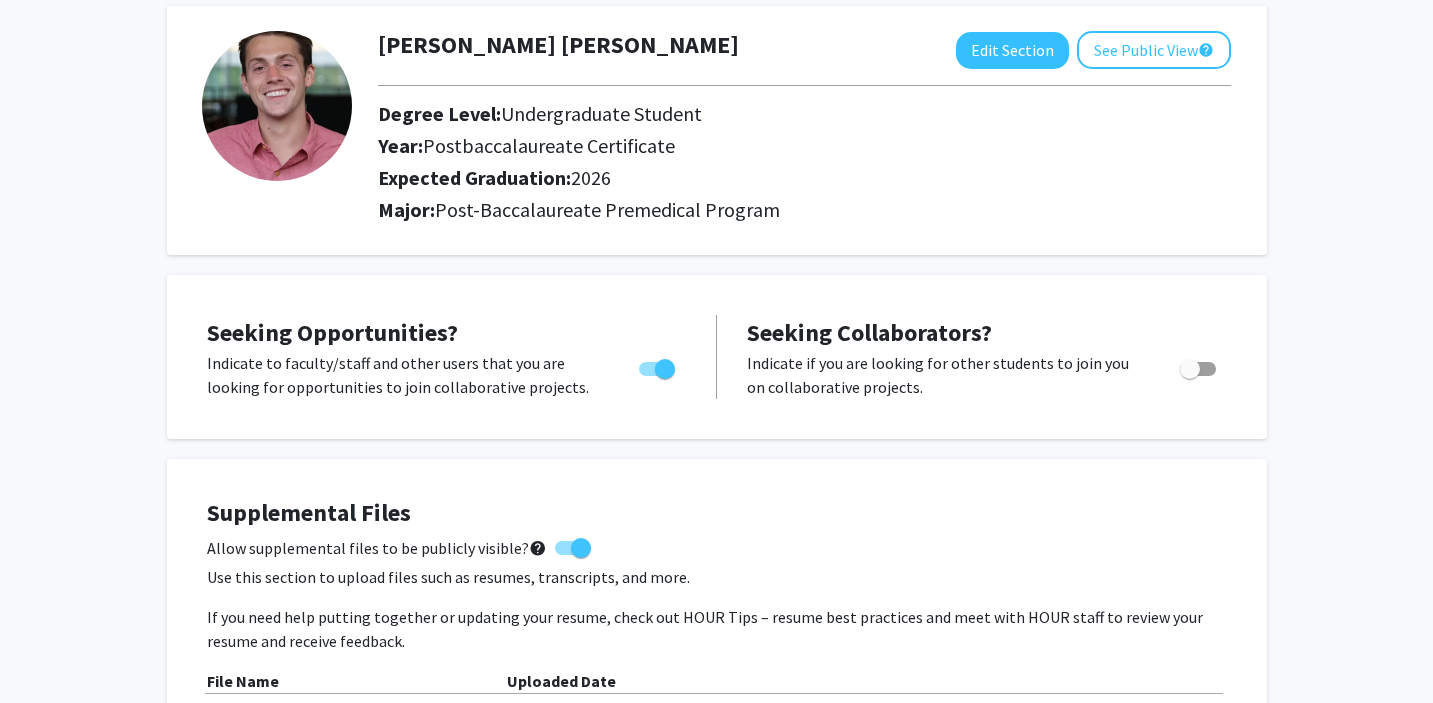 scroll, scrollTop: 72, scrollLeft: 0, axis: vertical 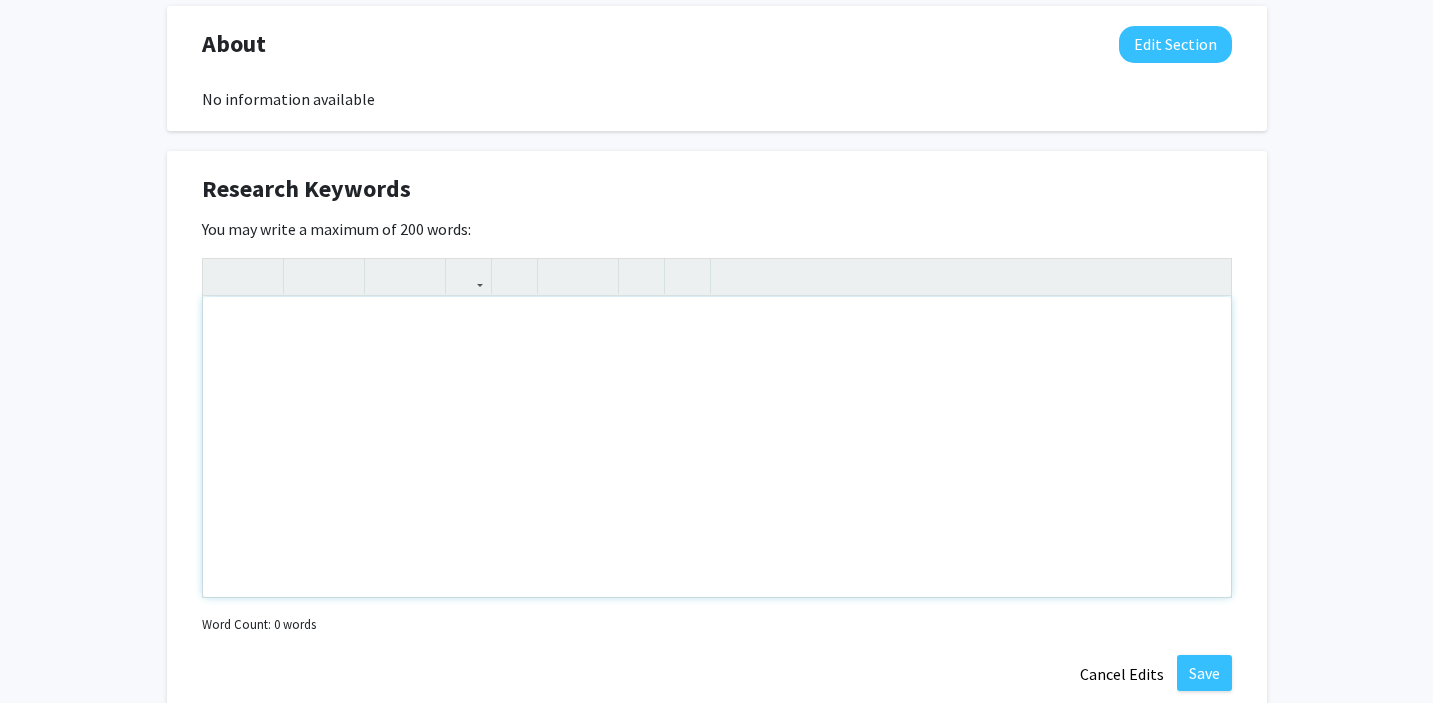 click at bounding box center [717, 447] 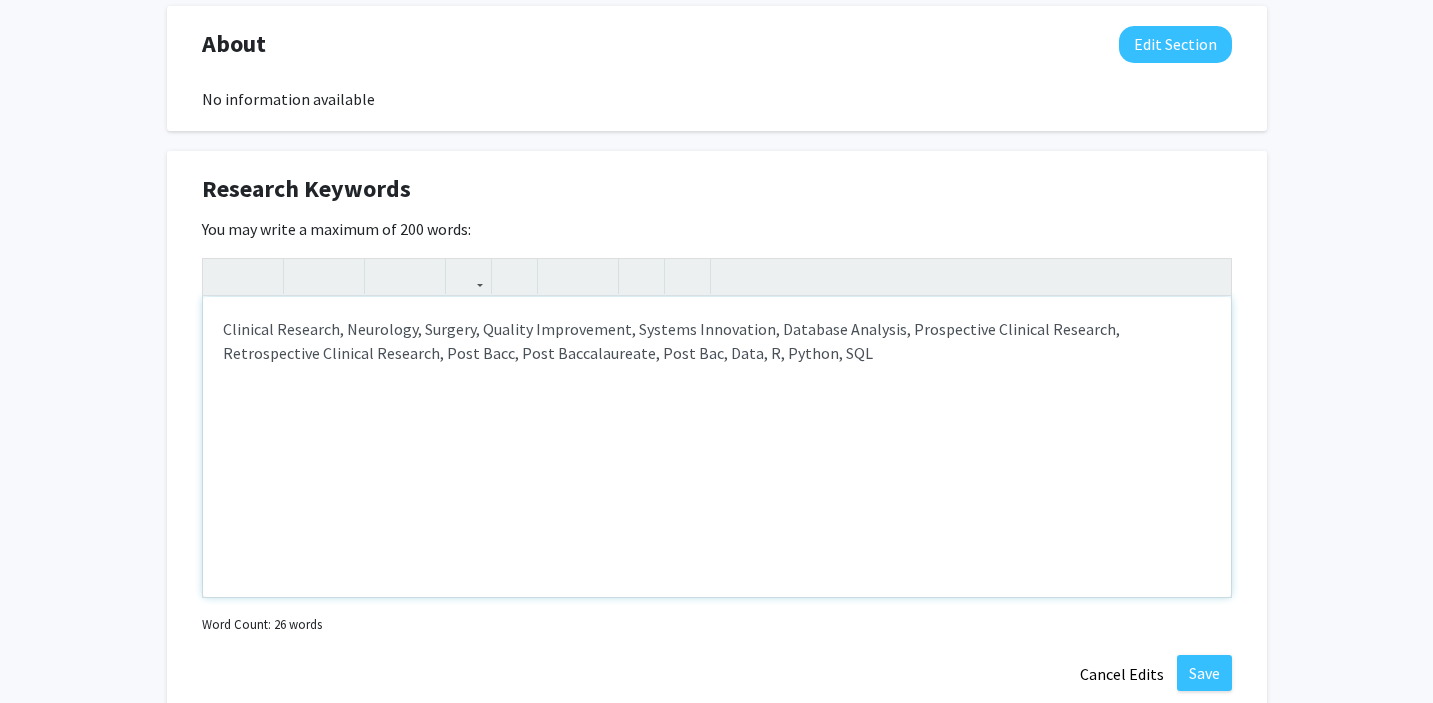 type on "<p>Clinical Research, Neurology, Surgery, Quality Improvement, Systems Innovation, Database Analysis, Prospective Clinical Research, Retrospective Clinical Research, Post Bacc, Post Baccalaureate, Post Bac, Data, R, Python, SQL</p>" 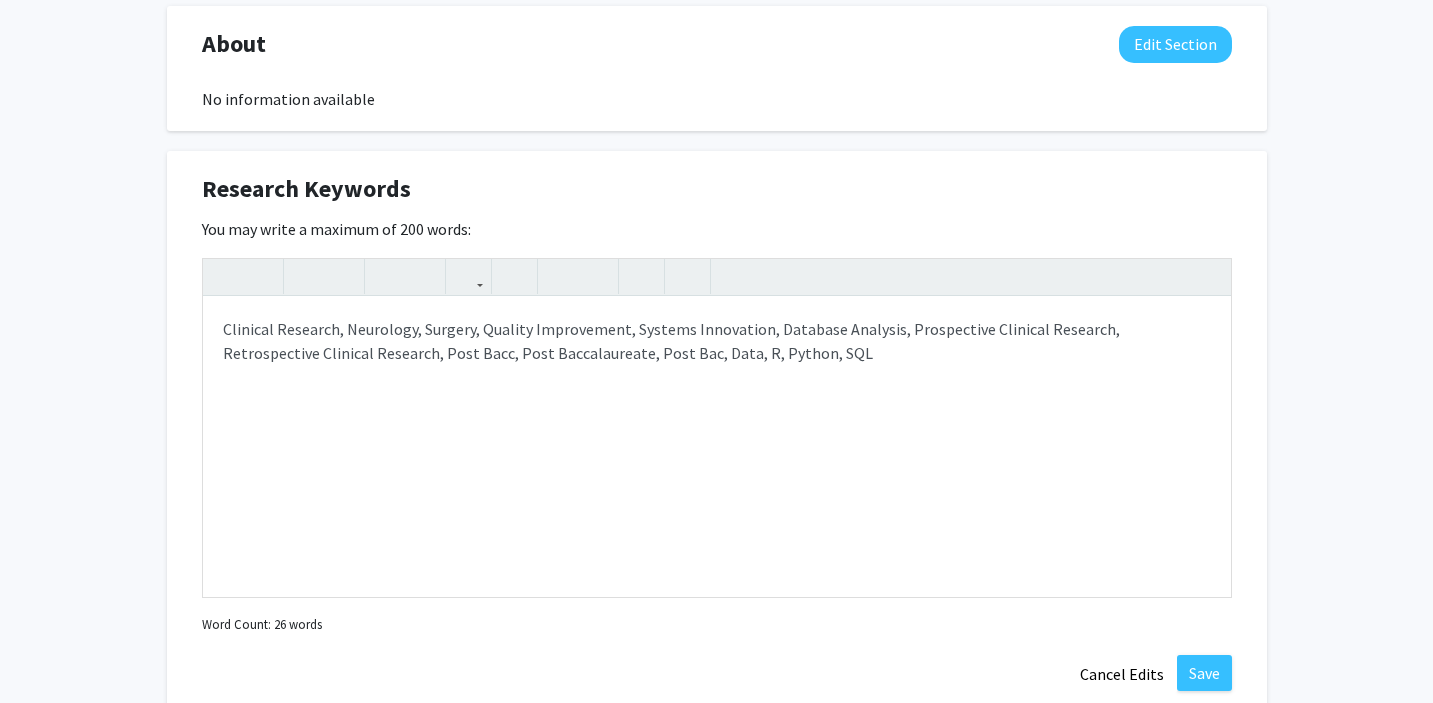 click on "[PERSON_NAME] [PERSON_NAME]  Edit Section  See Public View  help  Degree Level:   Undergraduate Student   Year:   Postbaccalaureate Certificate   Expected Graduation:   2026   Major:  Post-Baccalaureate Premedical Program Seeking Opportunities?  Indicate to faculty/staff and other users that you are looking for opportunities to join collaborative projects.    Seeking Collaborators?  Indicate if you are looking for other students to join you on collaborative projects.       Supplemental Files    Allow supplemental files to be publicly visible?  help  Use this section to upload files such as resumes, transcripts, and more. If you need help putting together or updating your resume, check out HOUR Tips – resume best practices and meet with HOUR staff to review your resume and receive feedback. File Name Uploaded Date  [PERSON_NAME] [PERSON_NAME]   [DATE]   Remove File   Add File  About  Edit Section  No information available  You may write a maximum of 1,000 words:  Insert link Remove link Word Count: 0 words Save Insert link" 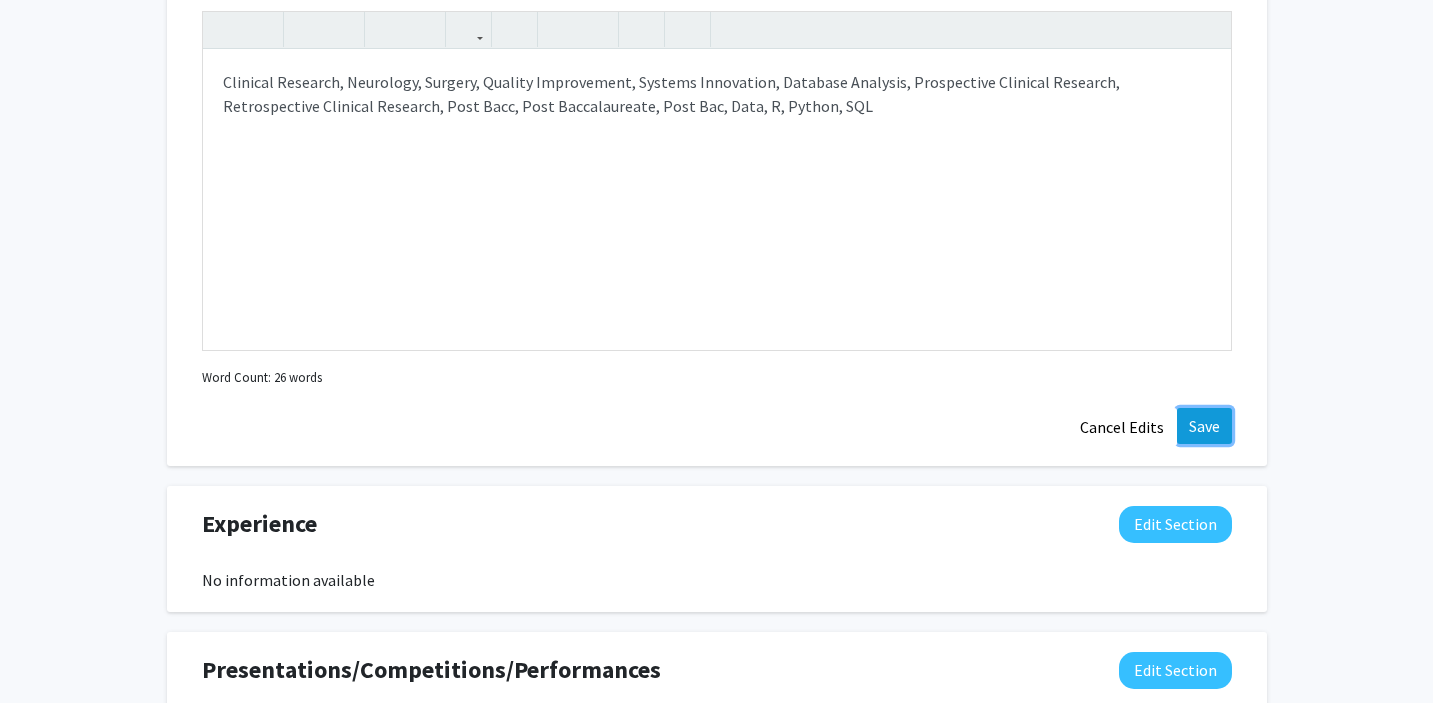 click on "Save" 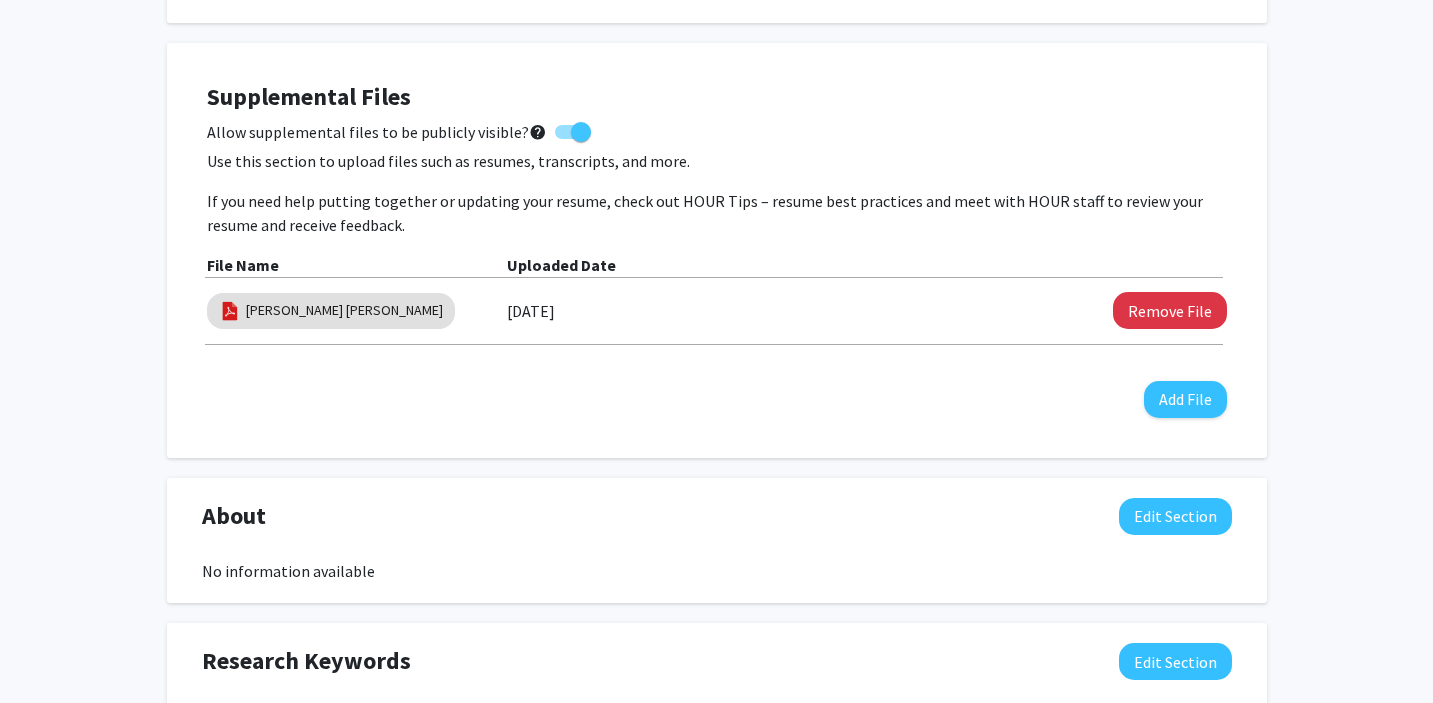 scroll, scrollTop: 567, scrollLeft: 0, axis: vertical 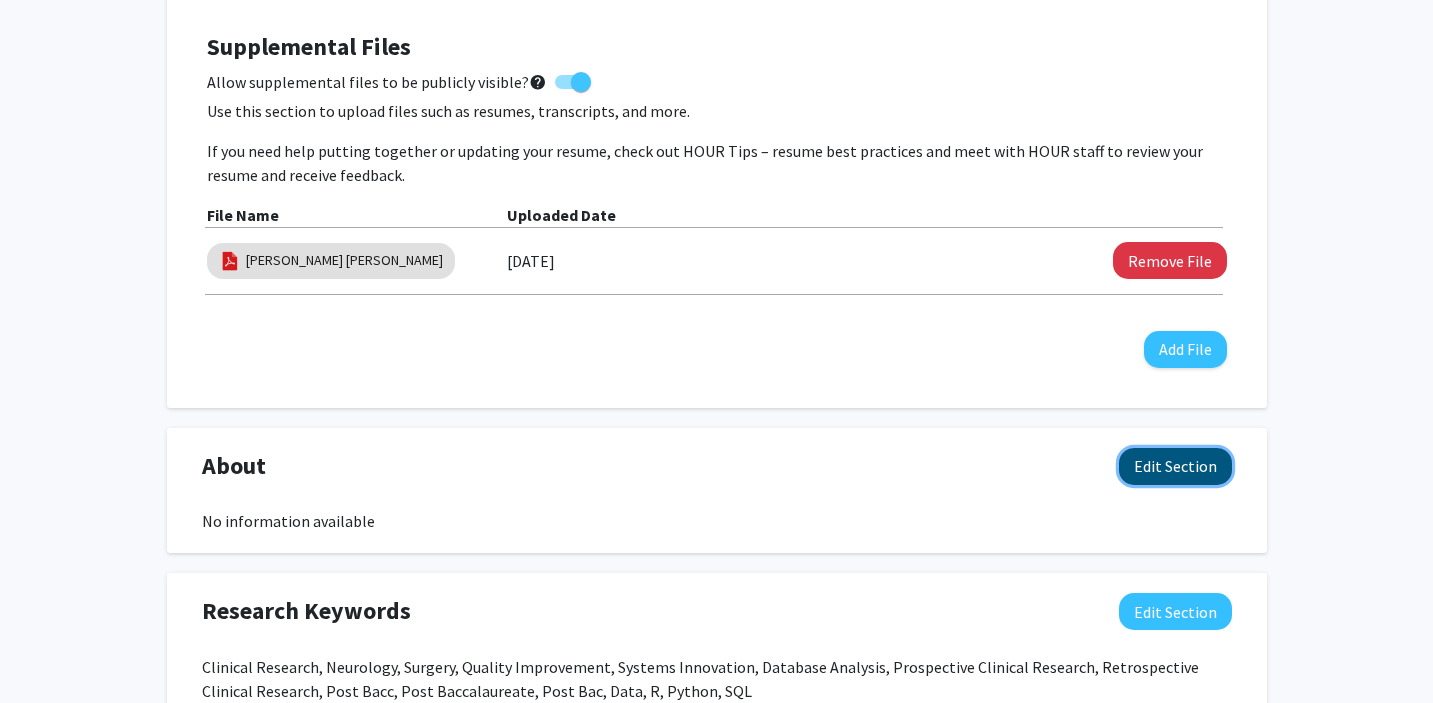 click on "Edit Section" 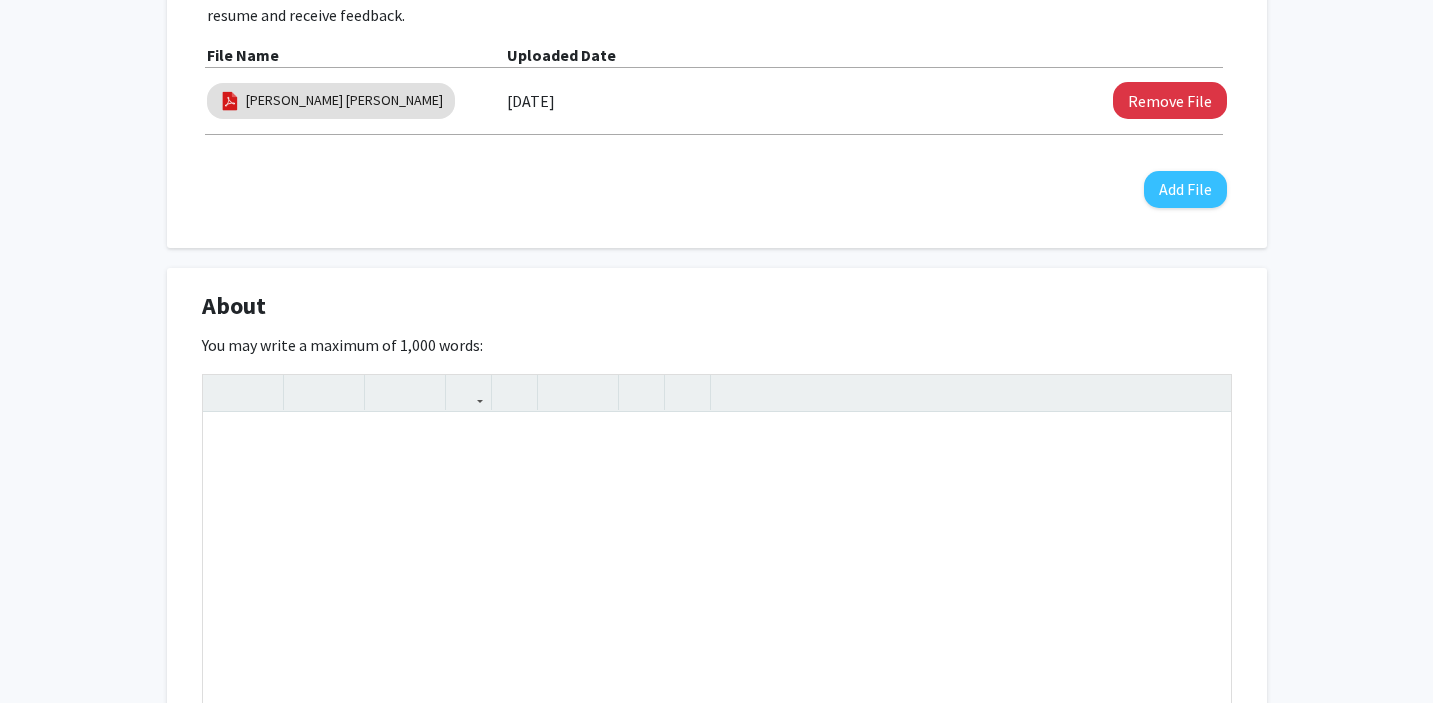 scroll, scrollTop: 767, scrollLeft: 0, axis: vertical 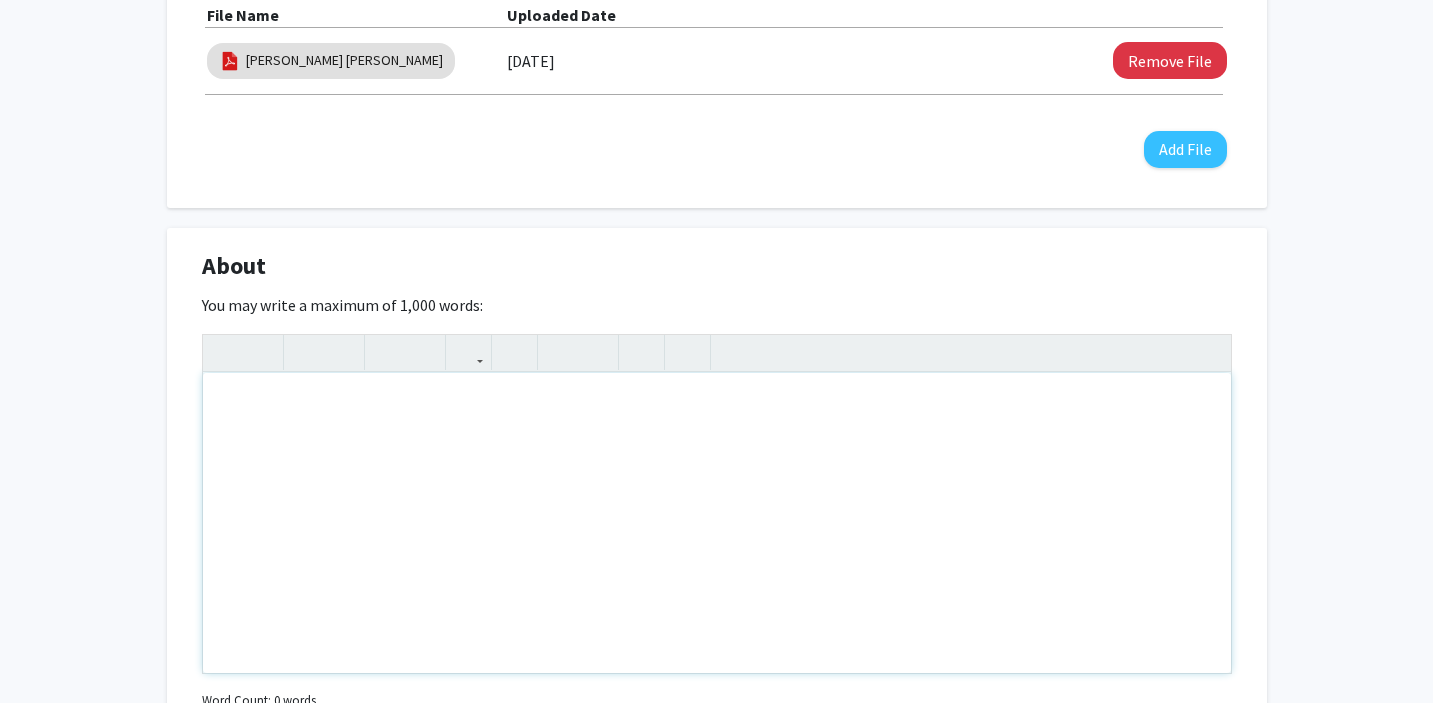 click at bounding box center [717, 523] 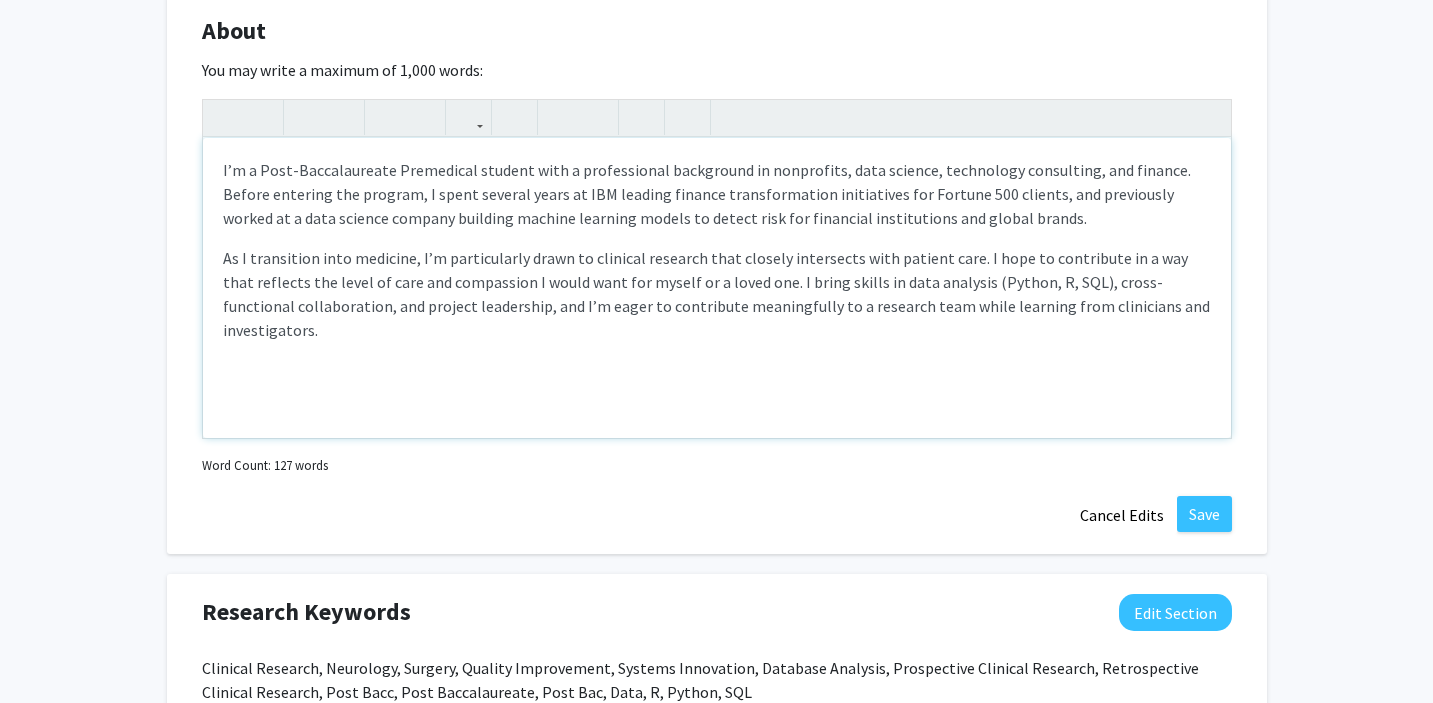 scroll, scrollTop: 1024, scrollLeft: 0, axis: vertical 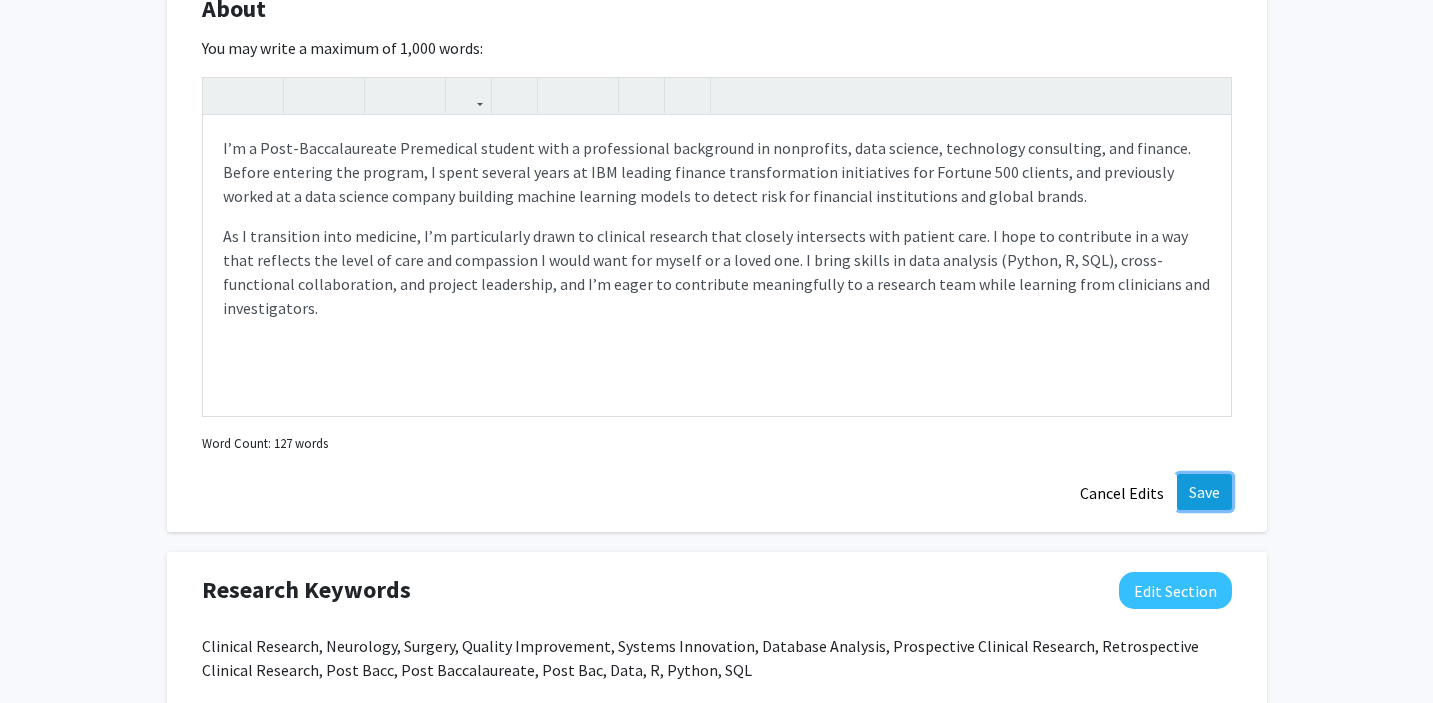click on "Save" 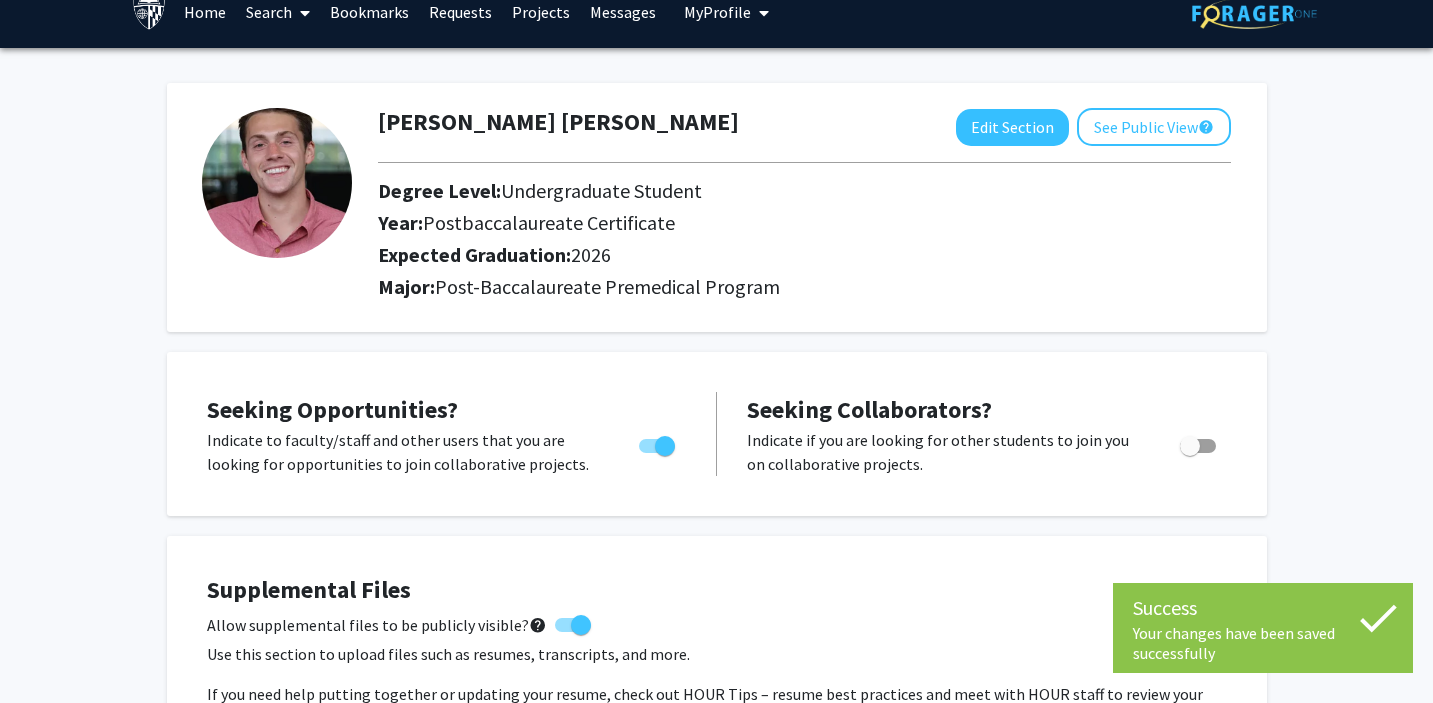 scroll, scrollTop: 0, scrollLeft: 0, axis: both 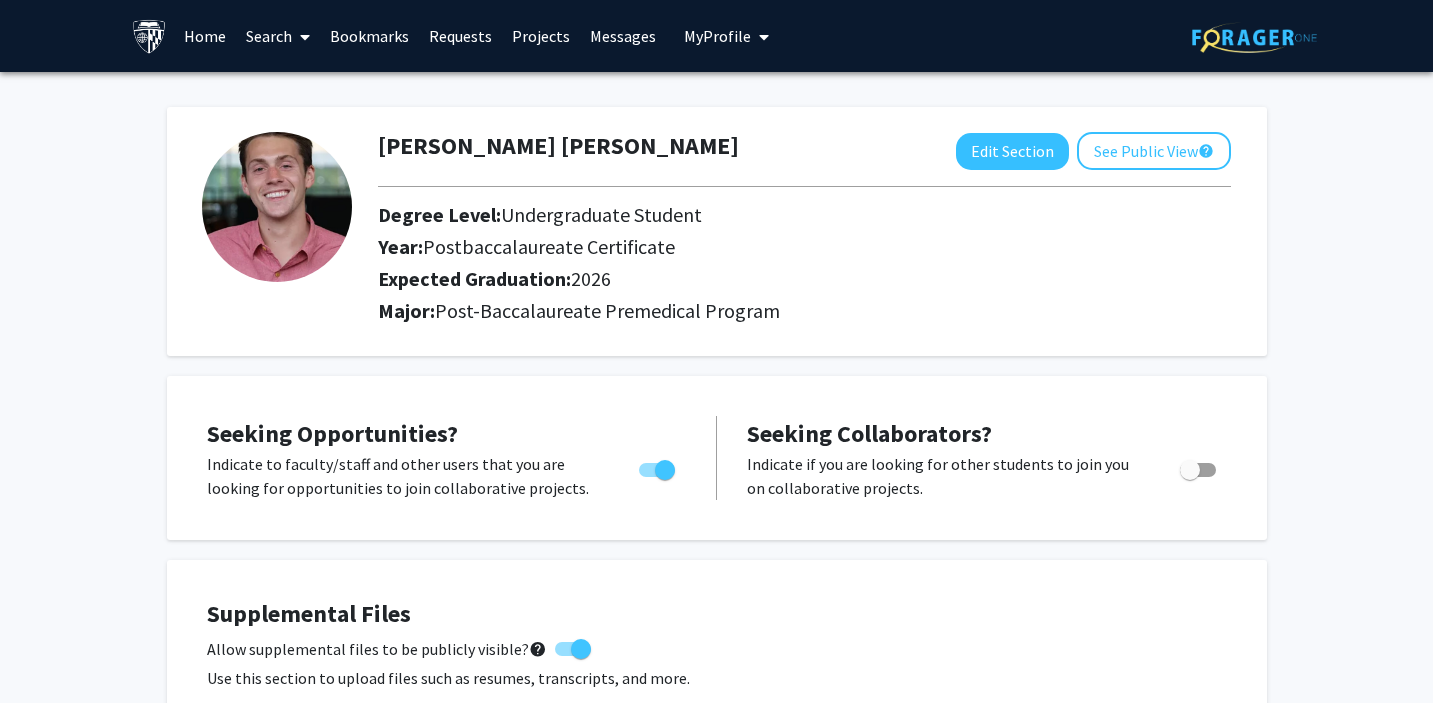 click at bounding box center (305, 37) 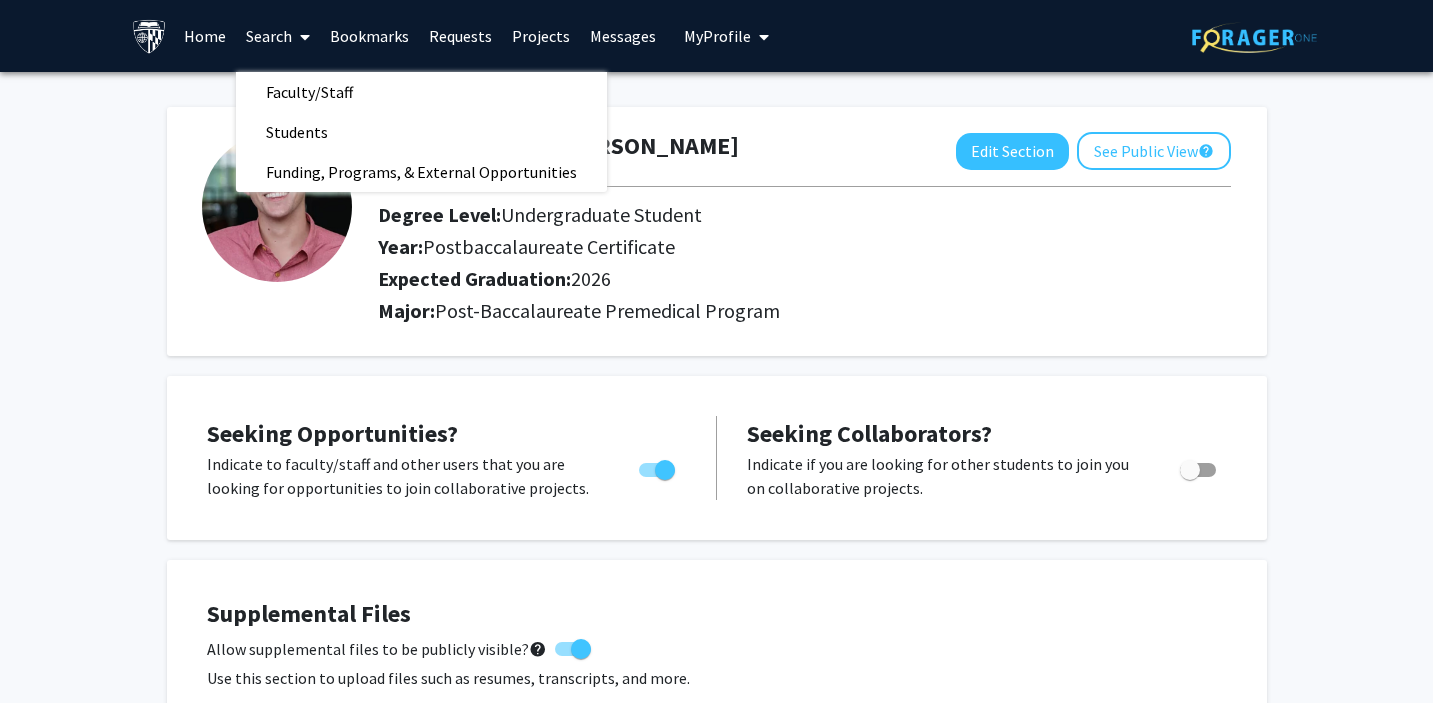 click on "[PERSON_NAME] [PERSON_NAME]  Edit Section  See Public View  help" 